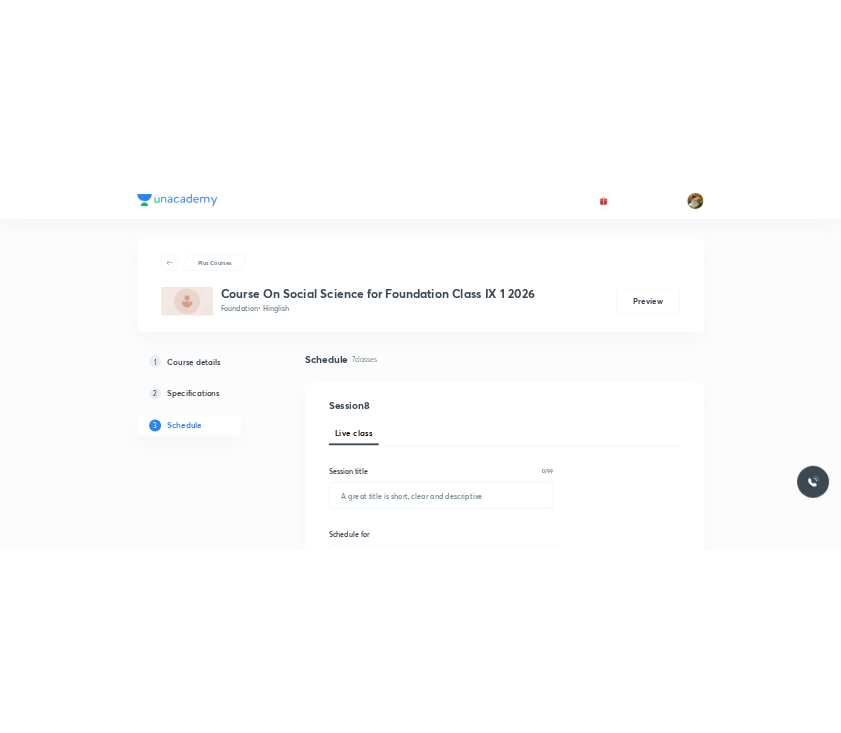 scroll, scrollTop: 0, scrollLeft: 0, axis: both 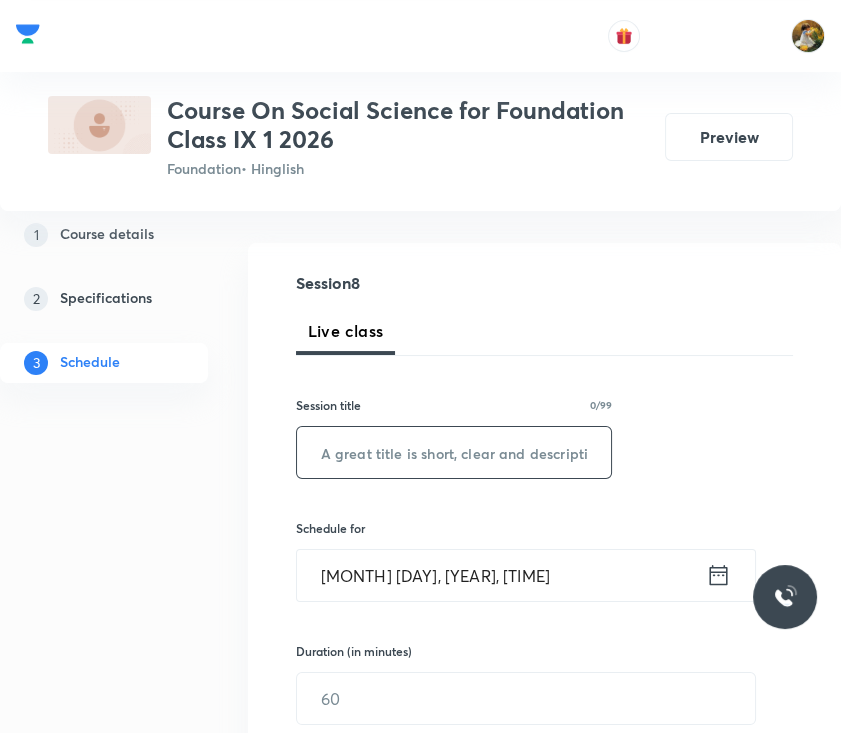 click at bounding box center (454, 452) 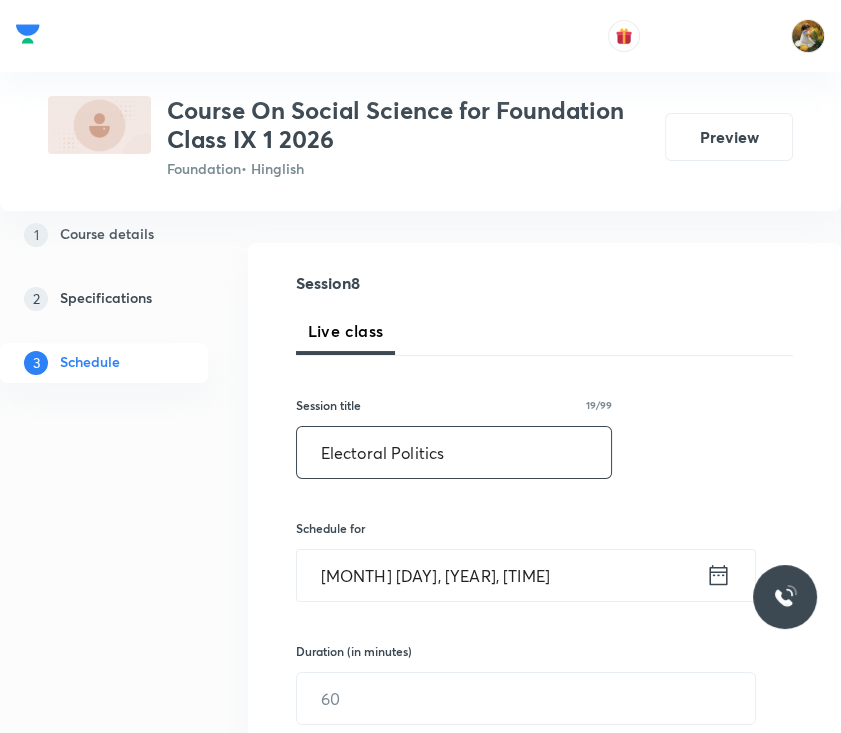 type on "Electoral Politics" 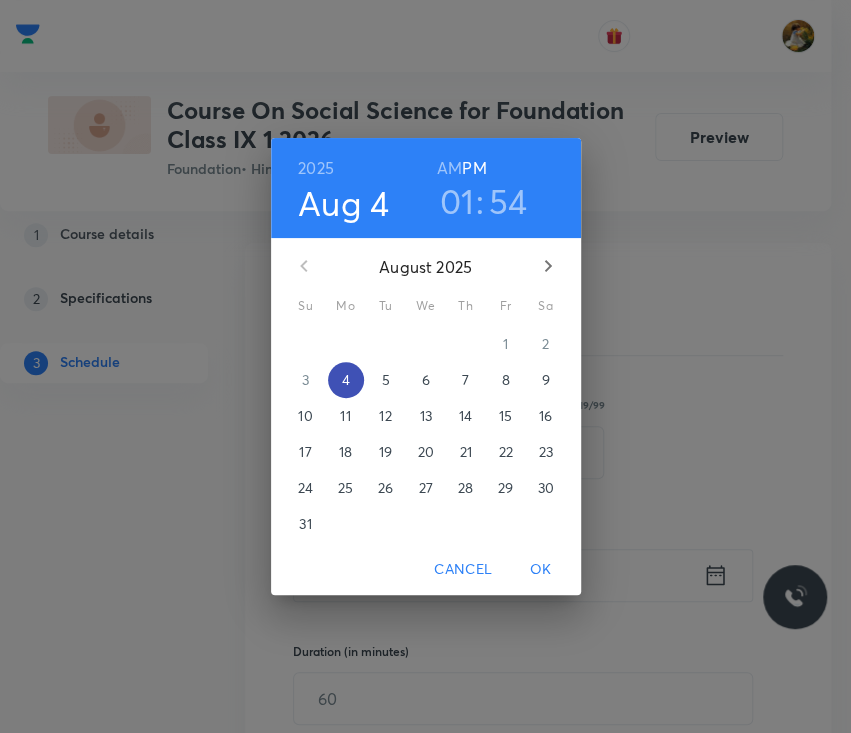 click on "4" at bounding box center [346, 380] 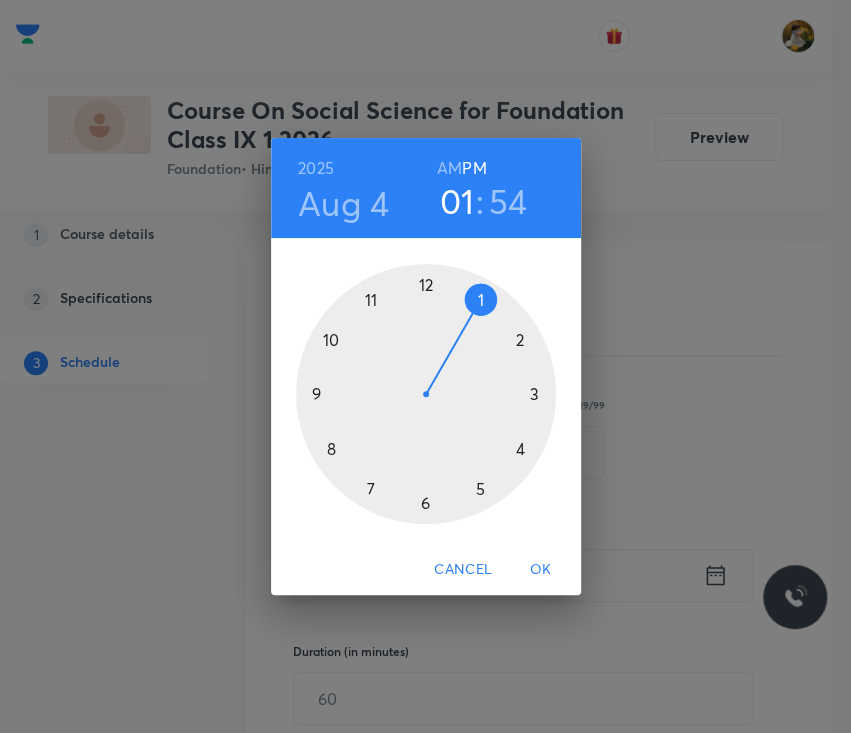 click at bounding box center [426, 394] 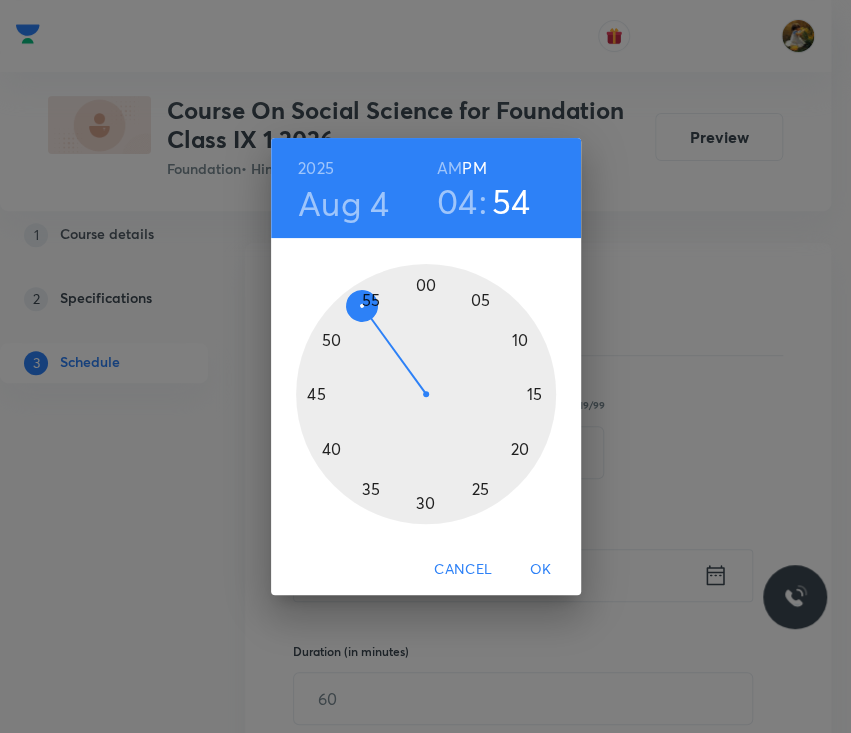 click at bounding box center (426, 394) 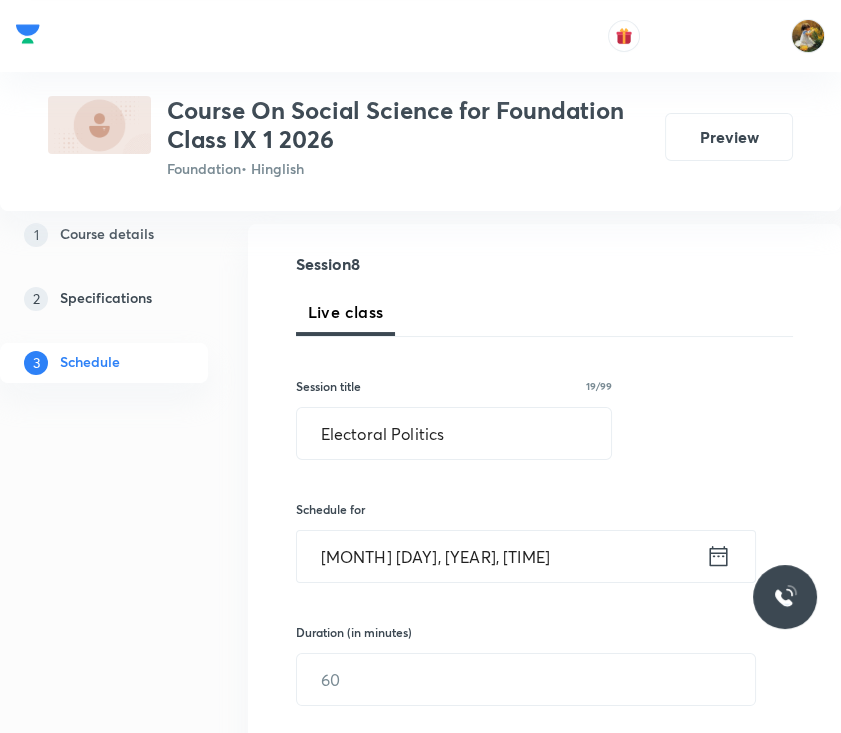 scroll, scrollTop: 400, scrollLeft: 0, axis: vertical 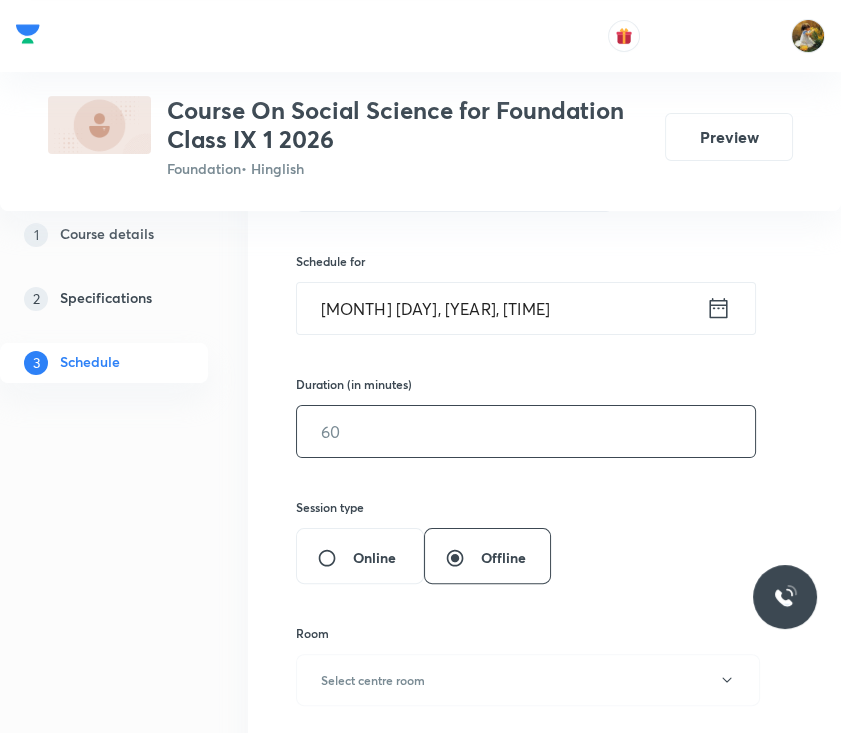 click at bounding box center [526, 431] 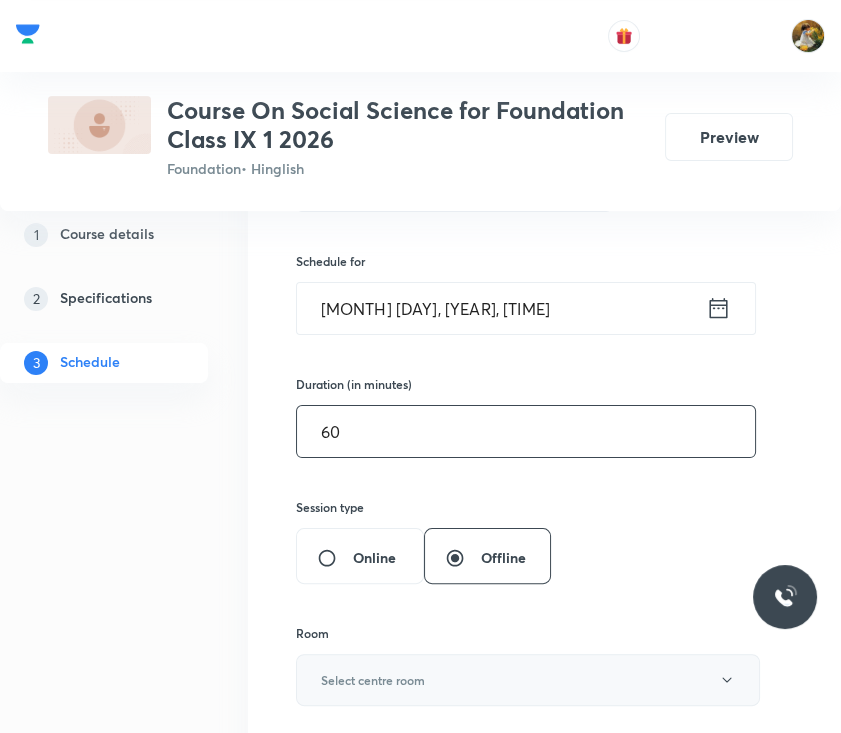 type on "60" 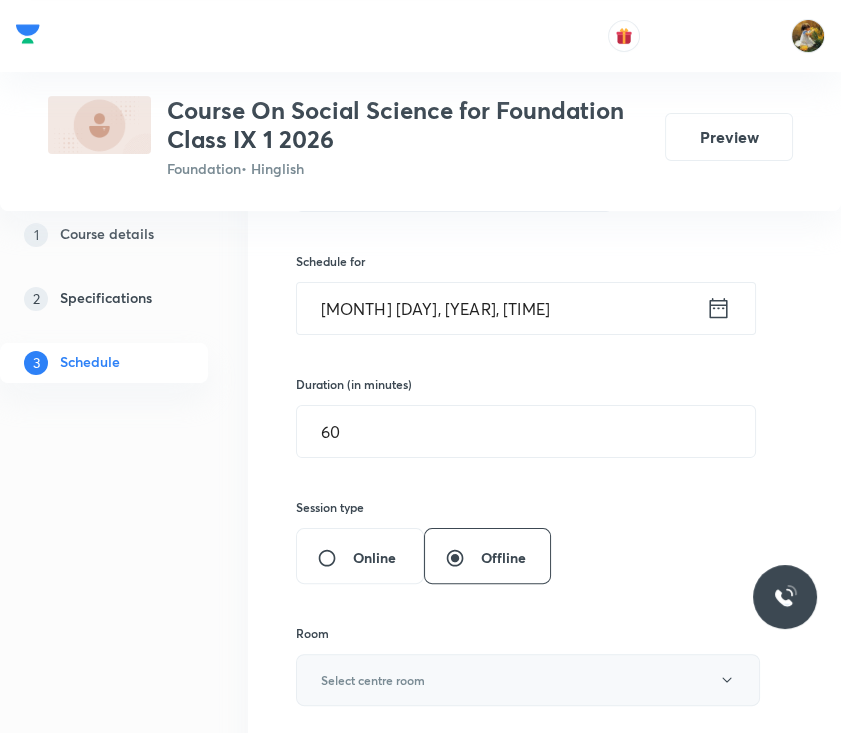 click on "Select centre room" at bounding box center [528, 680] 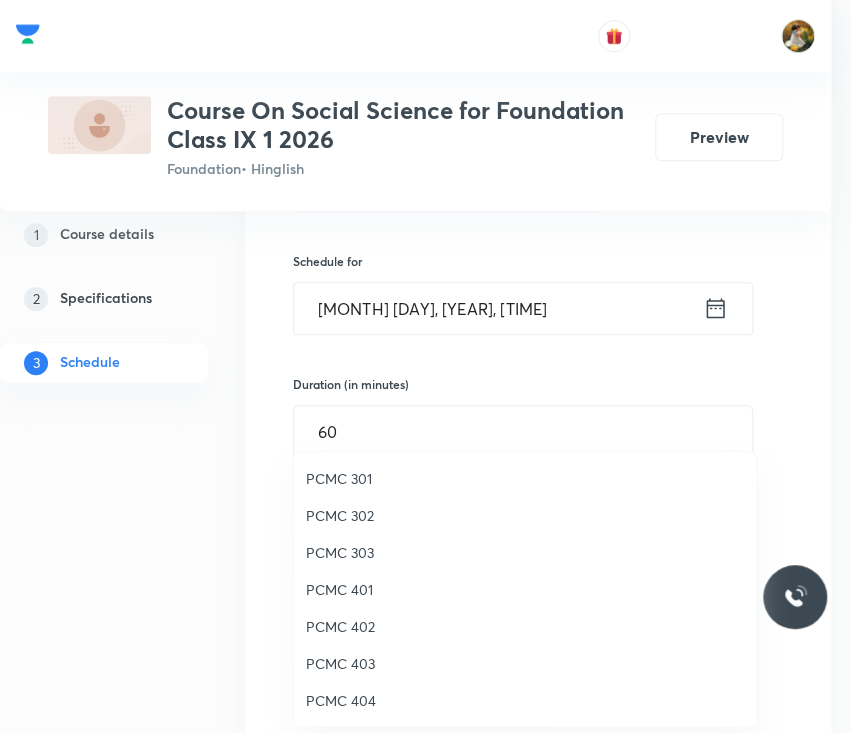 click on "PCMC 402" at bounding box center (525, 626) 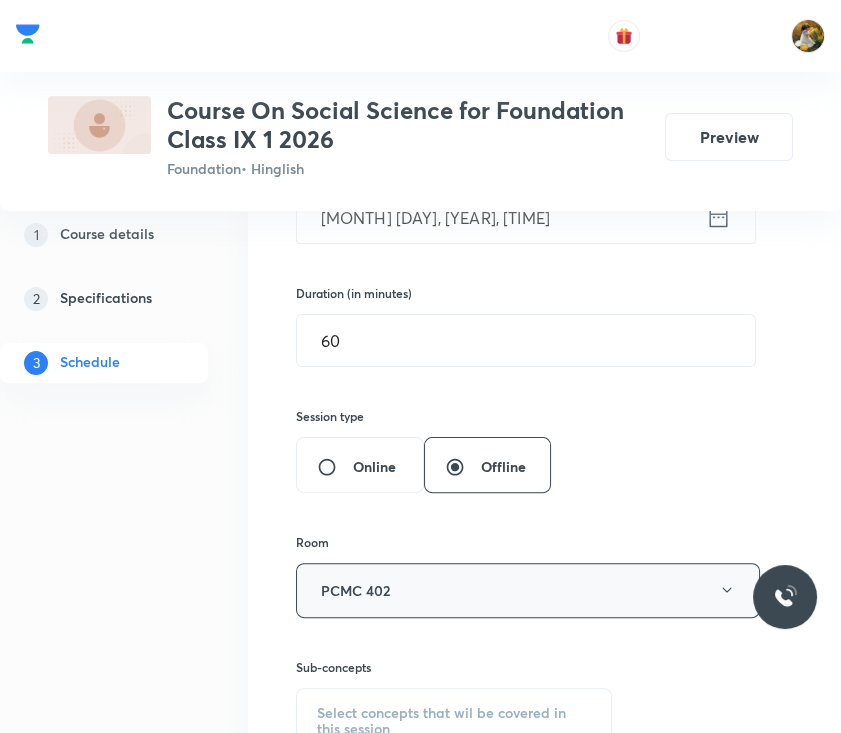 scroll, scrollTop: 533, scrollLeft: 0, axis: vertical 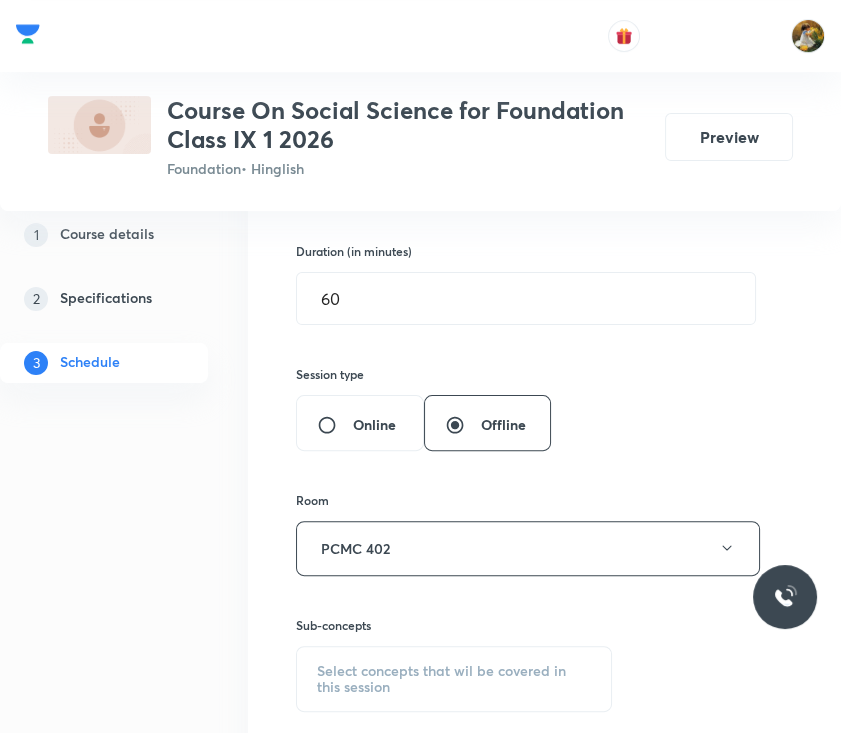 click on "Select concepts that wil be covered in this session" at bounding box center (454, 679) 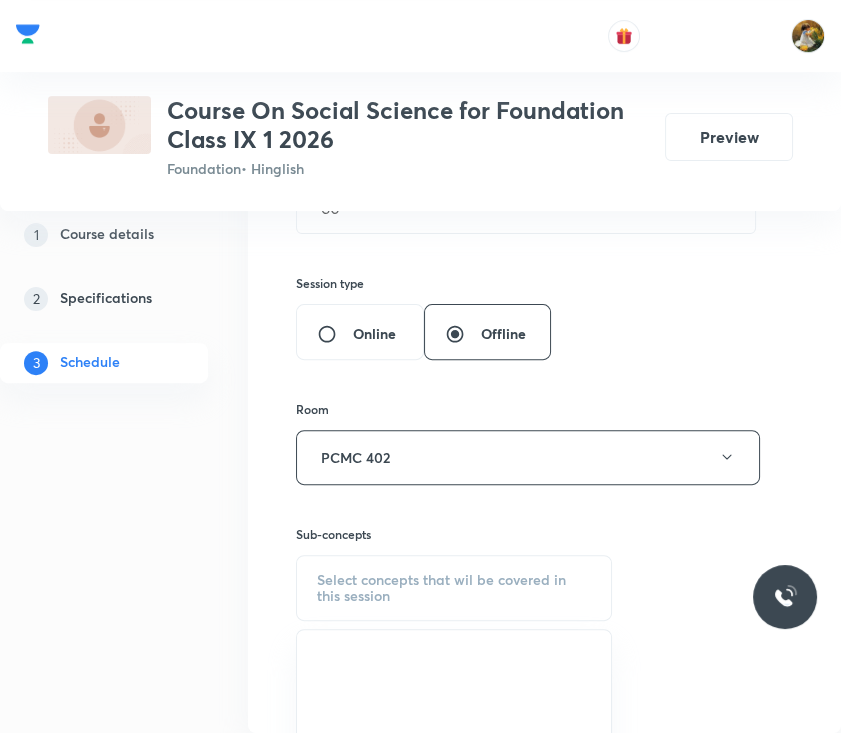 scroll, scrollTop: 666, scrollLeft: 0, axis: vertical 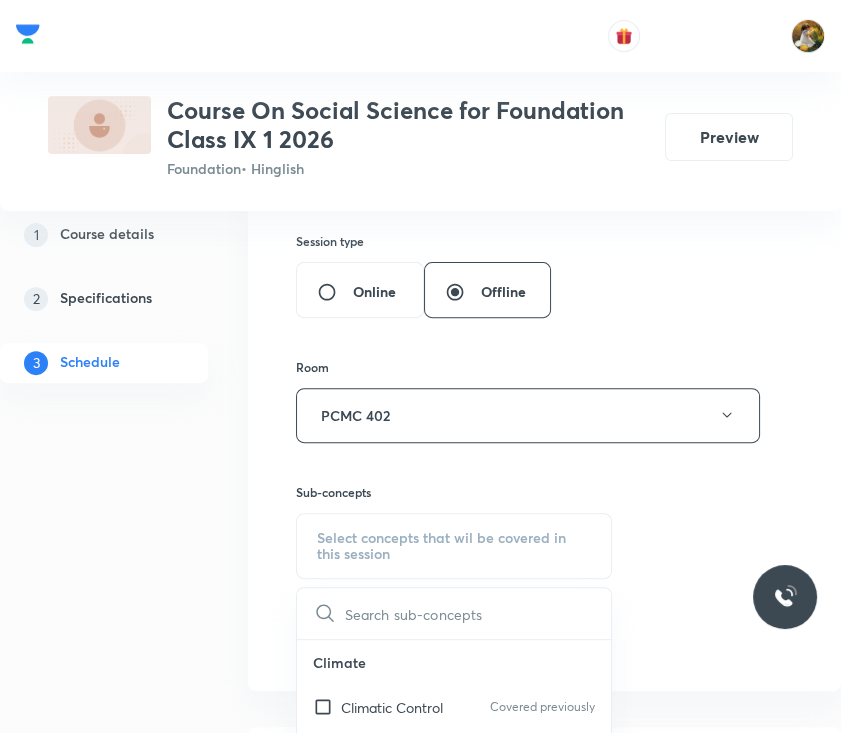 drag, startPoint x: 430, startPoint y: 711, endPoint x: 488, endPoint y: 615, distance: 112.1606 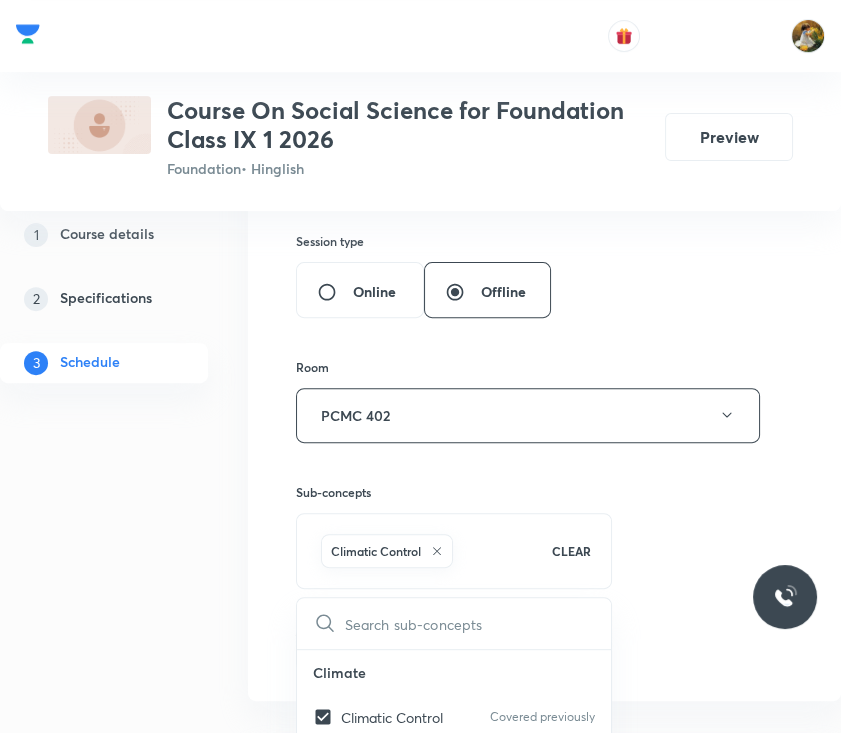 click on "Session  8 Live class Session title 19/99 Electoral Politics ​ Schedule for Aug 4, 2025, 4:14 PM ​ Duration (in minutes) 60 ​   Session type Online Offline Room PCMC 402 Sub-concepts Climatic Control CLEAR ​ Climate Climatic Control Covered previously The Seasons Covered previously Food Security In India National Food Security Act 2013 Antyodaya Anna Yojana Role of Cooperatives in Food Securities Poverty As a Challenge Urban Case Rural Case Poverty as seen by Social Scientists Poverty Line Poverty Estimates Vulnerable Groups Global Poverty Scenario Inter State Disparities Causes of Poverty Anti Poverty Measures The Challenges Ahead People as Resource Economic Activities by Men & Women Quality of Population on Economic Front The Story of Village Palampur Farming in Palampur Non Farming Activities in Palampur Democratic Rights Life Without Rights Rights in Indian Constitution Working of Institutions How Is a Major Policy Decision Taken? Parliament Political Executive The President The Judiciary Drainage" at bounding box center [544, 205] 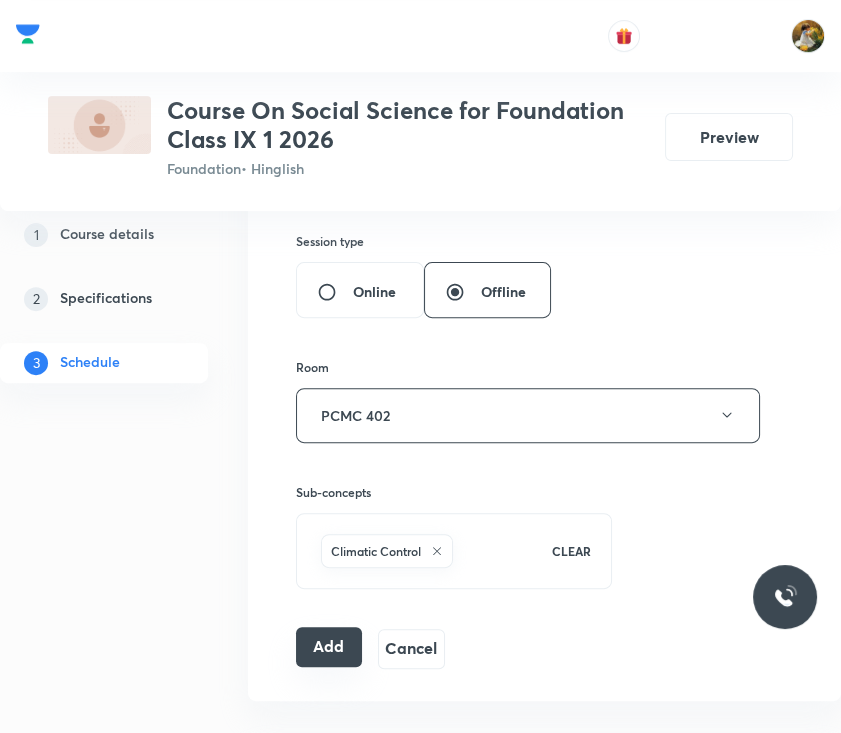 click on "Add" at bounding box center [329, 647] 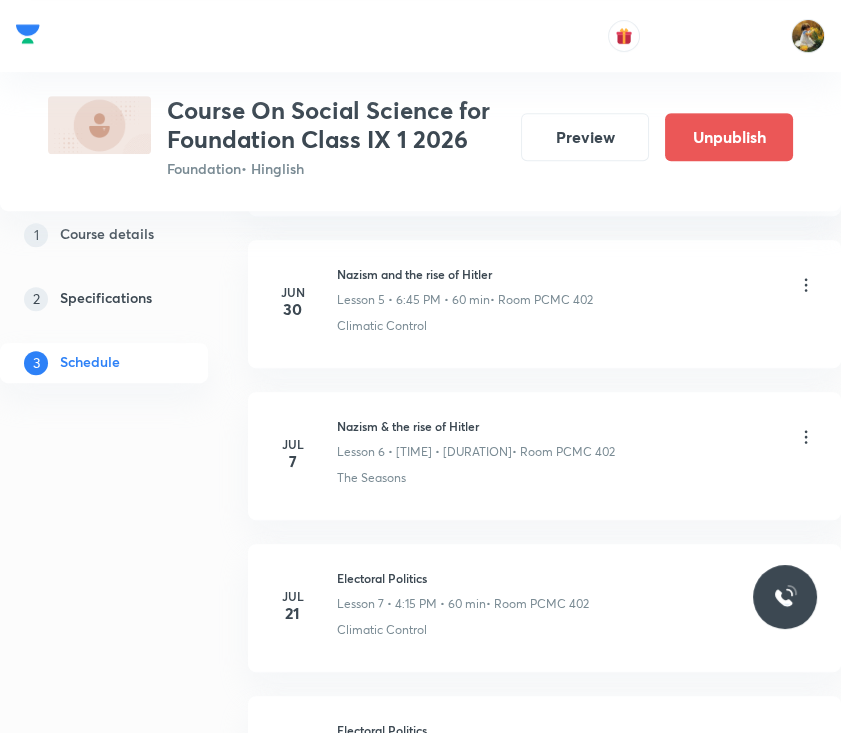 scroll, scrollTop: 1140, scrollLeft: 0, axis: vertical 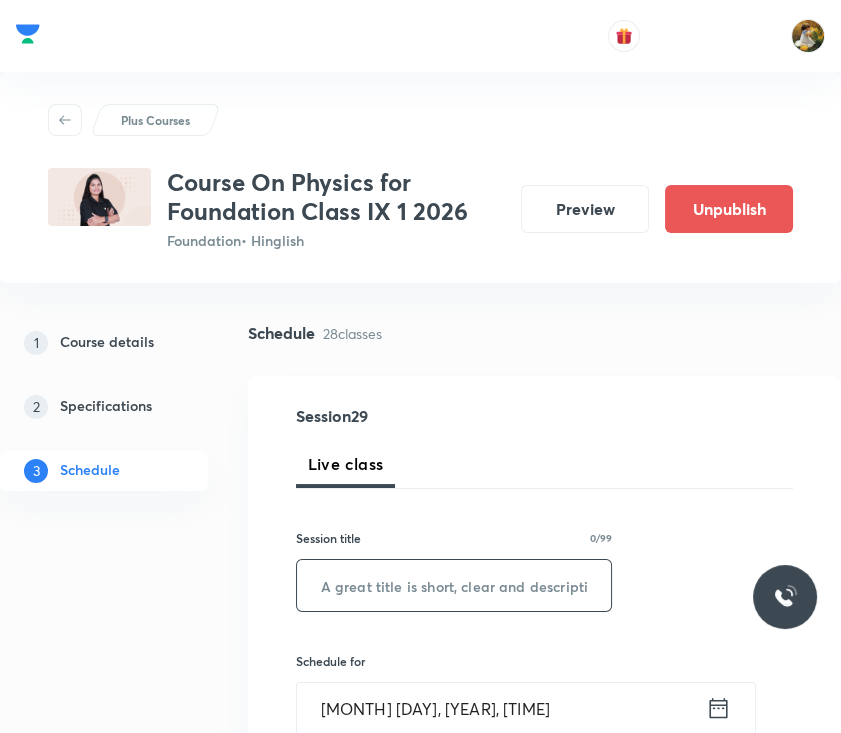 click at bounding box center (454, 585) 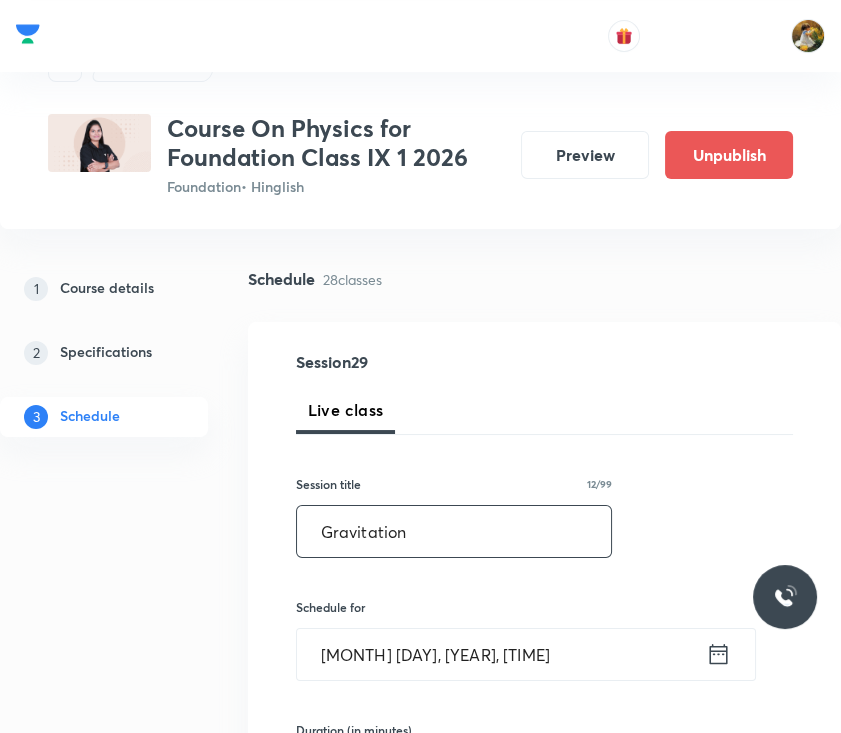 scroll, scrollTop: 133, scrollLeft: 0, axis: vertical 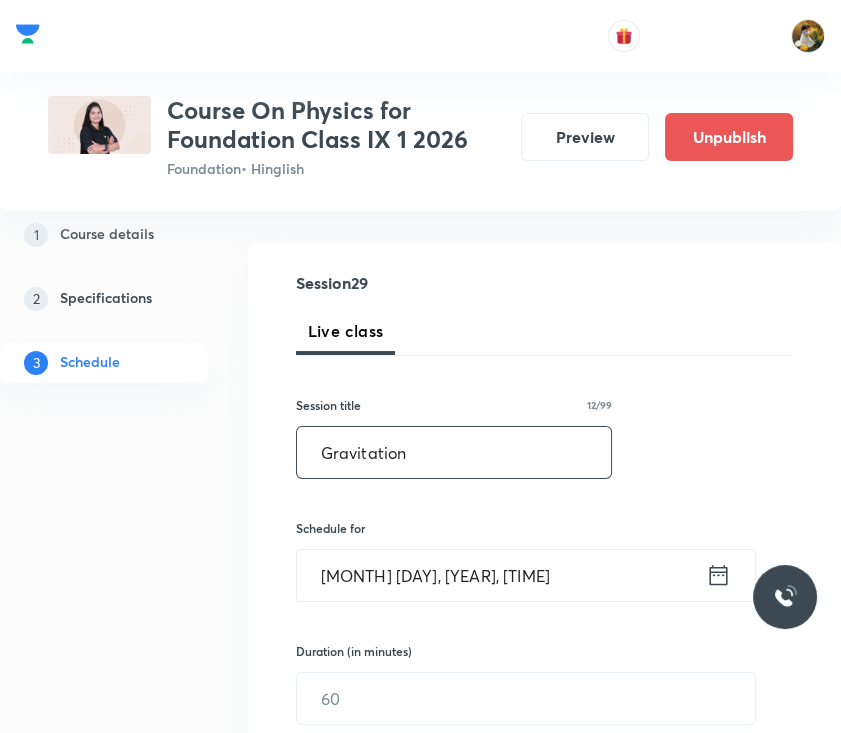 type on "Gravitation" 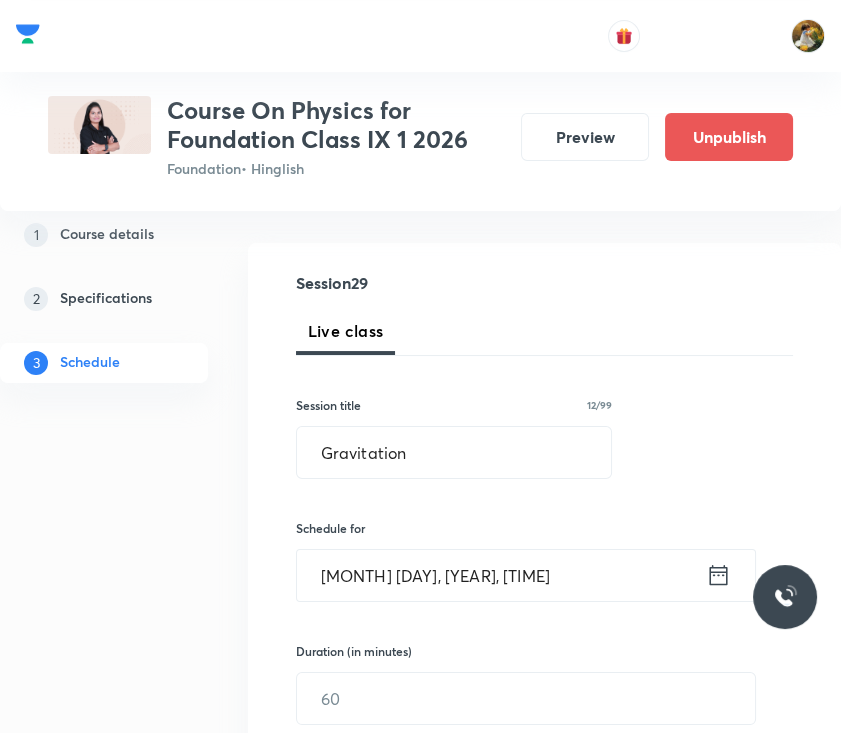 click on "[MONTH] [DAY], [YEAR], [TIME]" at bounding box center [501, 575] 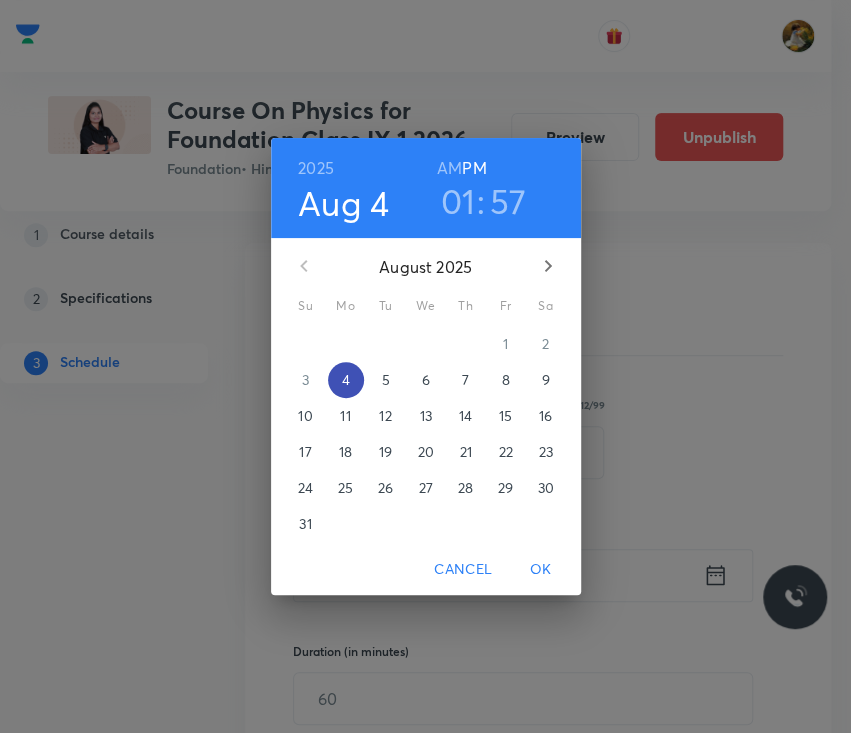 click on "4" at bounding box center [345, 380] 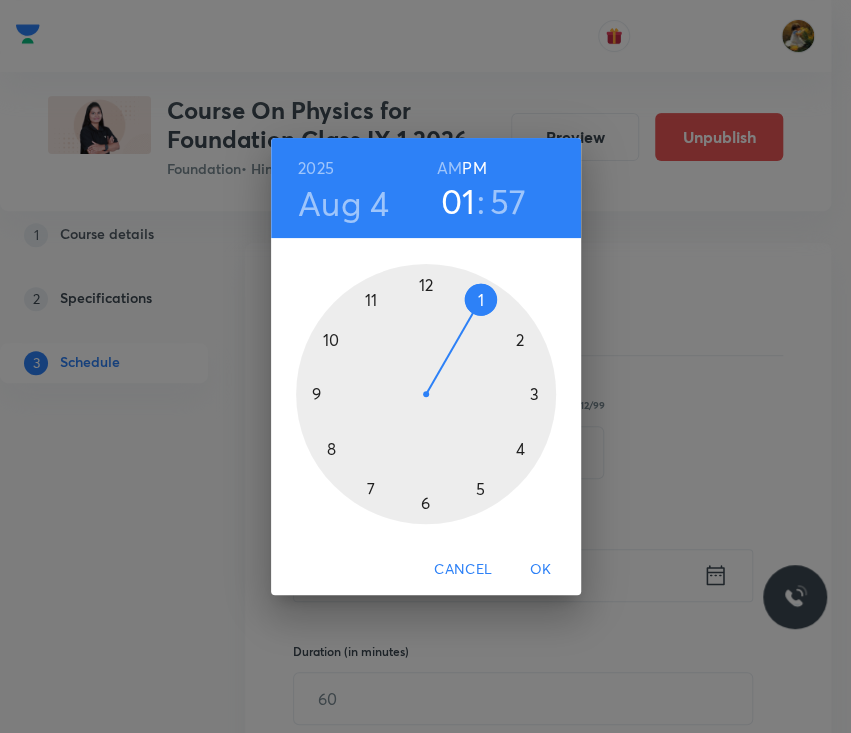 click at bounding box center (426, 394) 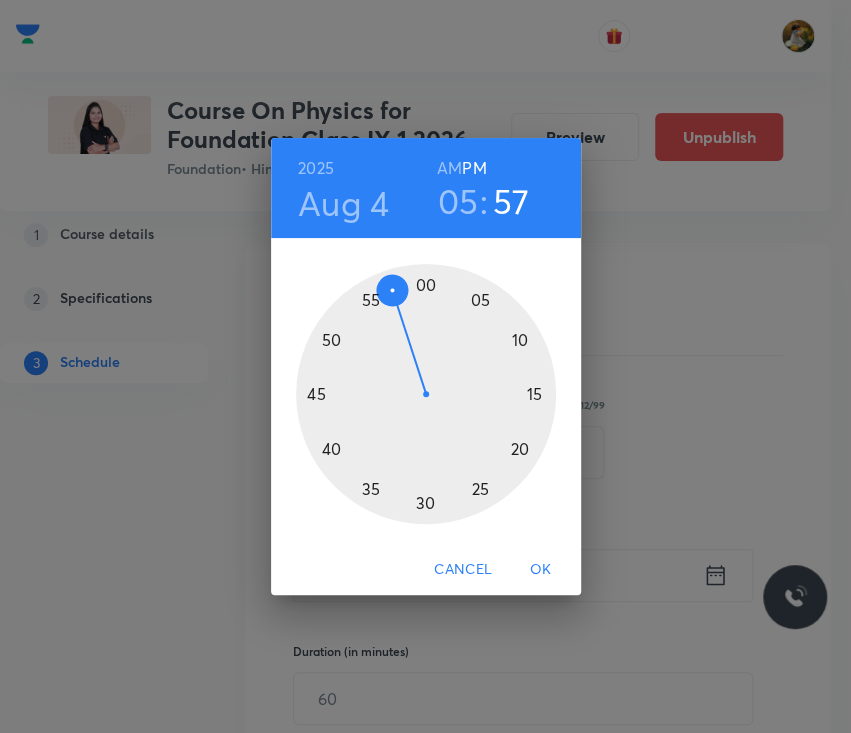 click at bounding box center (426, 394) 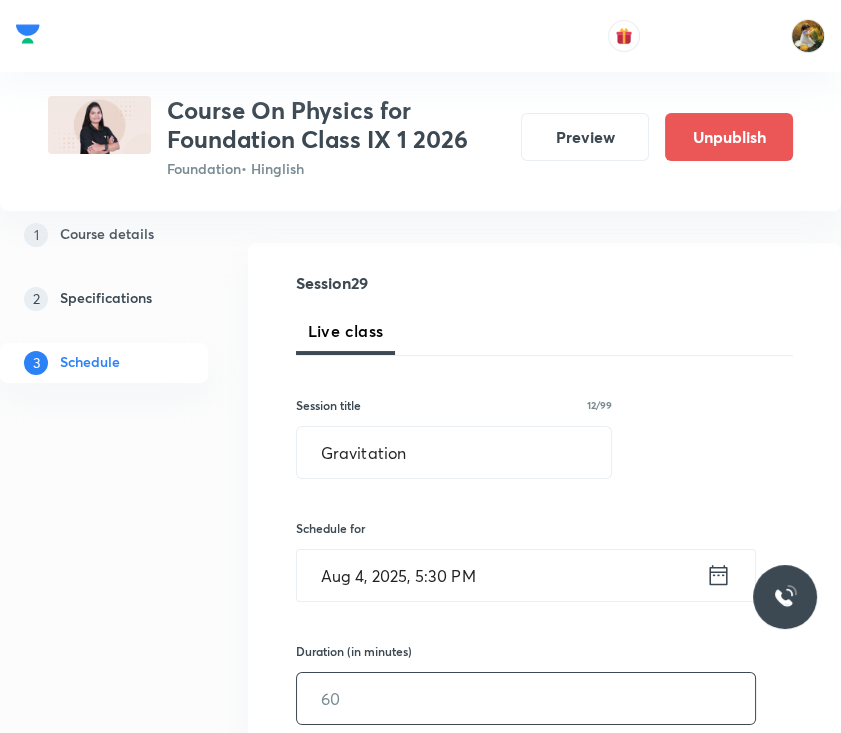click at bounding box center (526, 698) 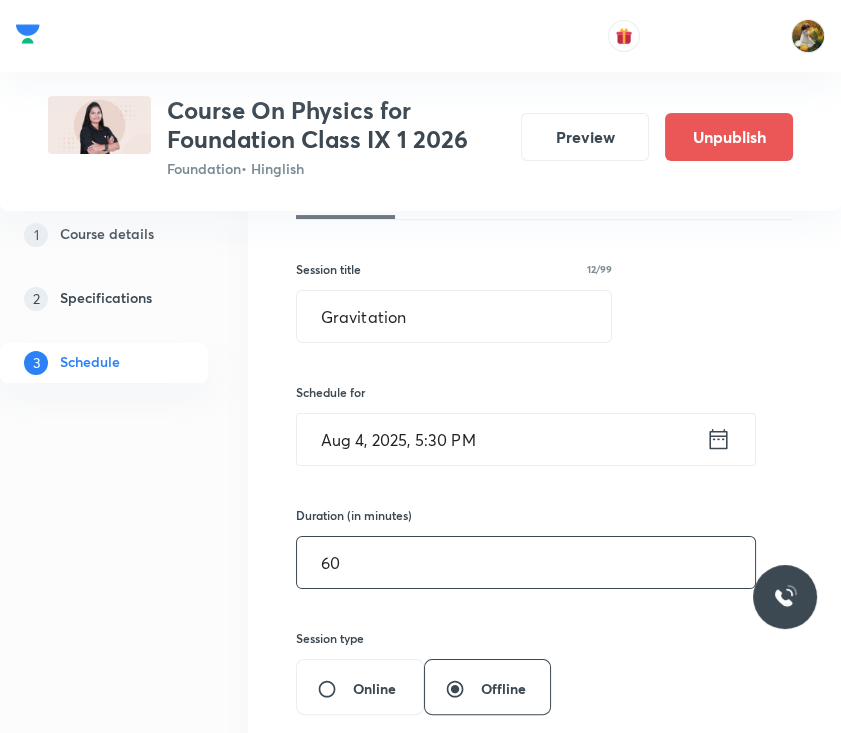 scroll, scrollTop: 400, scrollLeft: 0, axis: vertical 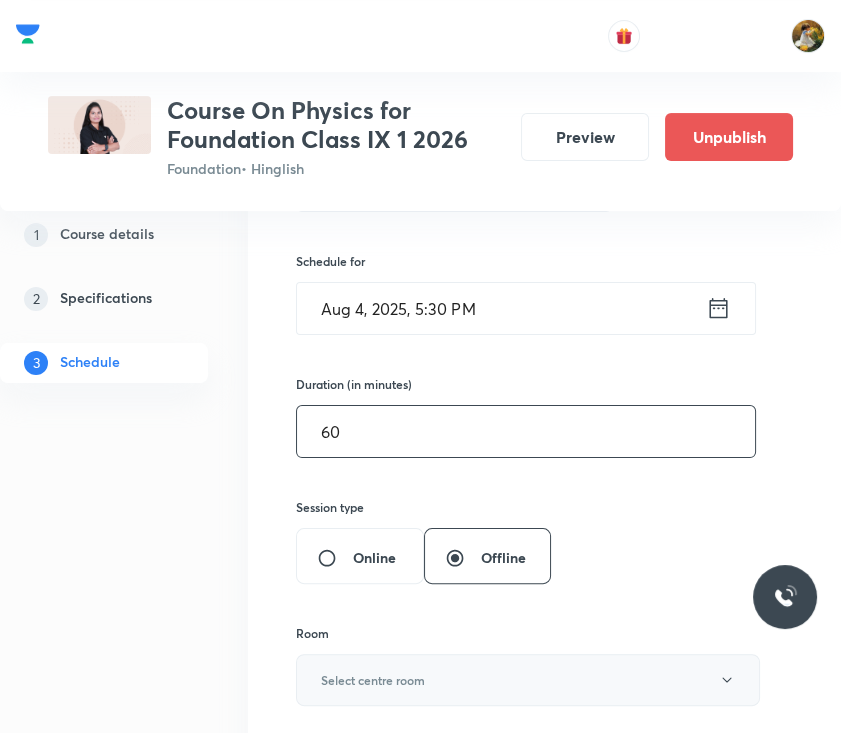 type on "60" 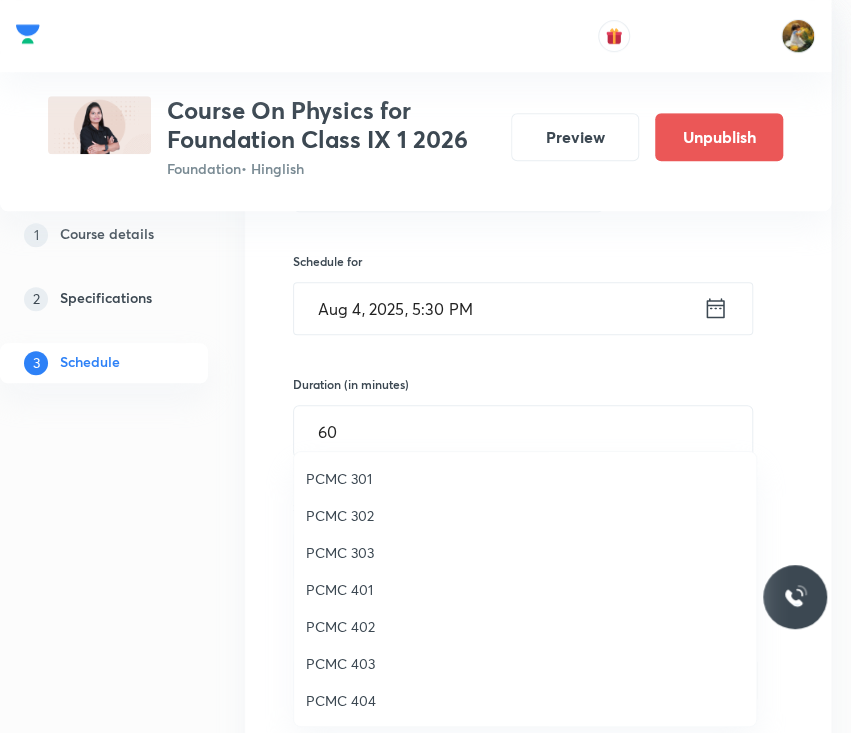 click on "PCMC 402" at bounding box center (525, 626) 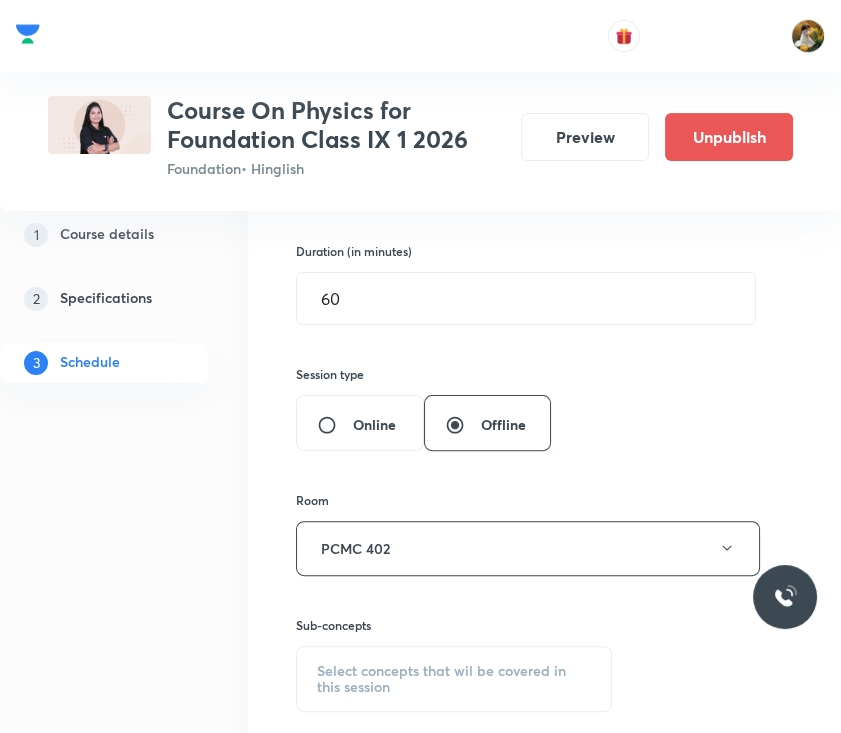 click on "Select concepts that wil be covered in this session" at bounding box center [454, 679] 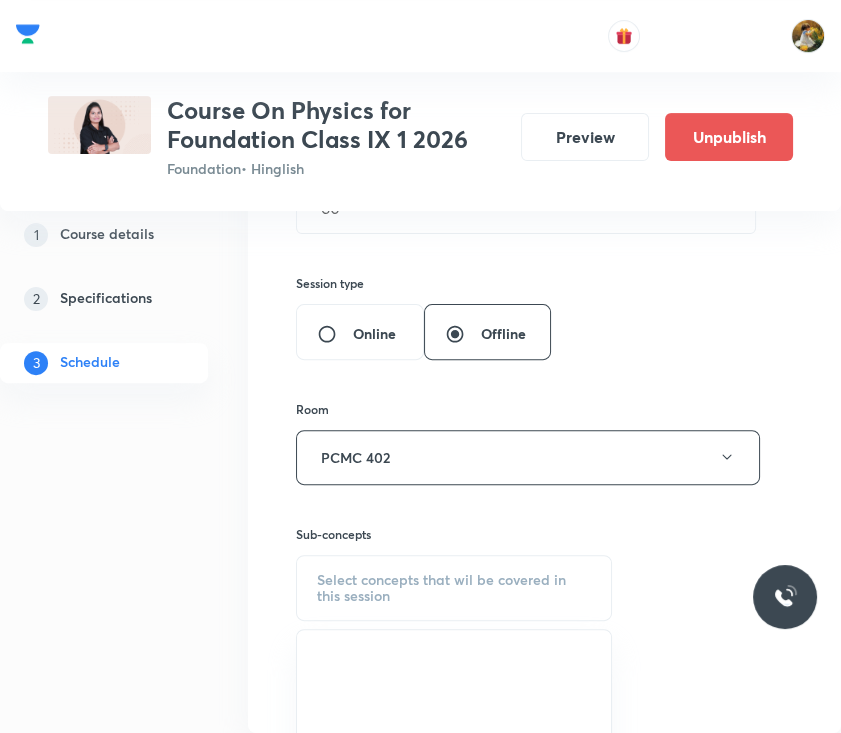 scroll, scrollTop: 666, scrollLeft: 0, axis: vertical 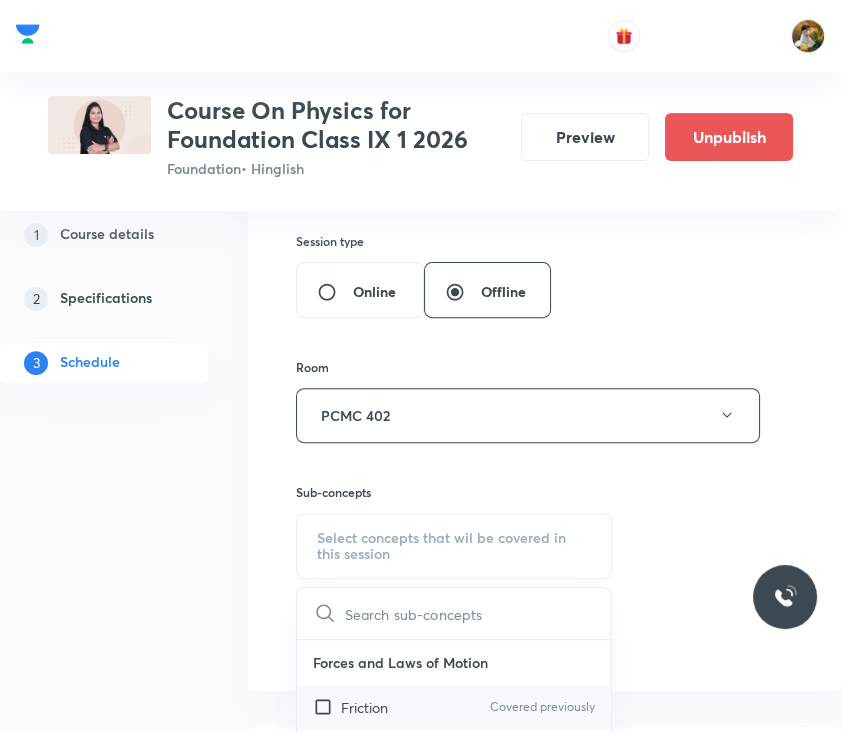 click on "Friction Covered previously" at bounding box center (454, 707) 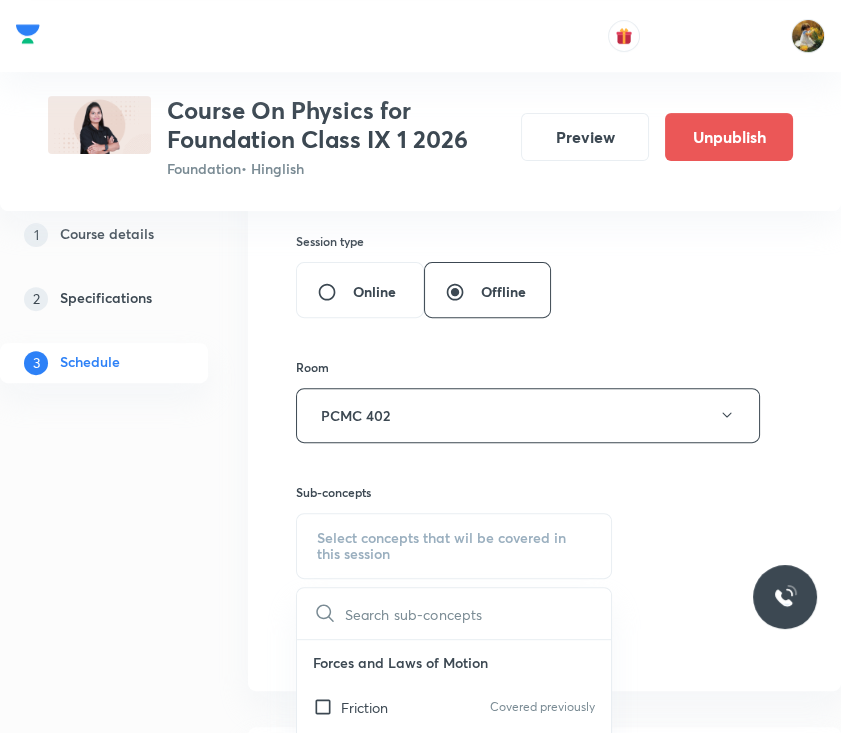 checkbox on "true" 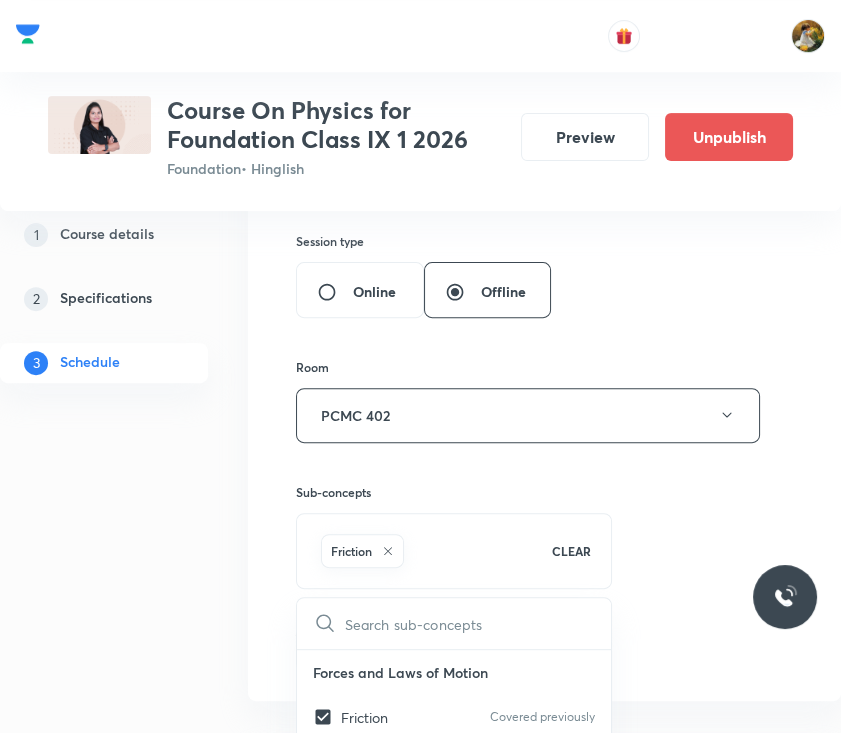click on "Session  29 Live class Session title 12/99 Gravitation ​ Schedule for Aug 4, 2025, 5:30 PM ​ Duration (in minutes) 60 ​   Session type Online Offline Room PCMC 402 Sub-concepts Friction CLEAR ​ Forces and Laws of Motion Friction Covered previously Law of Conservation of Momentum Covered previously Newton's Second Law of Motion Covered previously Newton Laws of Motion SI Unit System of Force Force Newton's First Law Momentum Acceleration and Force Relationship Linear Momentum Inertia Vector Quantity Uniform motion Balanced and Unbalanced force Archimedes Las Weight Forces and Laws of Motion Sound Sound as a Wave Components of Sound Properties of Sound Wave Echo Categorisation of Sound Based on Frequency Human Ear Concept of Beats Speed of Sound in Mediums Doppler's Effect Introduction Ultrasound Work Energy and Power Work Energy Power Work Energy Theorem Spring Conservative and Non Conservative Forces Collision Gravitation and Fluid Law of Gravitation Acceleration Due to Gravity Mass and Weight Motion" at bounding box center [544, 205] 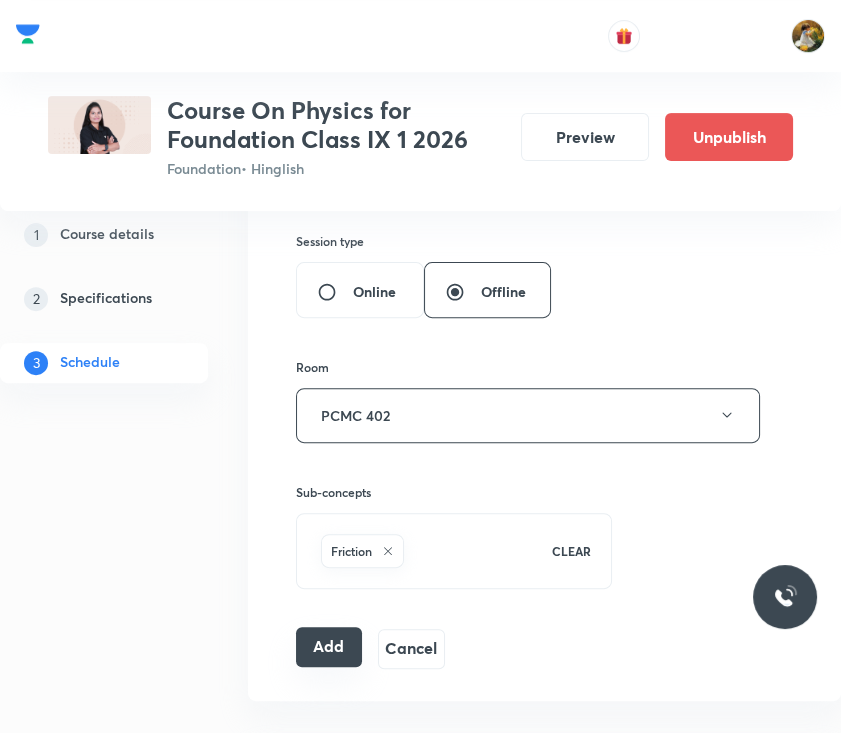 click on "Add" at bounding box center [329, 647] 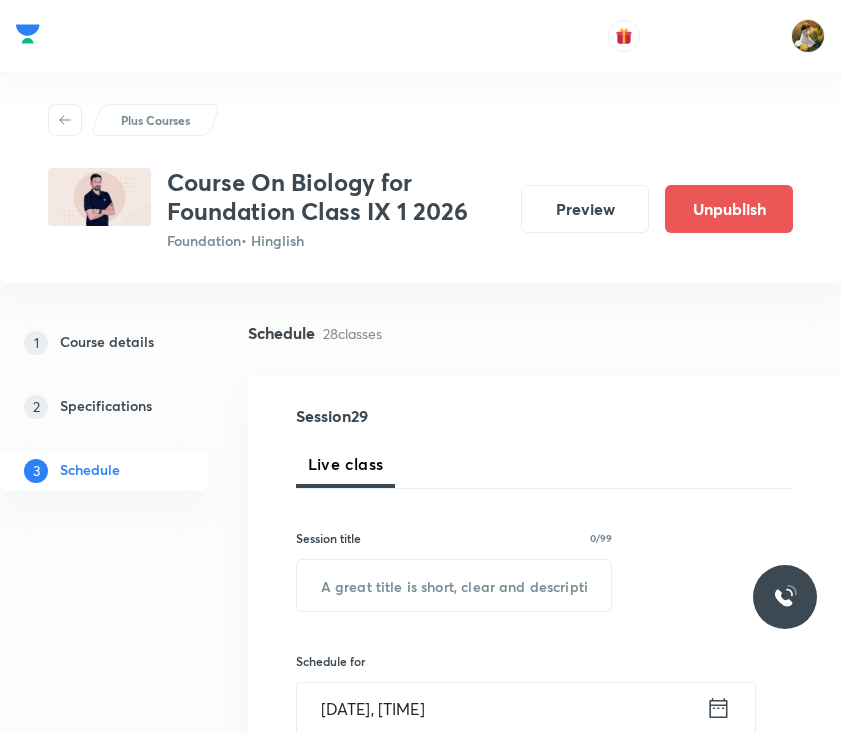 scroll, scrollTop: 0, scrollLeft: 0, axis: both 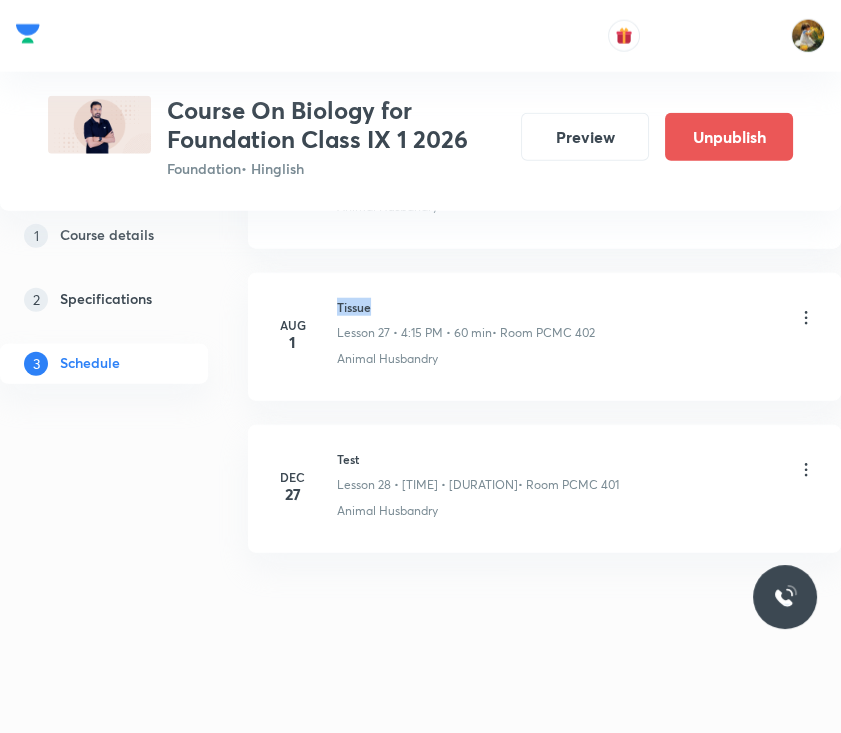 drag, startPoint x: 336, startPoint y: 291, endPoint x: 384, endPoint y: 314, distance: 53.225933 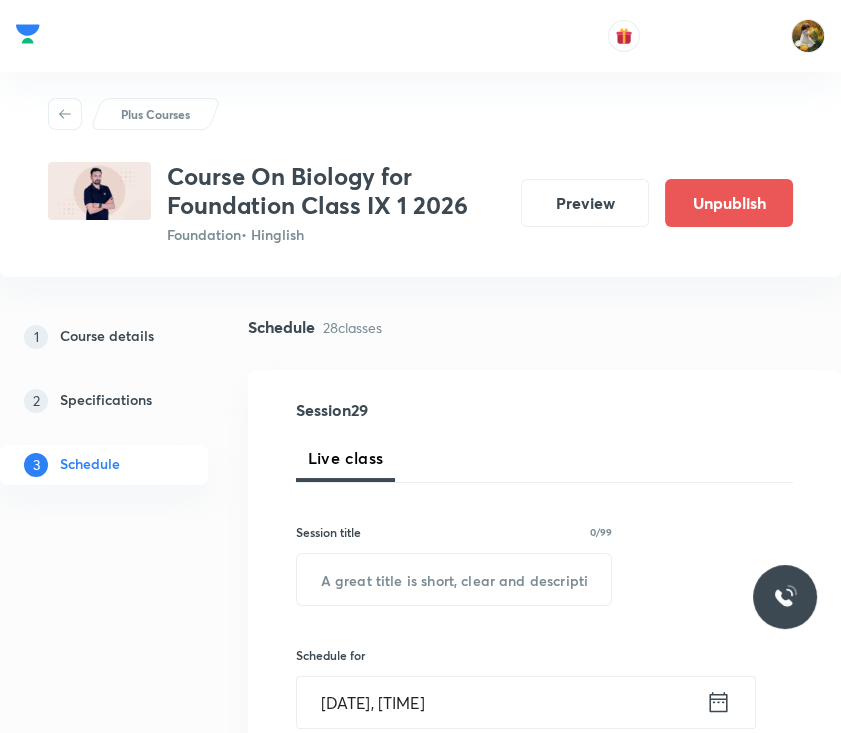 scroll, scrollTop: 2, scrollLeft: 0, axis: vertical 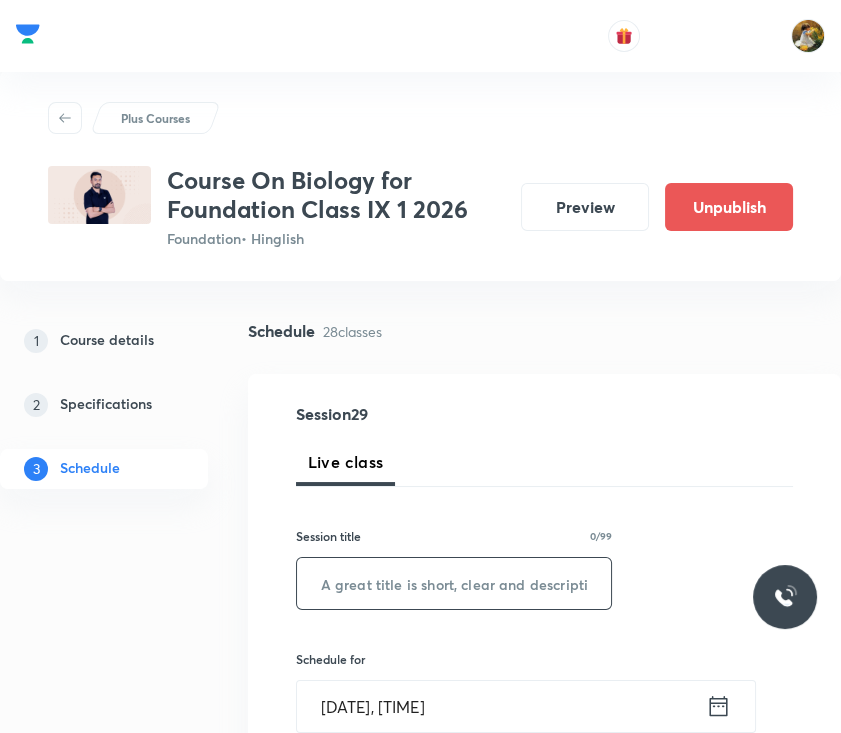 click at bounding box center [454, 583] 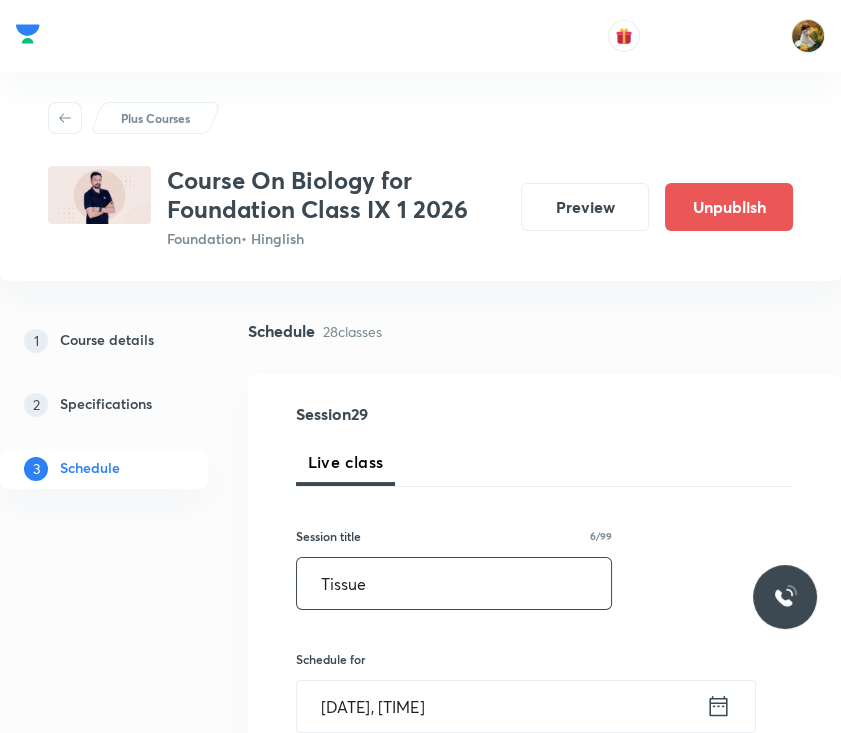 type on "Tissue" 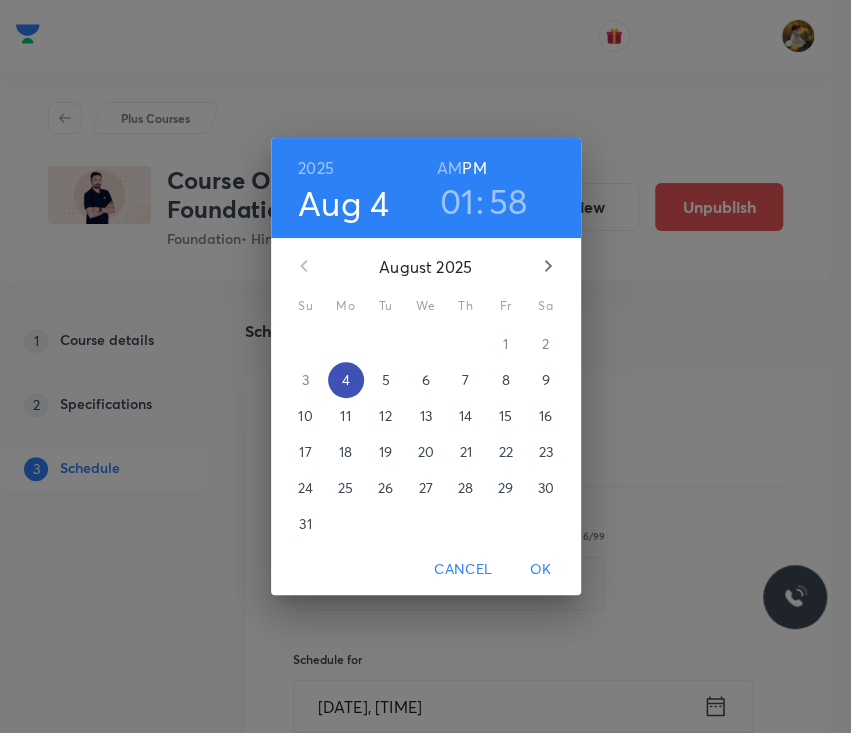 click on "4" at bounding box center (346, 380) 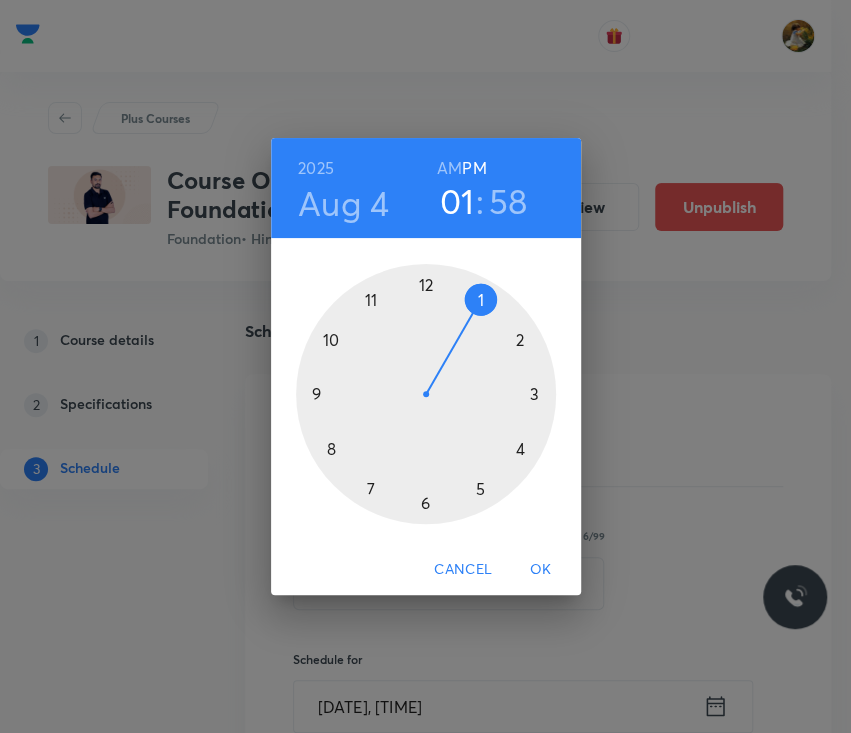 click at bounding box center [426, 394] 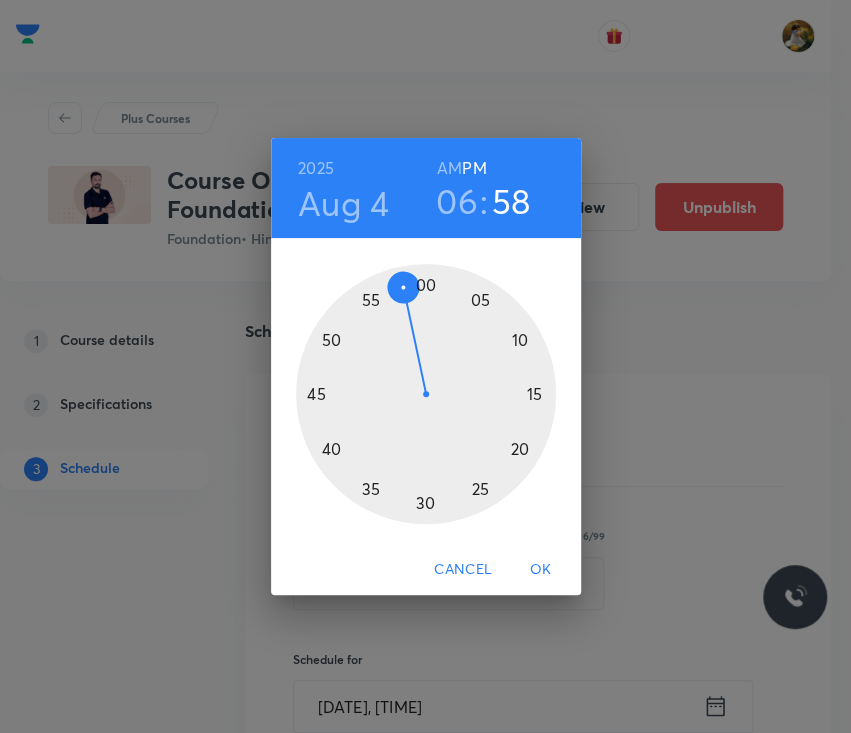 click at bounding box center (426, 394) 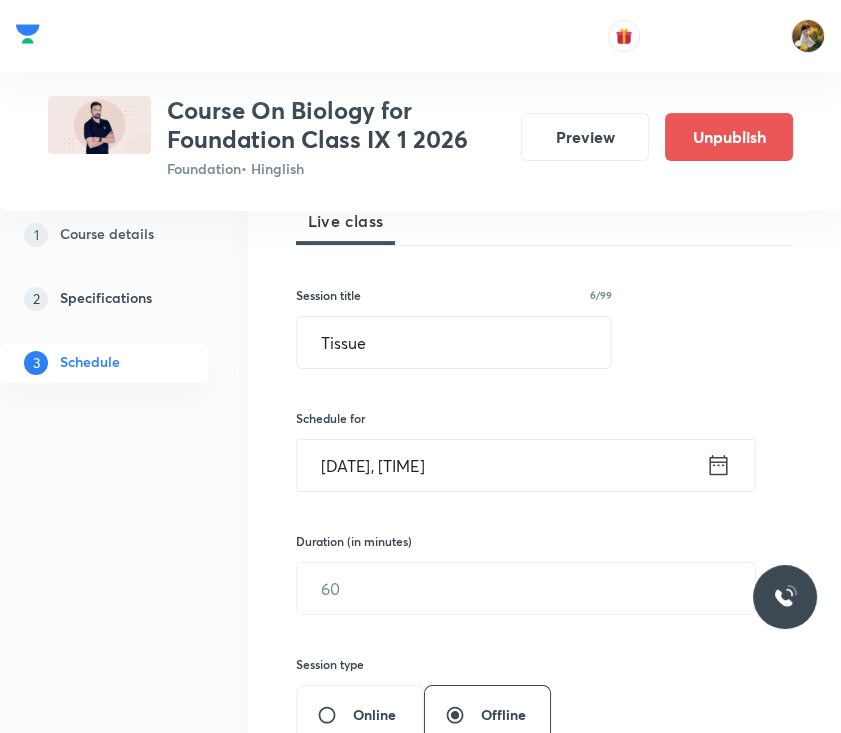 scroll, scrollTop: 269, scrollLeft: 0, axis: vertical 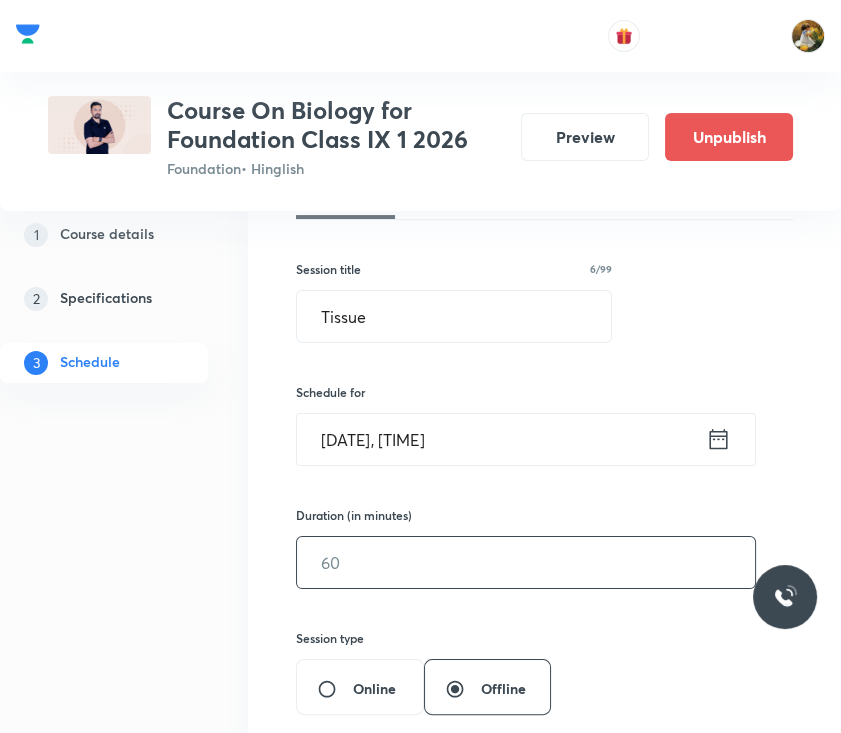click at bounding box center (526, 562) 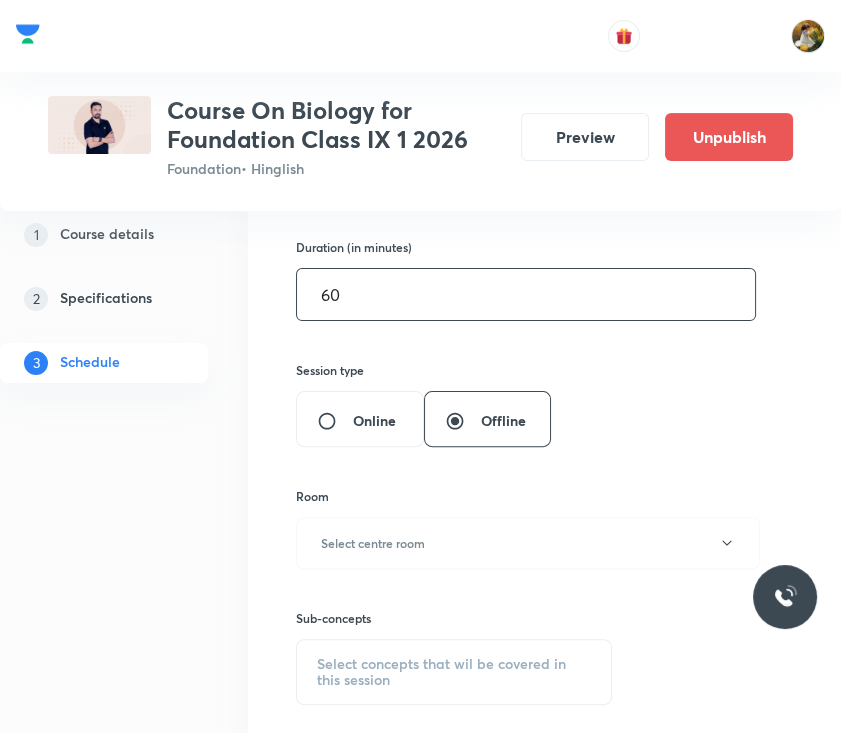 scroll, scrollTop: 669, scrollLeft: 0, axis: vertical 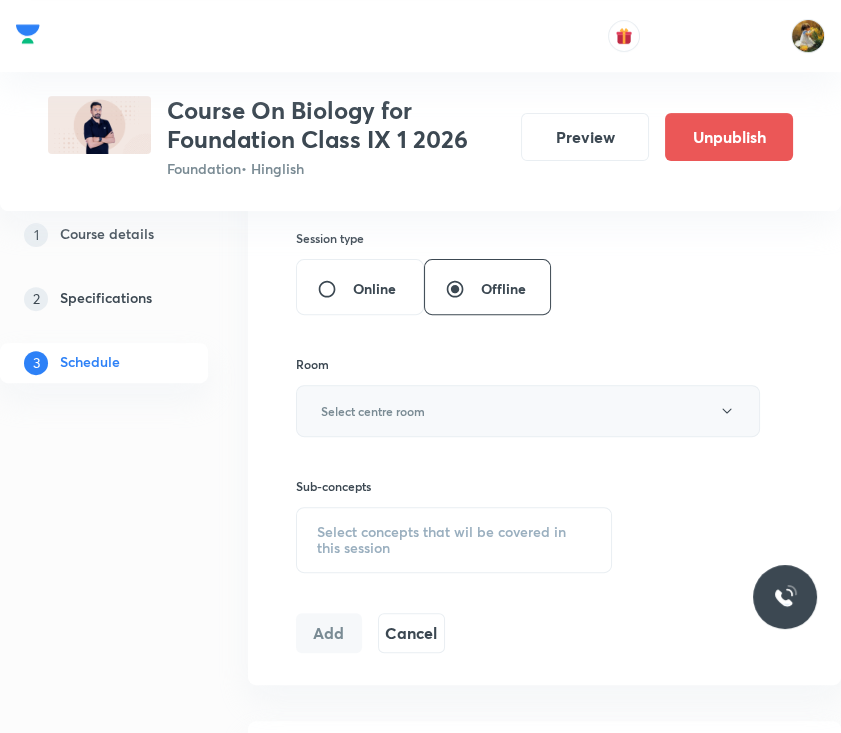type on "60" 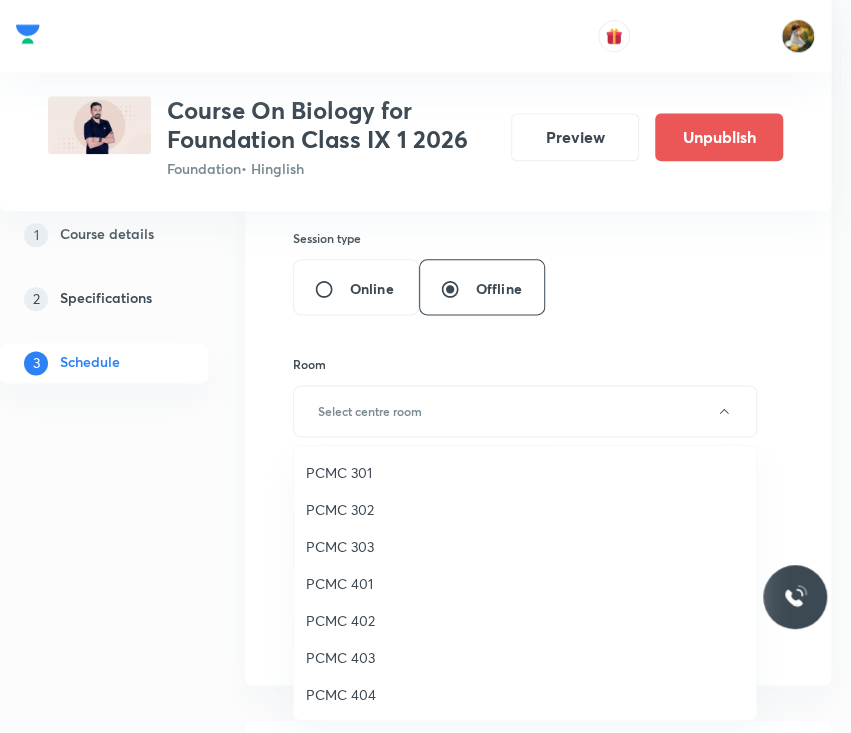 click on "PCMC 402" at bounding box center [525, 620] 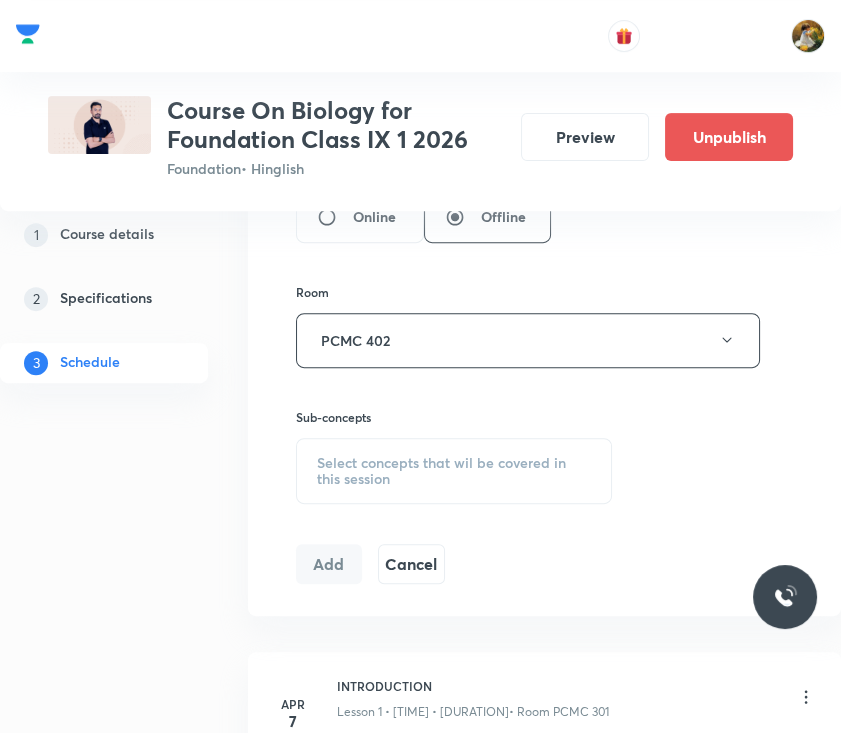 scroll, scrollTop: 802, scrollLeft: 0, axis: vertical 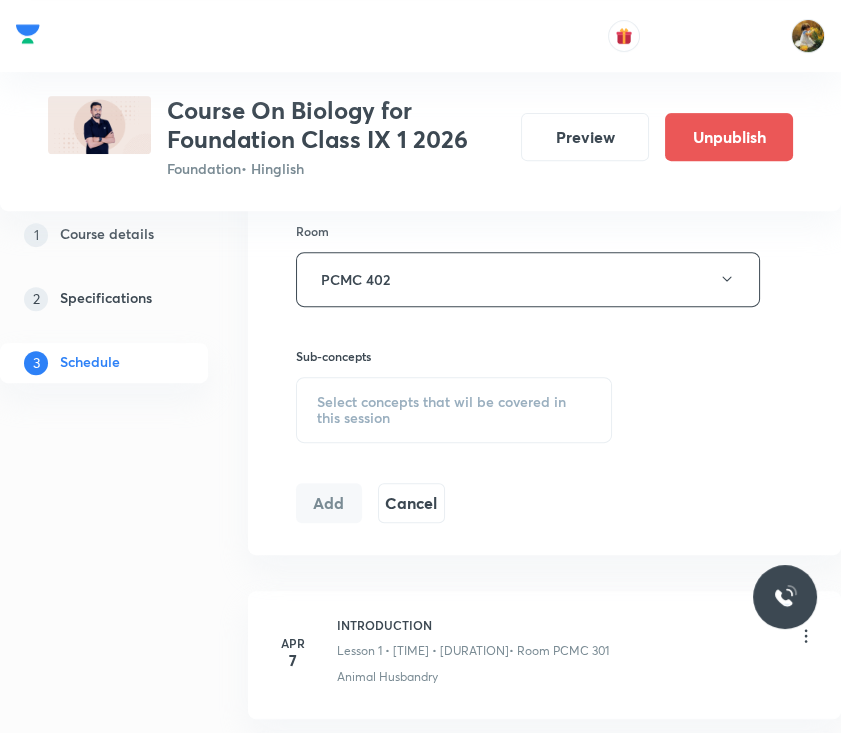 click on "Select concepts that wil be covered in this session" at bounding box center (454, 410) 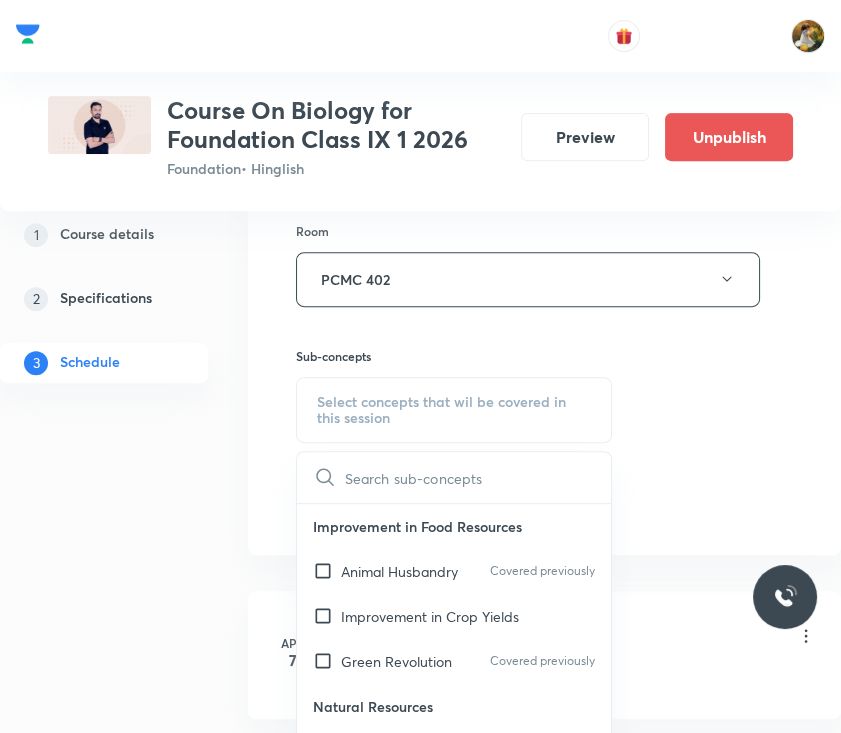 scroll, scrollTop: 936, scrollLeft: 0, axis: vertical 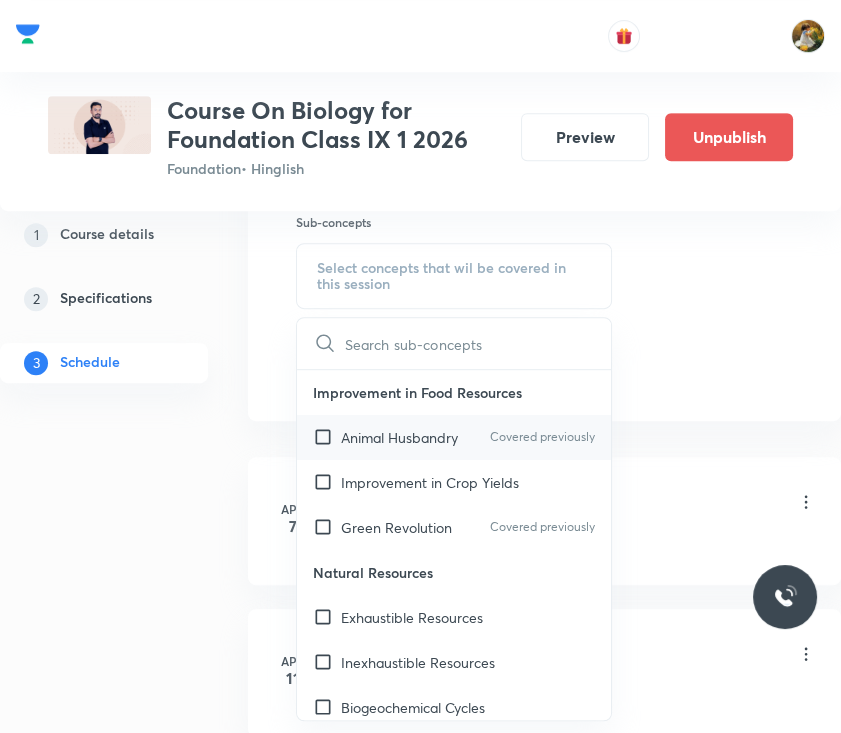 click on "Animal Husbandry" at bounding box center (399, 437) 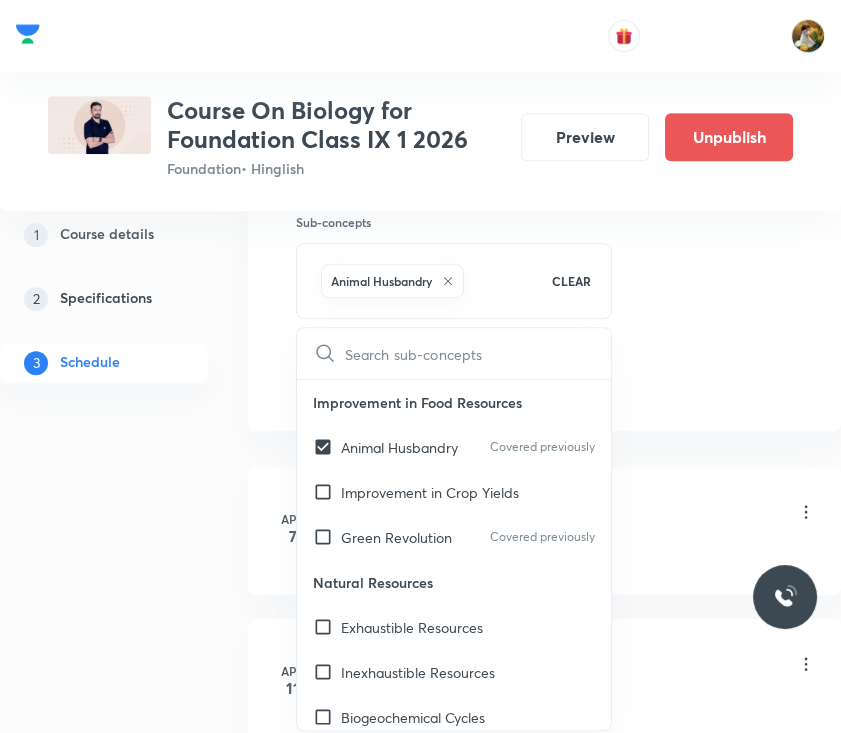 click on "Session  29 Live class Session title 6/99 Tissue ​ Schedule for Aug 4, 2025, 6:45 PM ​ Duration (in minutes) 60 ​   Session type Online Offline Room PCMC 402 Sub-concepts Animal Husbandry CLEAR ​ Improvement in Food Resources Animal Husbandry Covered previously Improvement in Crop Yields Green Revolution Covered previously Natural Resources Exhaustible Resources Inexhaustible Resources Biogeochemical Cycles Greenhouse Effect Why do we Fall ill Health & Its Failure Causes of Diseases Types of Diseases Acquired Diseases Spread of Infectious Diseases Principles of Treatment & its Prevention Diversity in Living Organisms Biodiversity & Classification Five Kingdom Kingdom Animalia Kingdom Plantae Tissues Animal Tissues Plant Tissues The Fundamental Unit of Life-Cell Discovery of Cell Types of Cell Structure of Cell Cell Organelles Introduction Prokaryotic Cell Eukaryotic Cell Endomembrane System Microbodies Reproduction Introduction Asexual Reproduction Asexual Reproduction In Plants Introduction Biosphere" at bounding box center [544, -65] 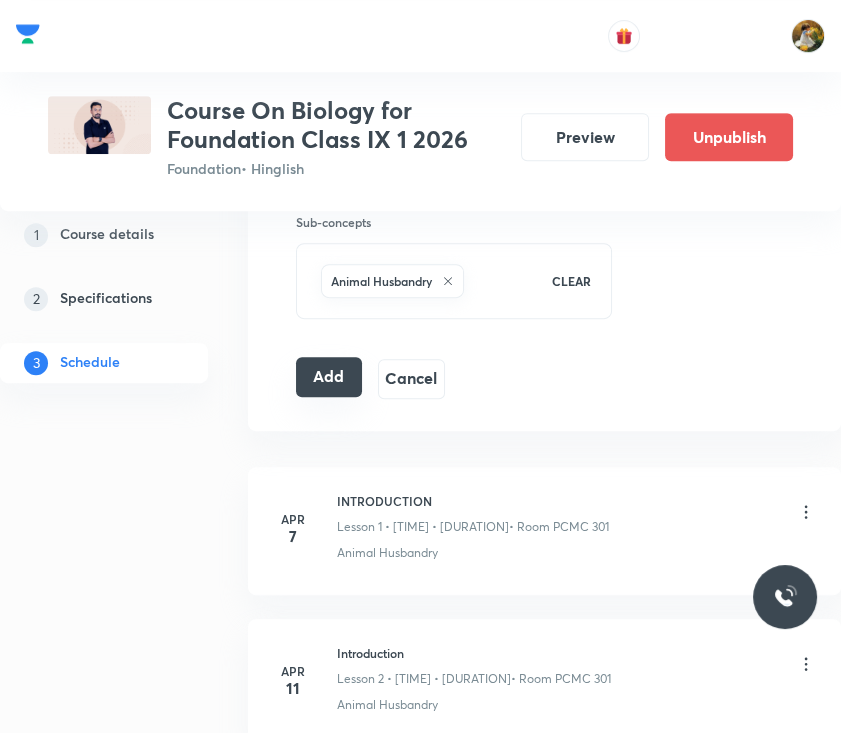 click on "Add" at bounding box center (329, 377) 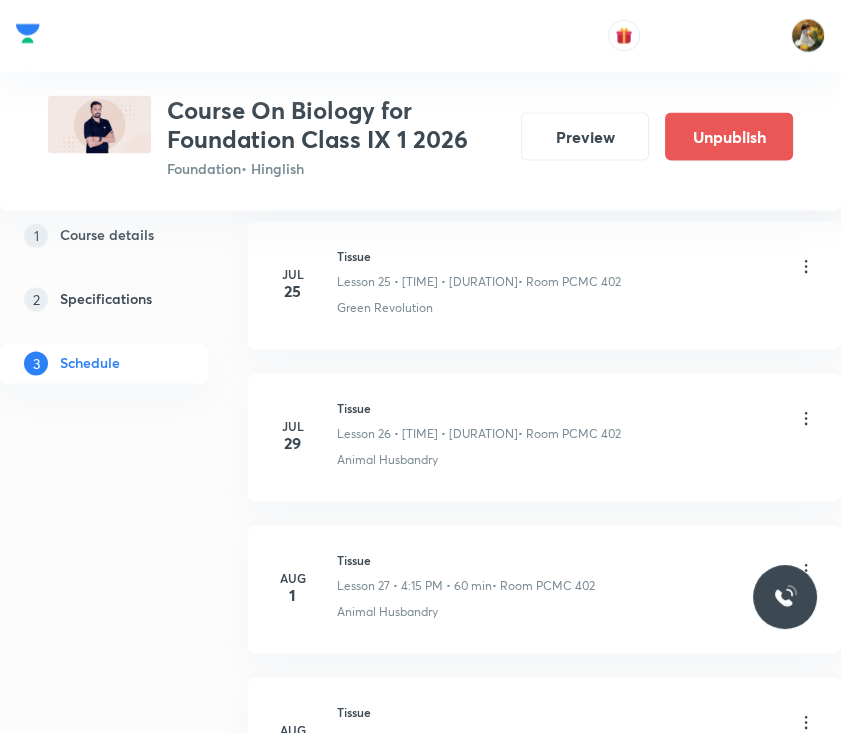 scroll, scrollTop: 4328, scrollLeft: 0, axis: vertical 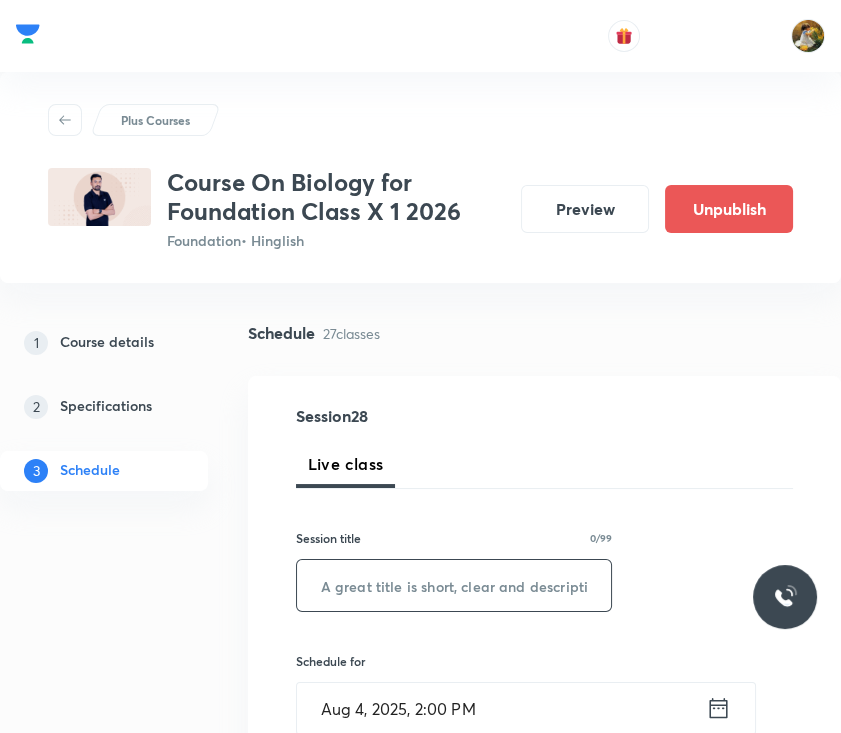 click at bounding box center (454, 585) 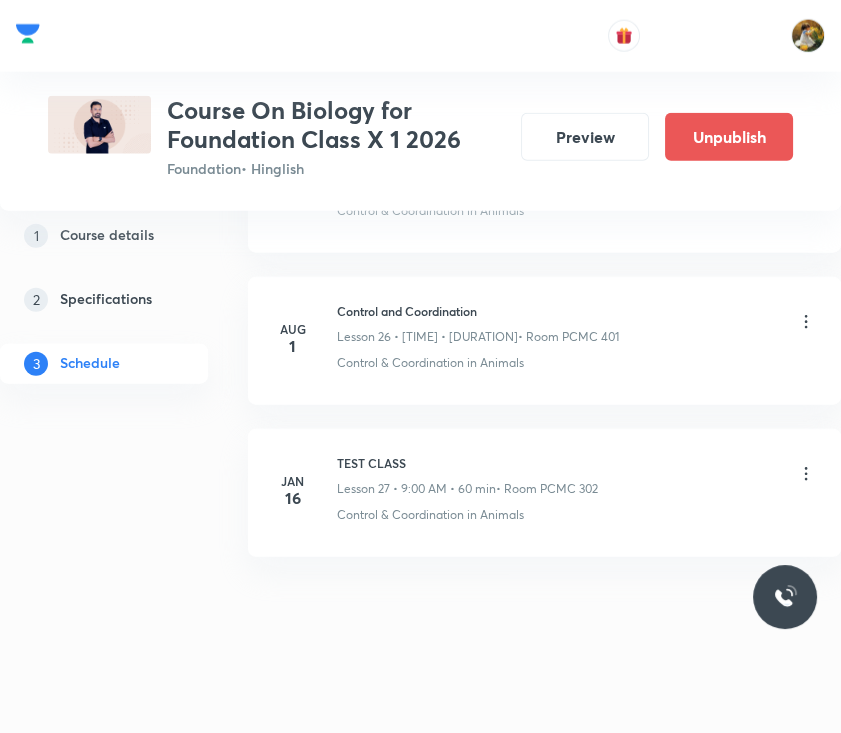 scroll, scrollTop: 4917, scrollLeft: 0, axis: vertical 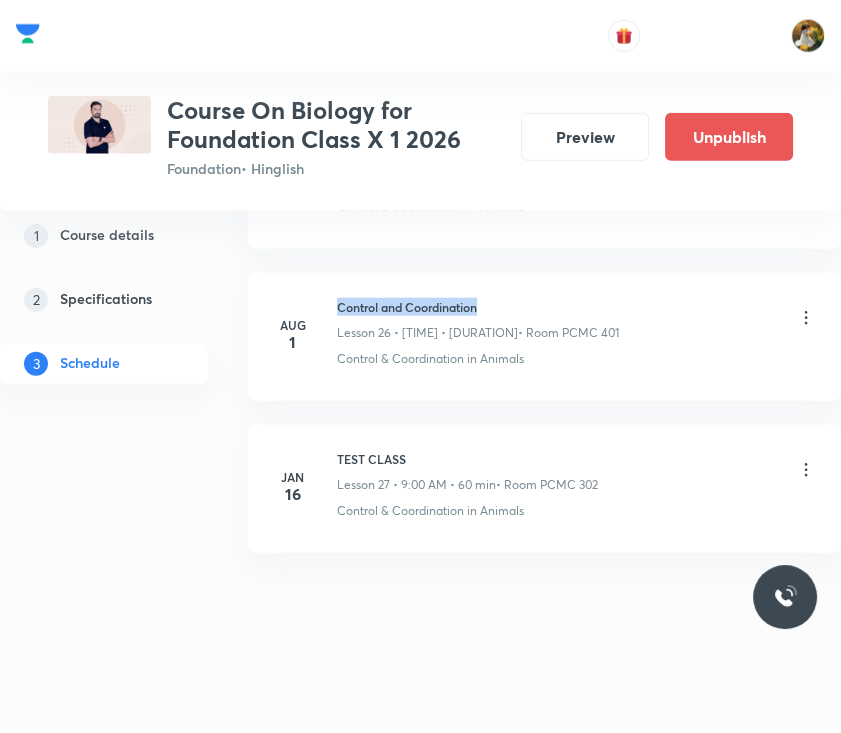 drag, startPoint x: 338, startPoint y: 294, endPoint x: 500, endPoint y: 300, distance: 162.11107 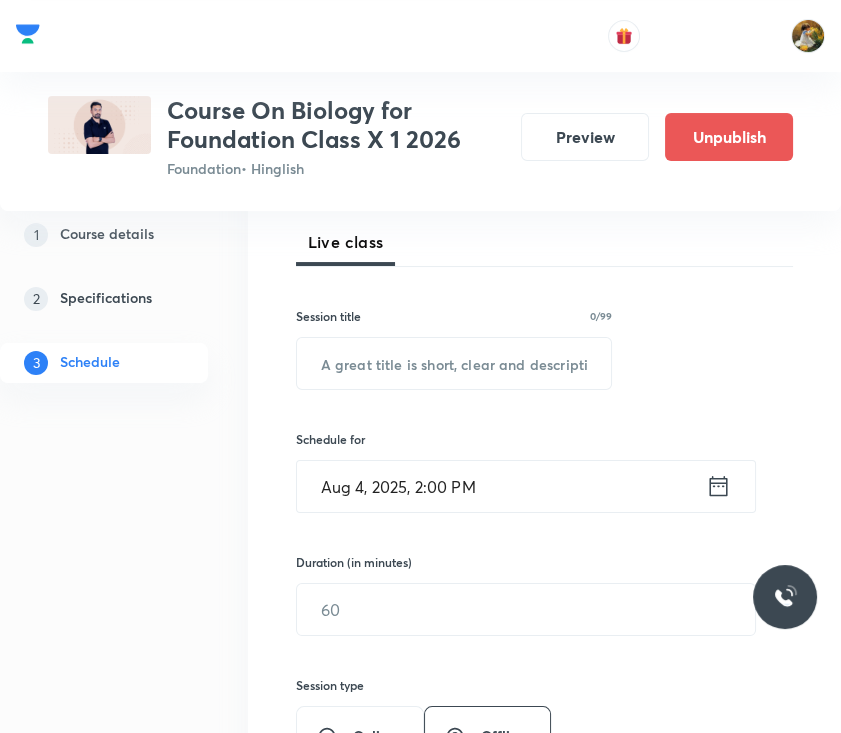 scroll, scrollTop: 0, scrollLeft: 0, axis: both 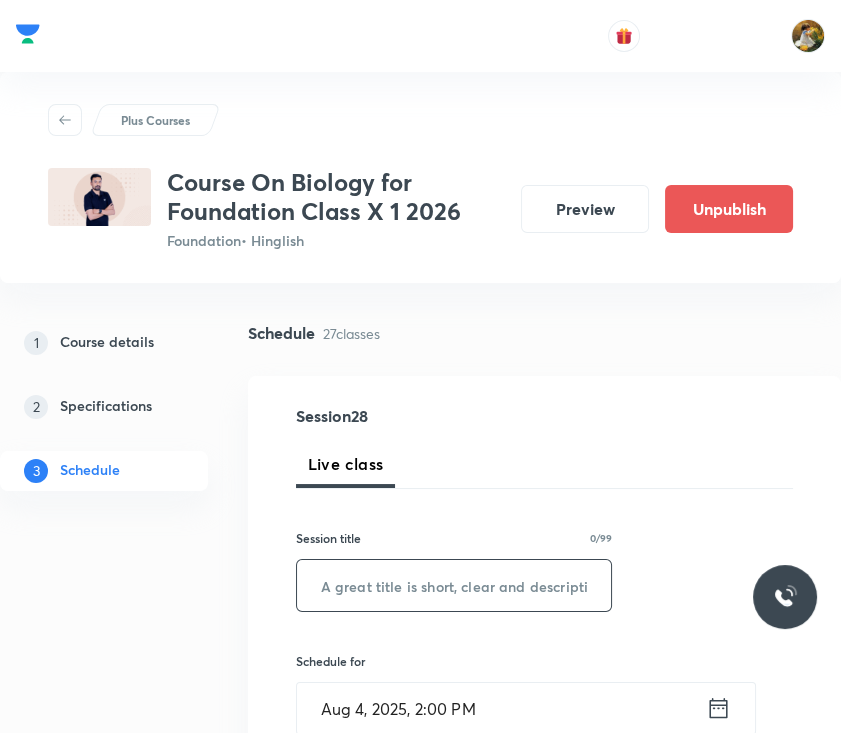 click at bounding box center [454, 585] 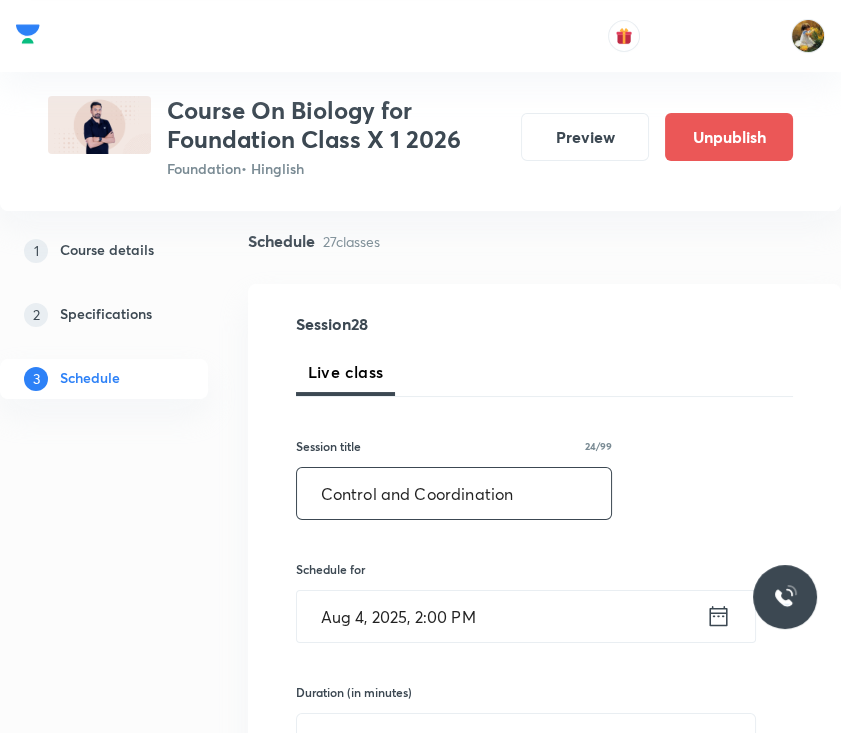 scroll, scrollTop: 133, scrollLeft: 0, axis: vertical 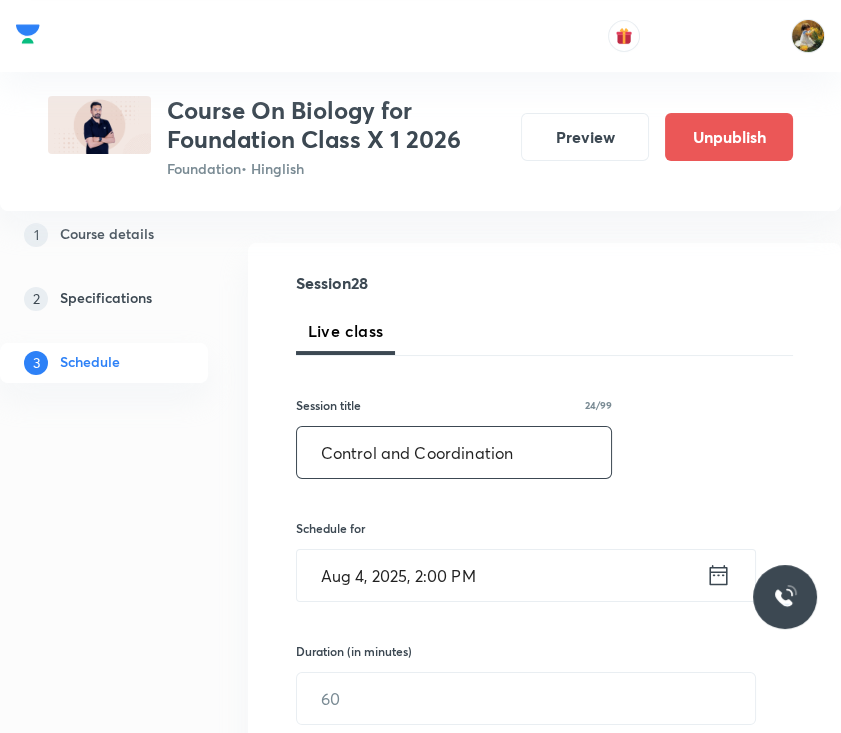 type on "Control and Coordination" 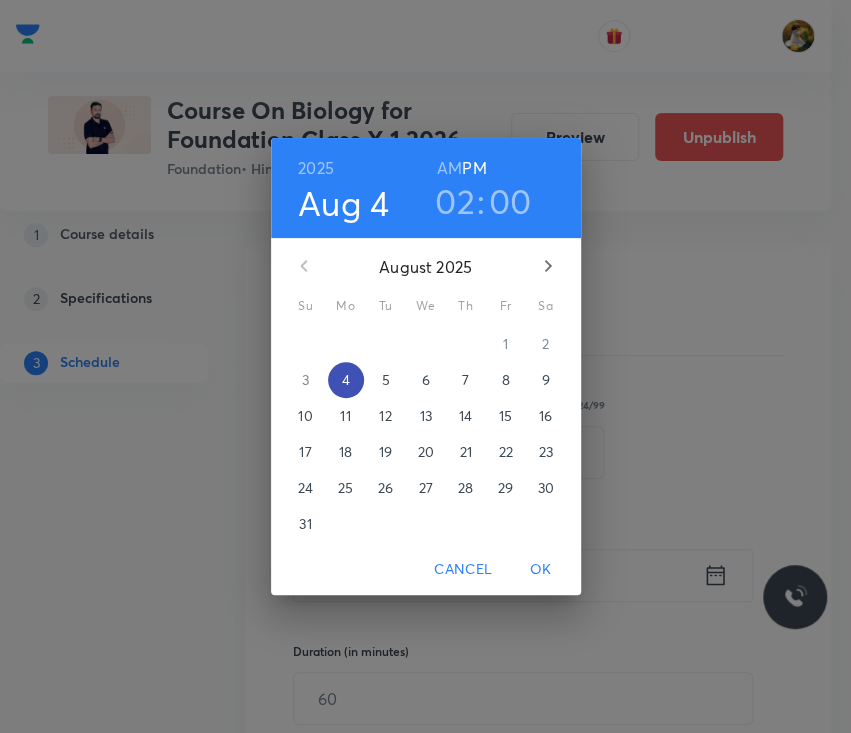click on "4" at bounding box center (345, 380) 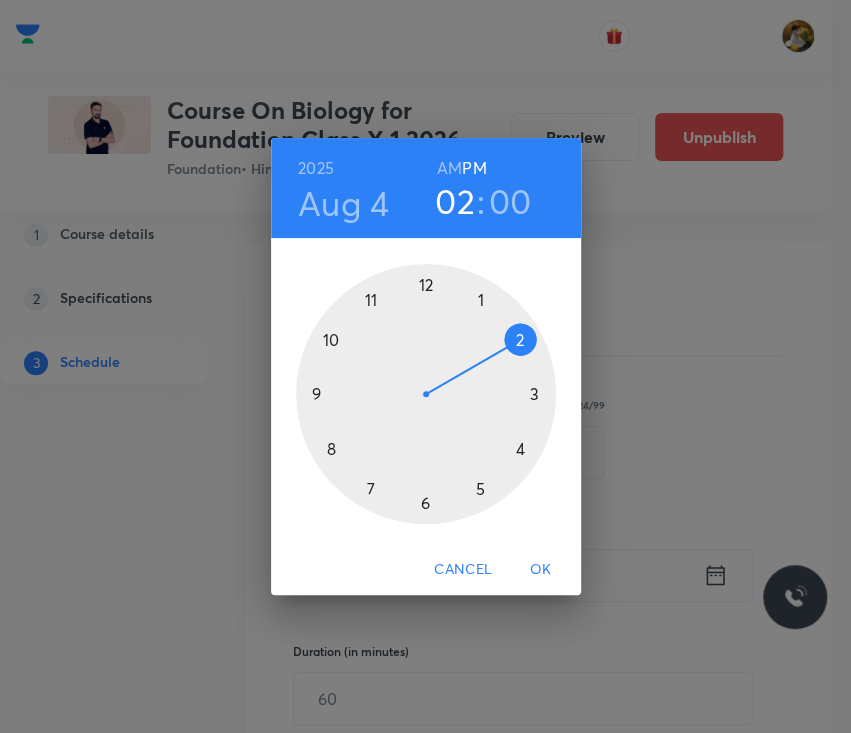click at bounding box center [426, 394] 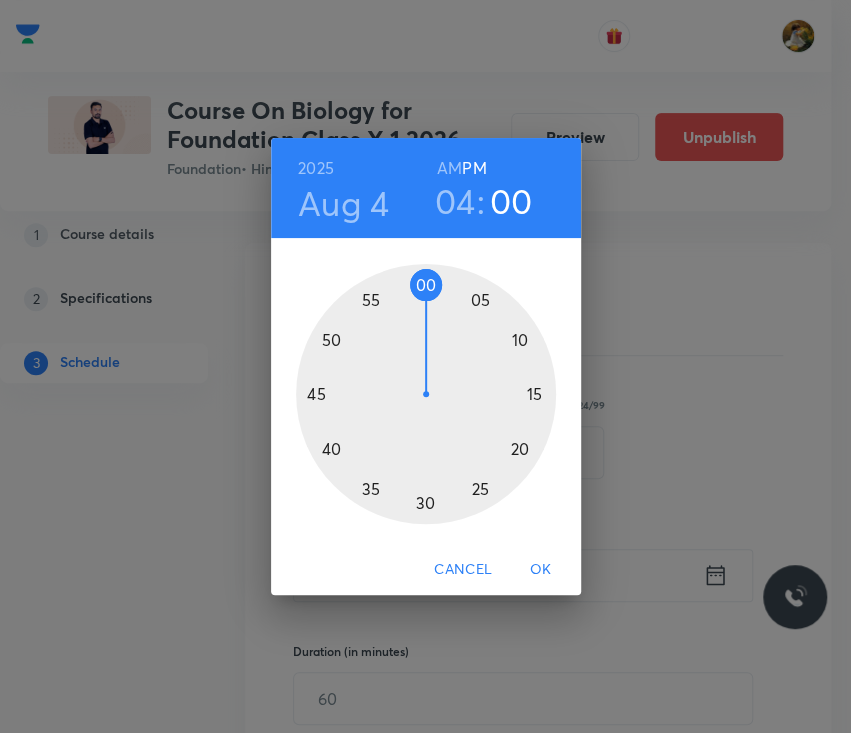 click at bounding box center [426, 394] 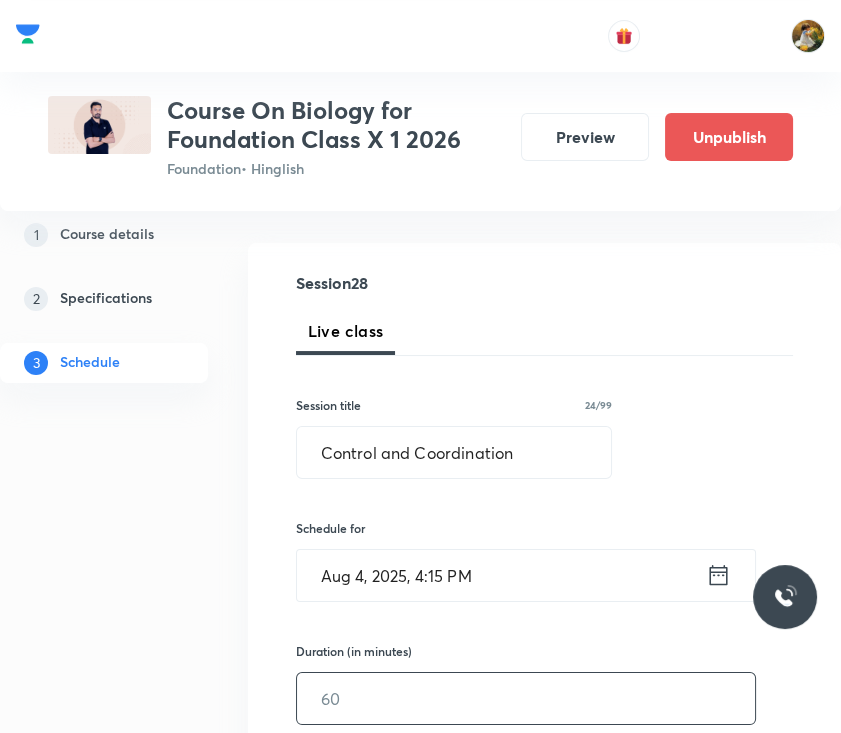 click at bounding box center (526, 698) 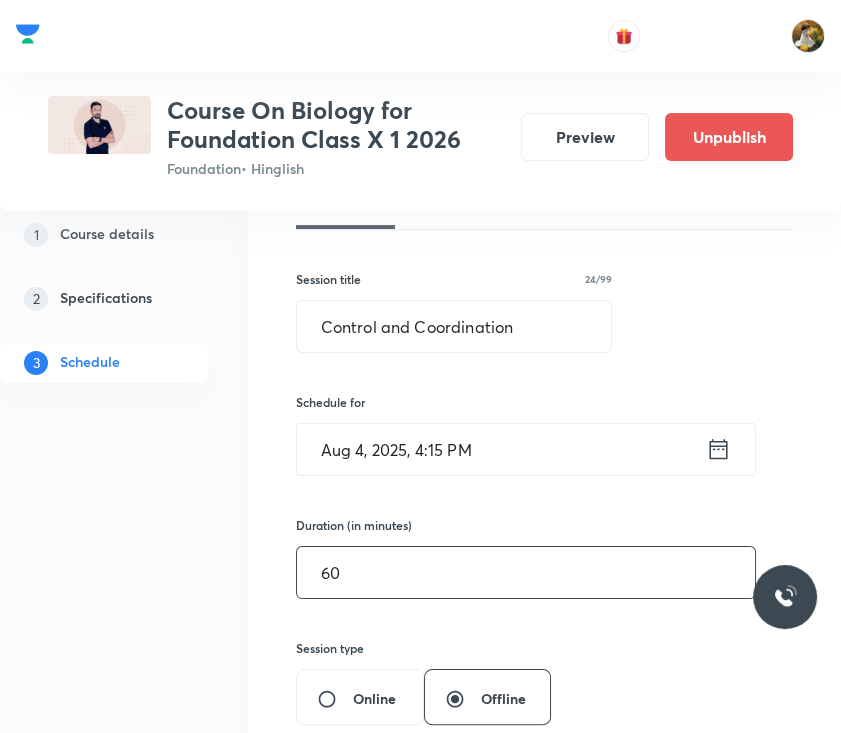 scroll, scrollTop: 400, scrollLeft: 0, axis: vertical 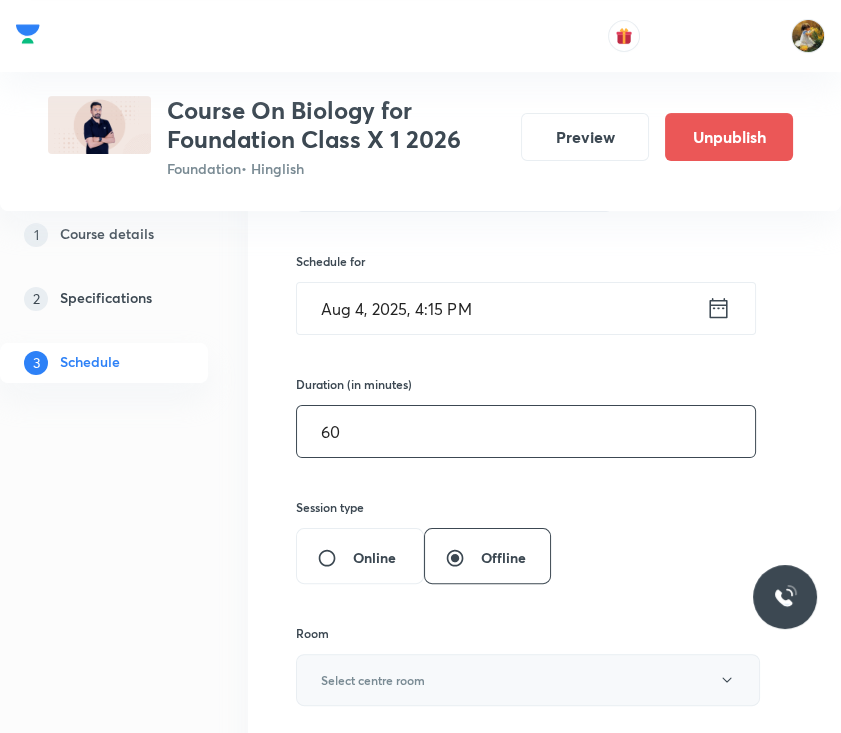 type on "60" 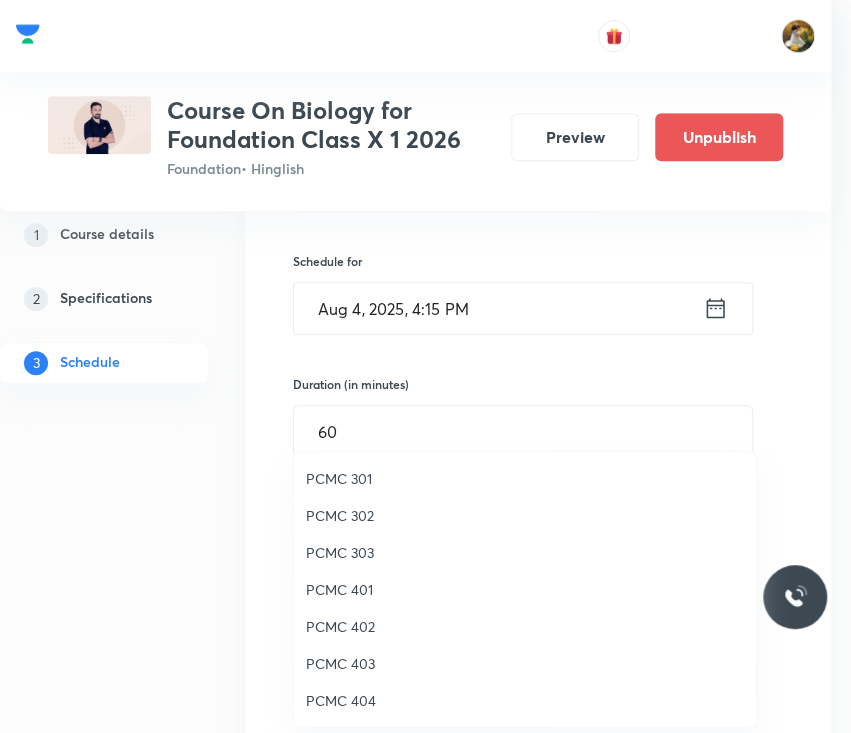 click on "PCMC 401" at bounding box center (525, 589) 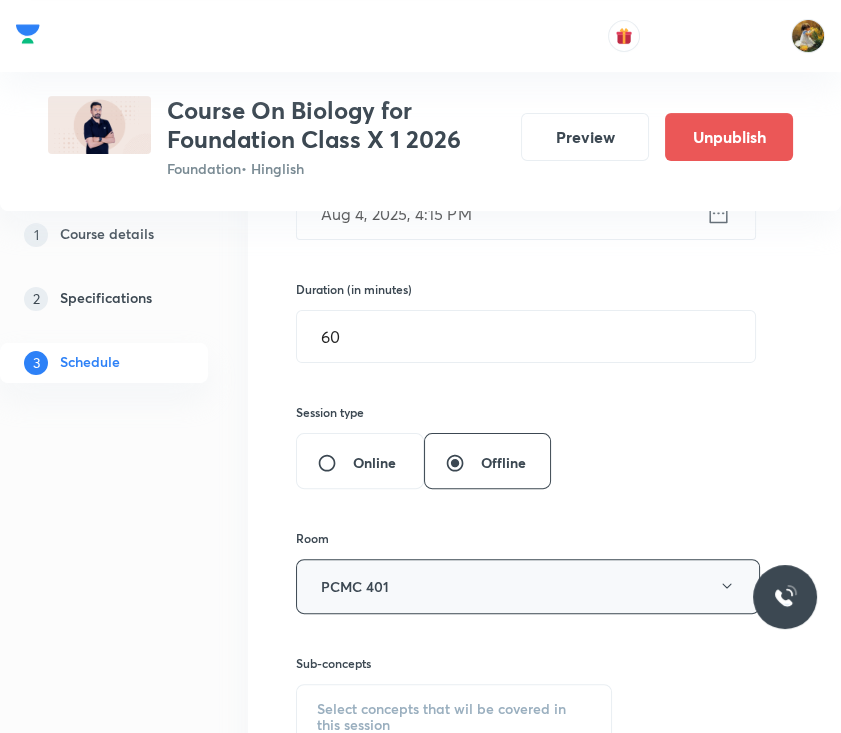 scroll, scrollTop: 533, scrollLeft: 0, axis: vertical 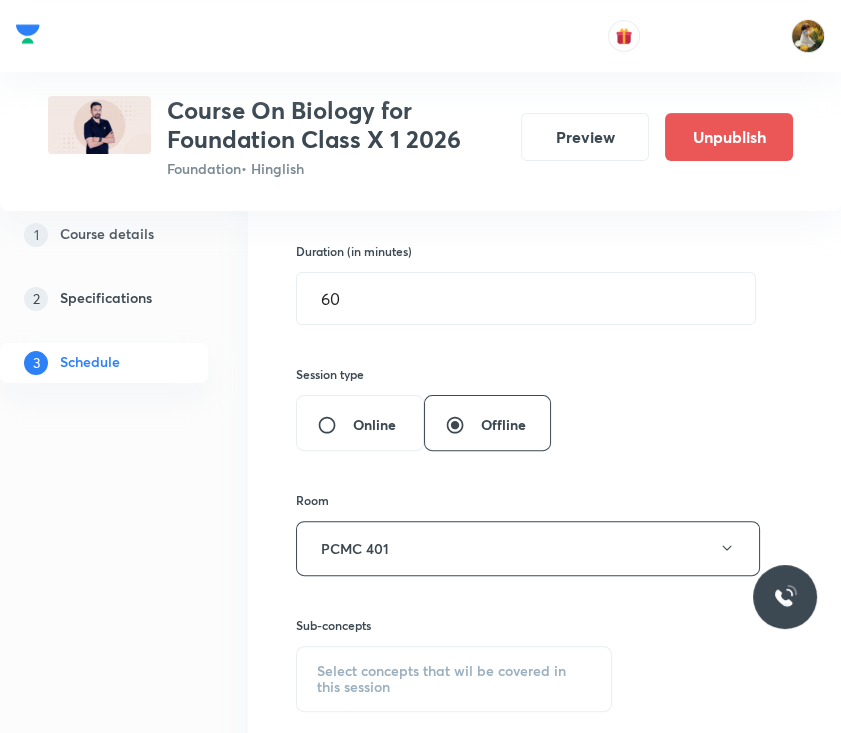 click on "Select concepts that wil be covered in this session" at bounding box center [454, 679] 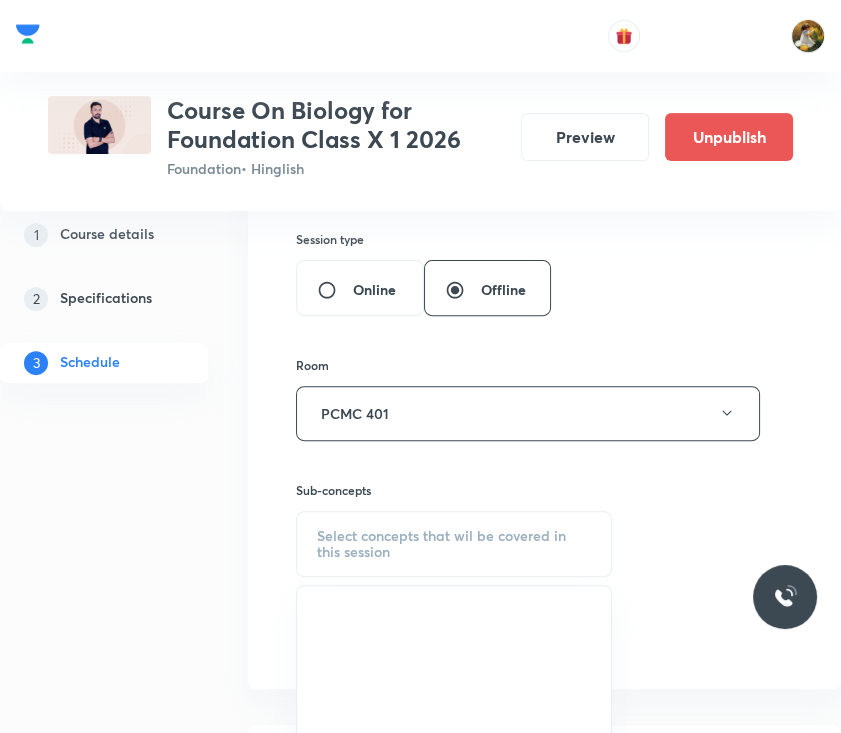 scroll, scrollTop: 800, scrollLeft: 0, axis: vertical 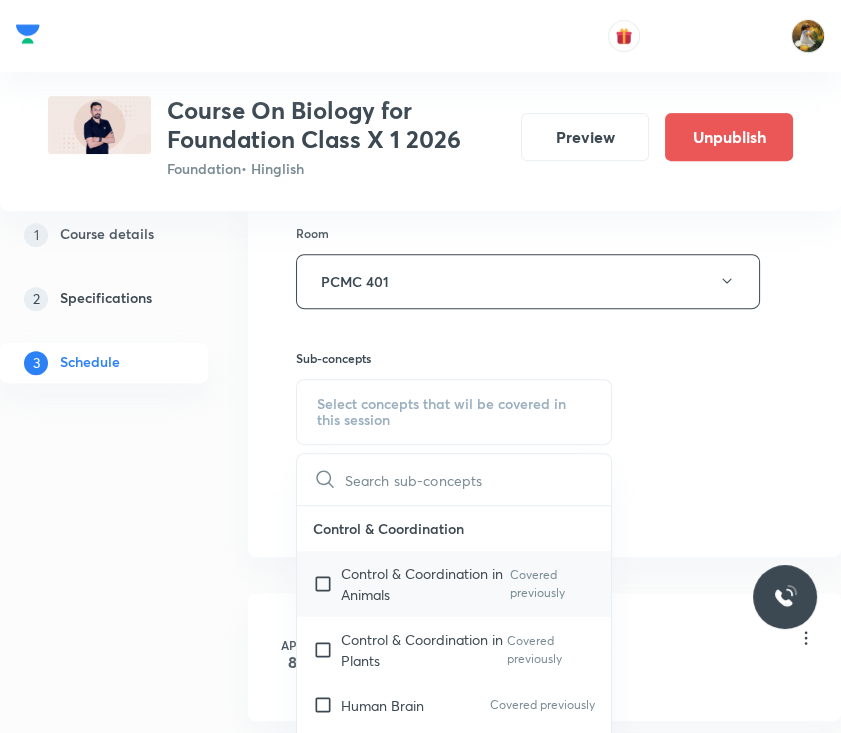click on "Control & Coordination in Animals" at bounding box center (425, 584) 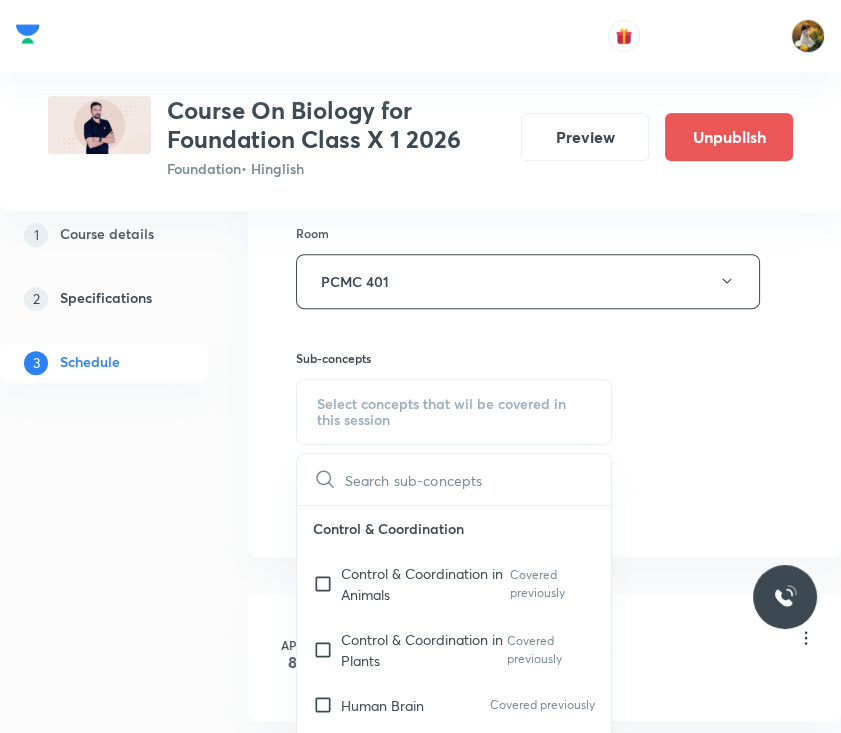 checkbox on "true" 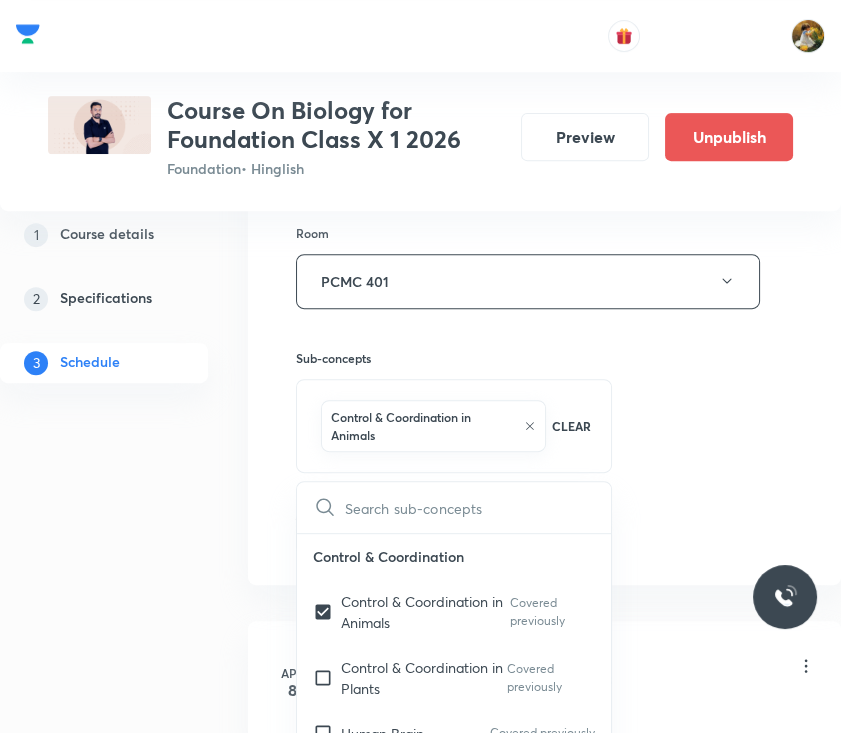 click on "Session  28 Live class Session title 24/99 Control and Coordination ​ Schedule for Aug 4, 2025, 4:15 PM ​ Duration (in minutes) 60 ​   Session type Online Offline Room PCMC 401 Sub-concepts Control & Coordination in Animals CLEAR ​ Control & Coordination Control & Coordination in Animals Covered previously Control & Coordination in Plants Covered previously Human Brain Covered previously Parts of Human Brain Functions of Human Brain Chemical Coordination of Hormones Reproduction Reproduction in Plants Reproduction in Animals Reproduction in Humans Sex Determination in Humans Heredity & Evolution Variations Hereditary Evolution Our Environment Waste Ecosystem Management of Natural Resources Natural Resource Plans Environment Friendly Decision Forest & Wild Life Water Use Coal & Petroleum Life Processes Introduction Nutrition Respiration Transportation Excretion Pteridophytes Digestion and Absorption INtroduction Alimentary Canal Digestive Glands Digestion of Food Absorption of Digested Food Lymph ECG" at bounding box center [544, 80] 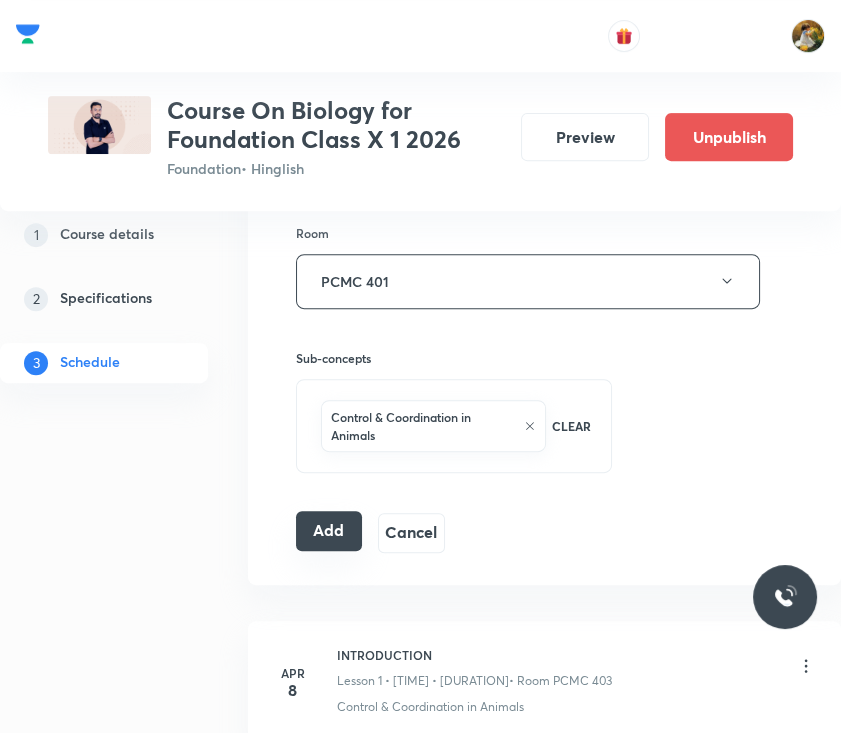 click on "Add" at bounding box center (329, 531) 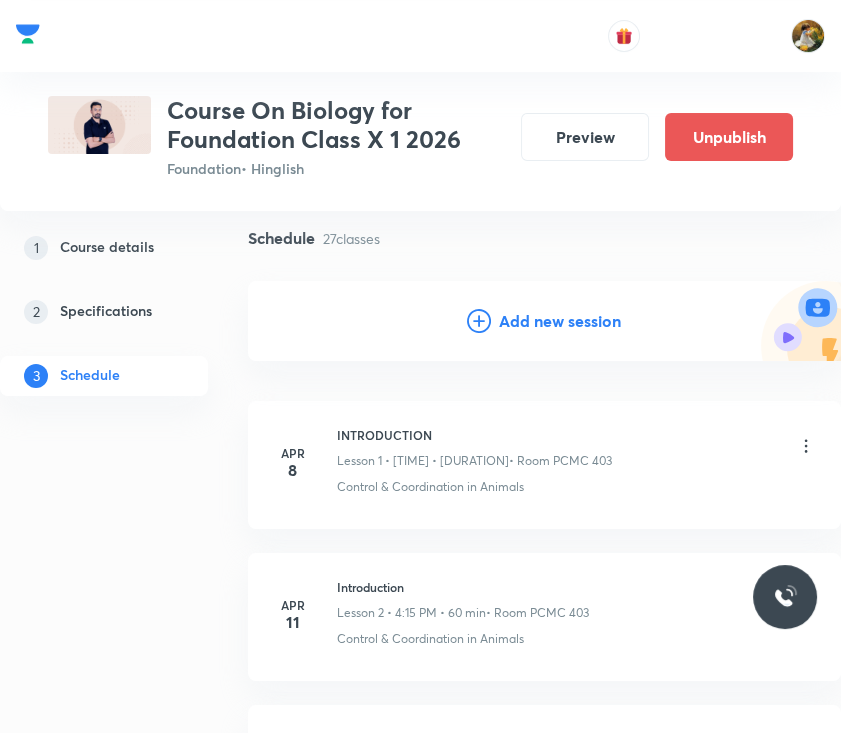 scroll, scrollTop: 0, scrollLeft: 0, axis: both 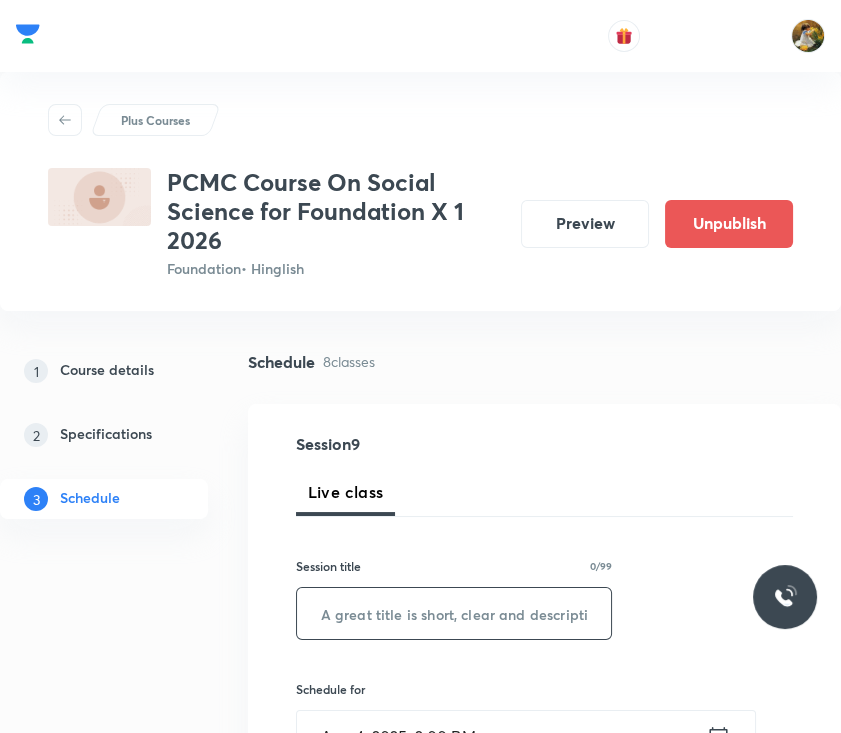 click at bounding box center (454, 613) 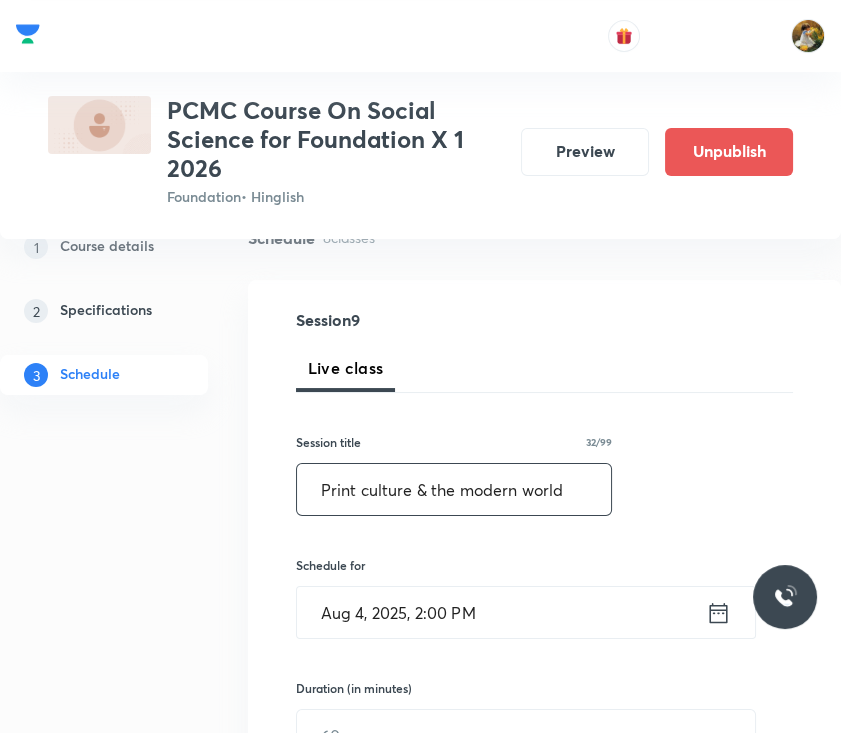 scroll, scrollTop: 266, scrollLeft: 0, axis: vertical 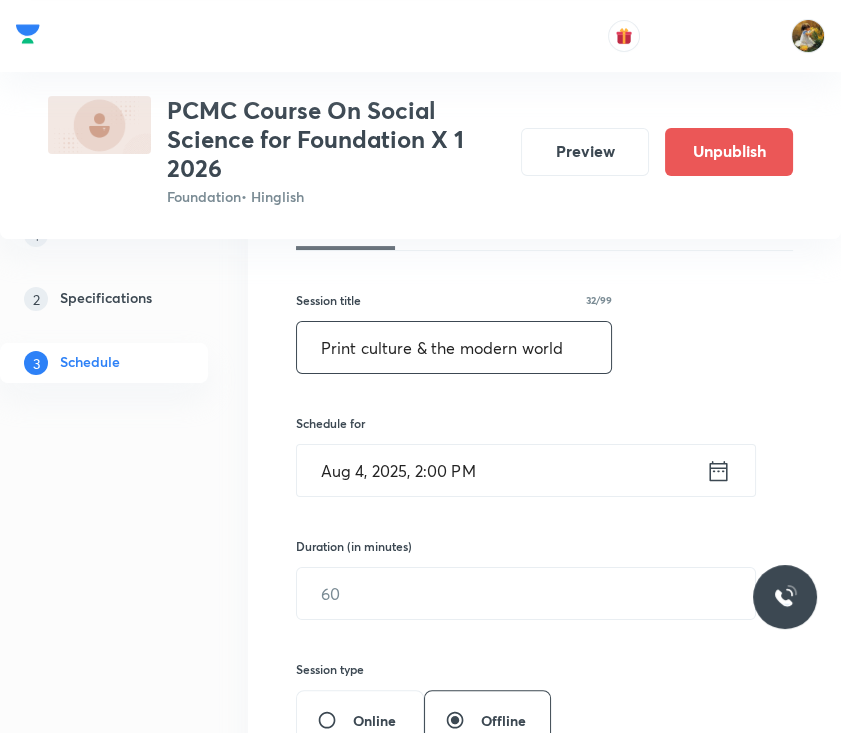 type on "Print culture & the modern world" 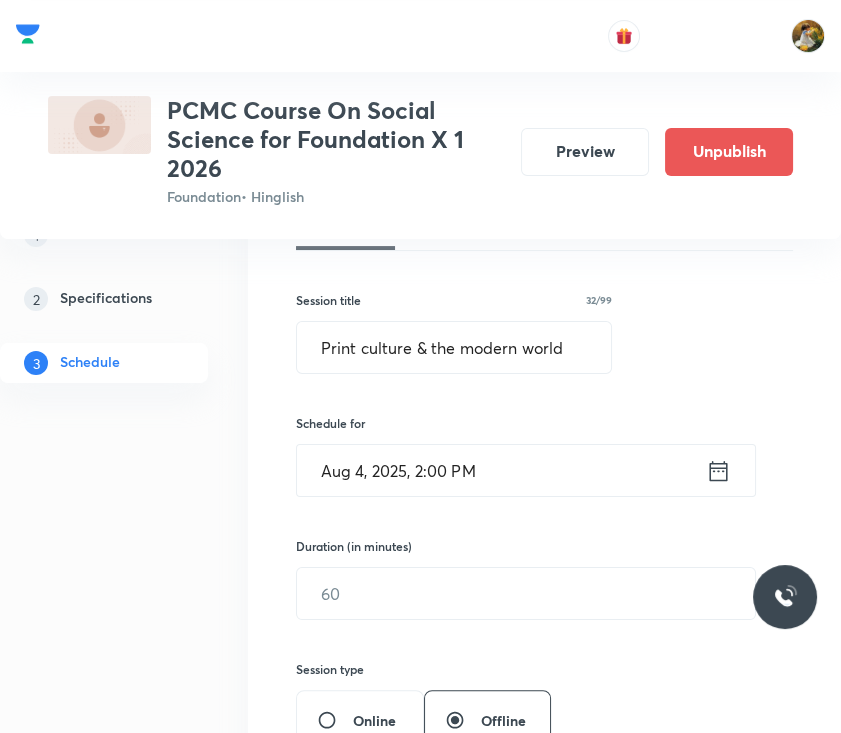 click on "Aug 4, 2025, 2:00 PM" at bounding box center [501, 470] 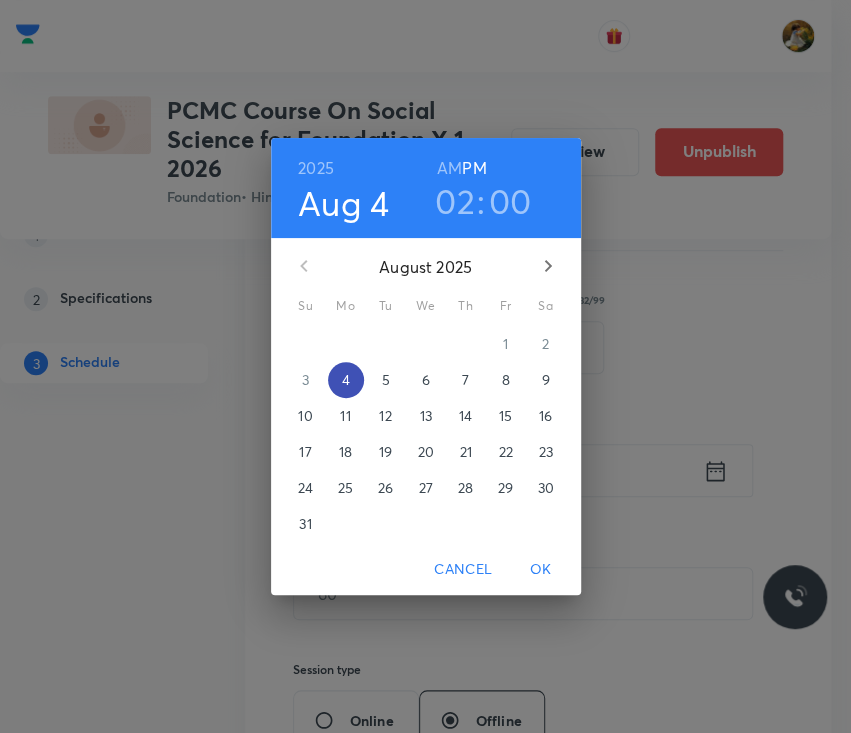 click on "4" at bounding box center [345, 380] 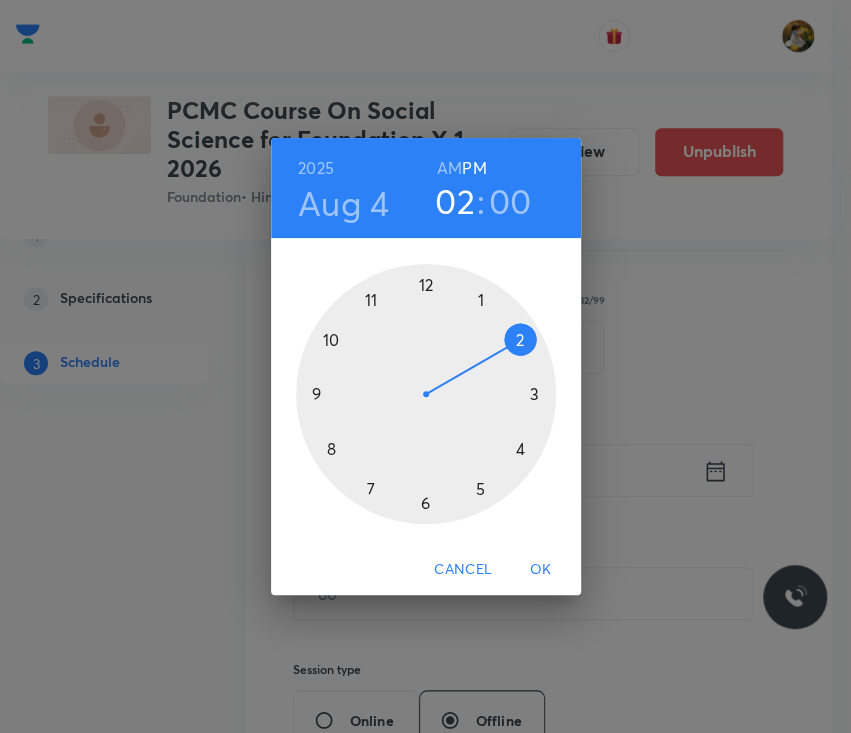 click at bounding box center [426, 394] 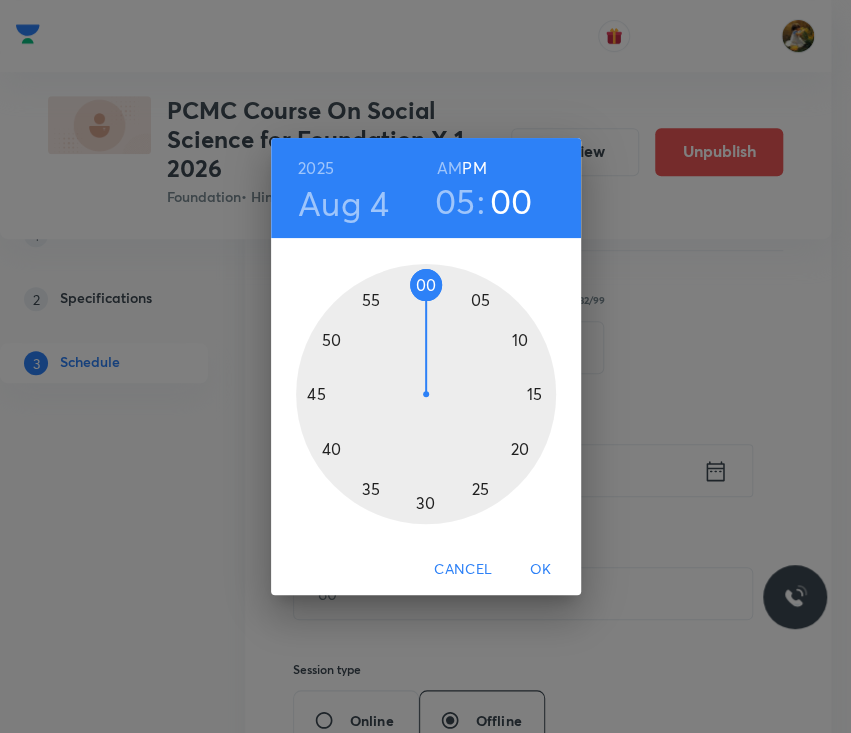 click at bounding box center (426, 394) 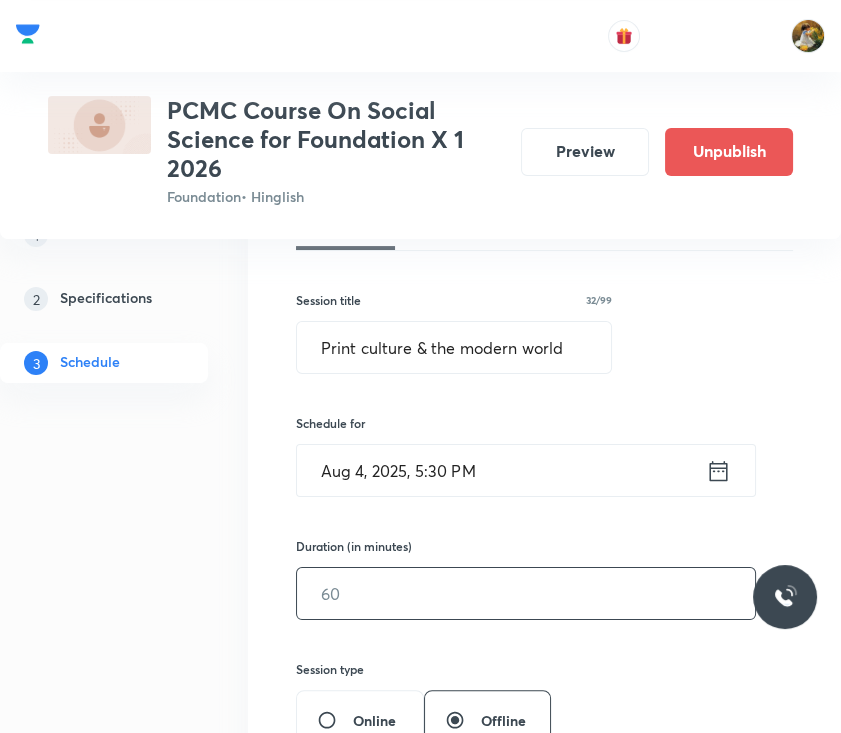 click at bounding box center (526, 593) 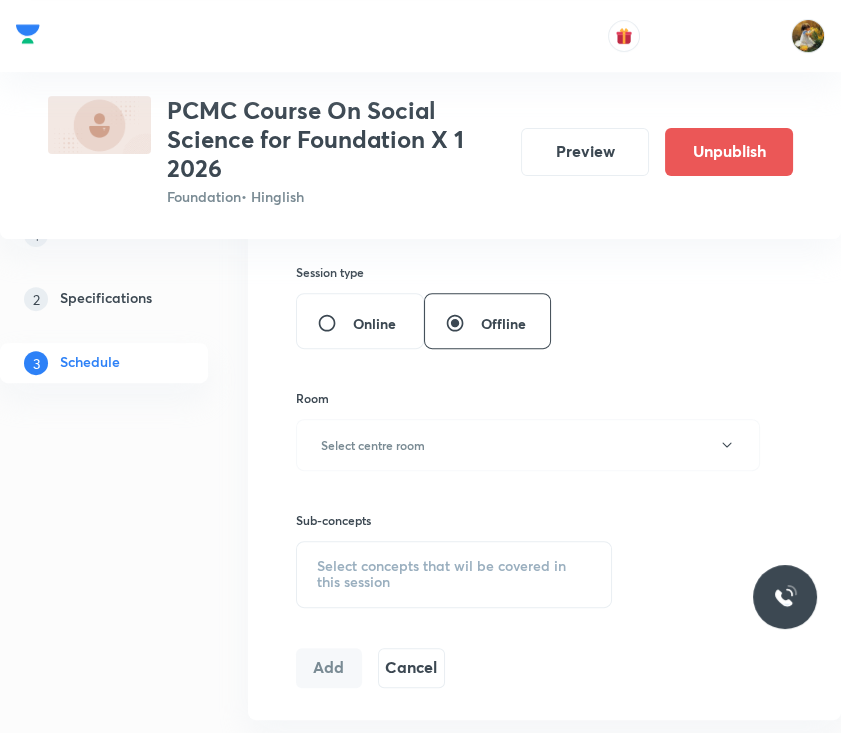 scroll, scrollTop: 666, scrollLeft: 0, axis: vertical 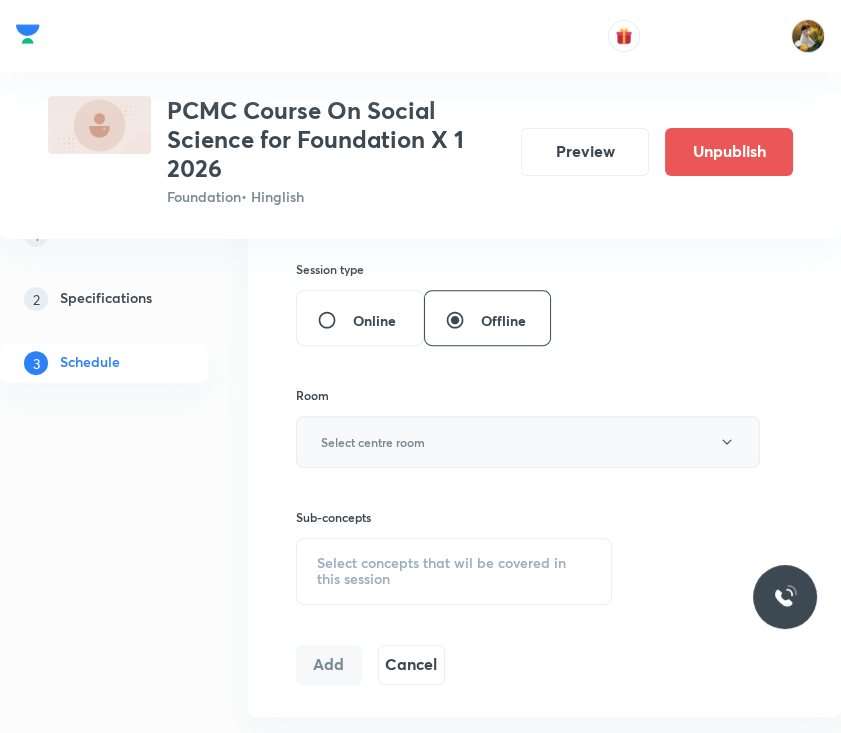 type on "60" 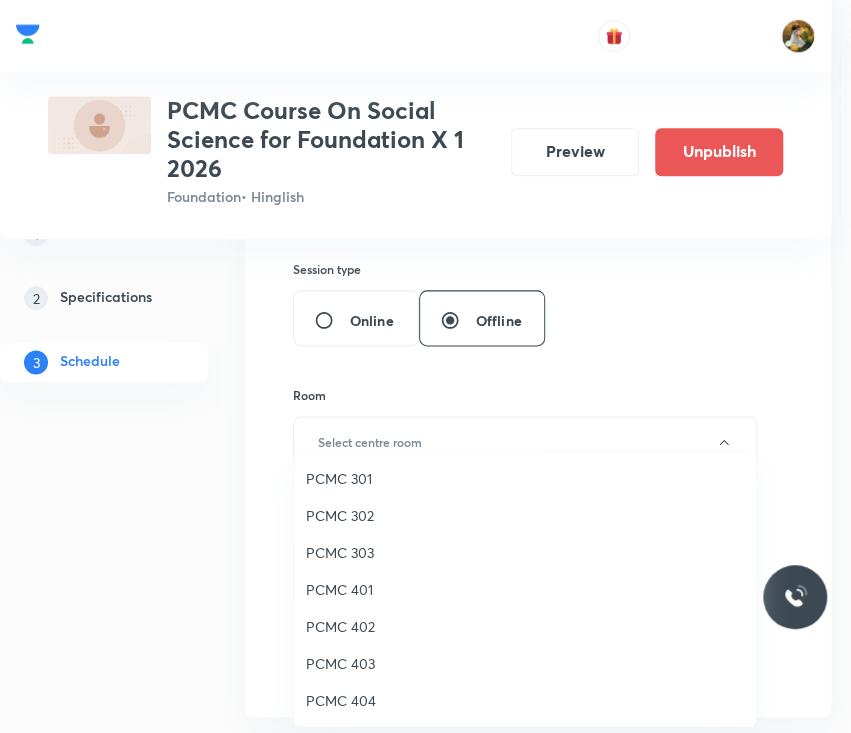click on "PCMC 401" at bounding box center [525, 589] 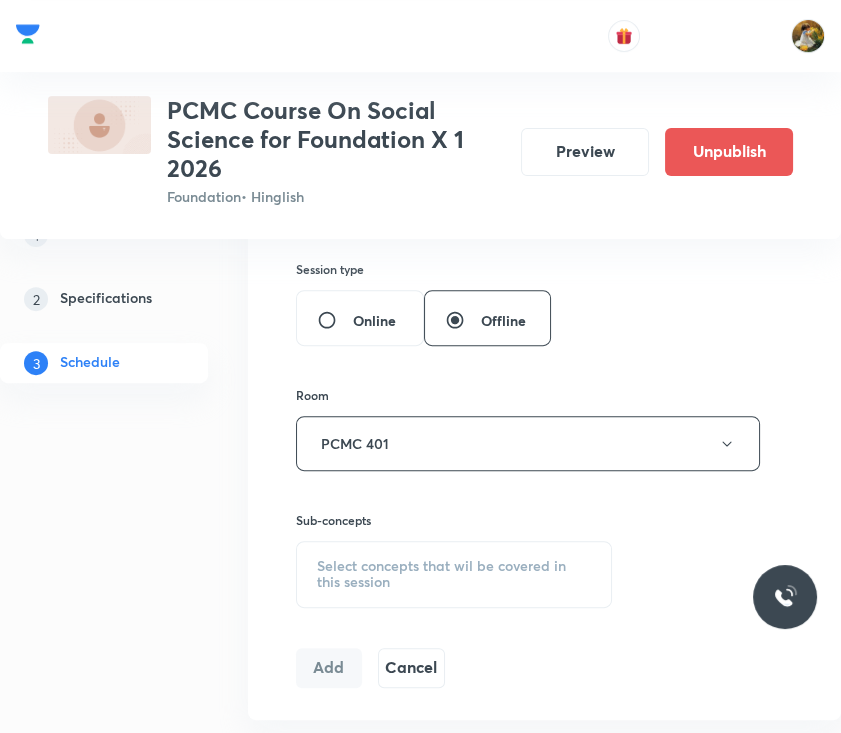 click on "Select concepts that wil be covered in this session" at bounding box center (454, 574) 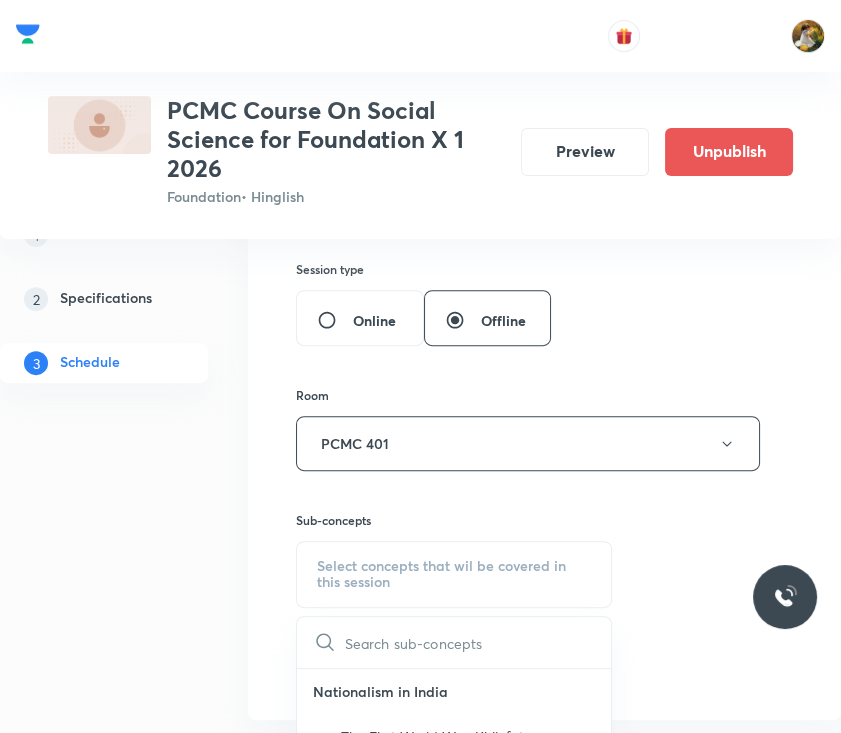 scroll, scrollTop: 933, scrollLeft: 0, axis: vertical 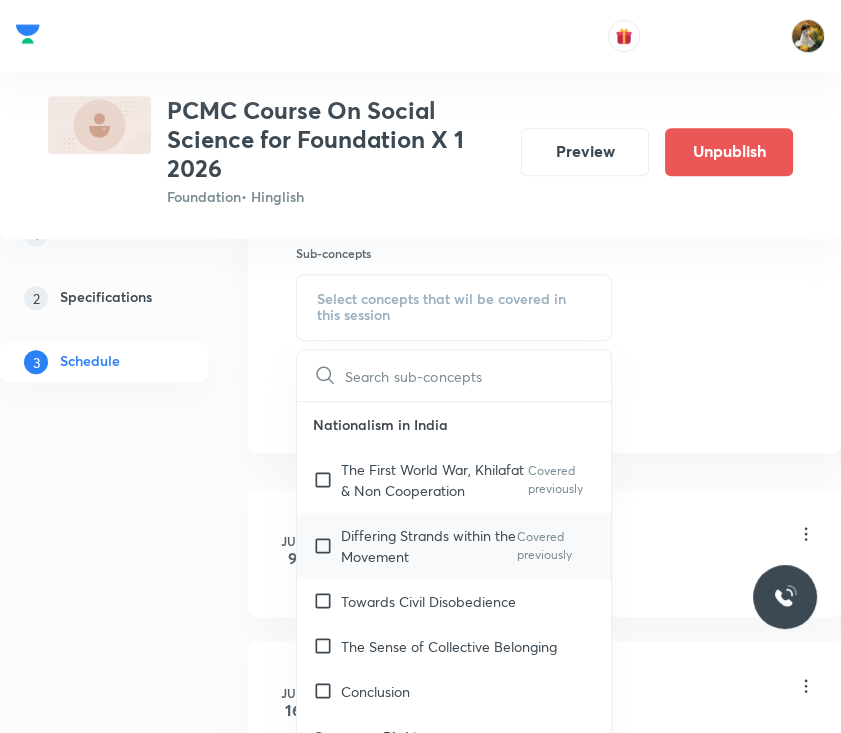 click on "Differing Strands within the Movement" at bounding box center [429, 546] 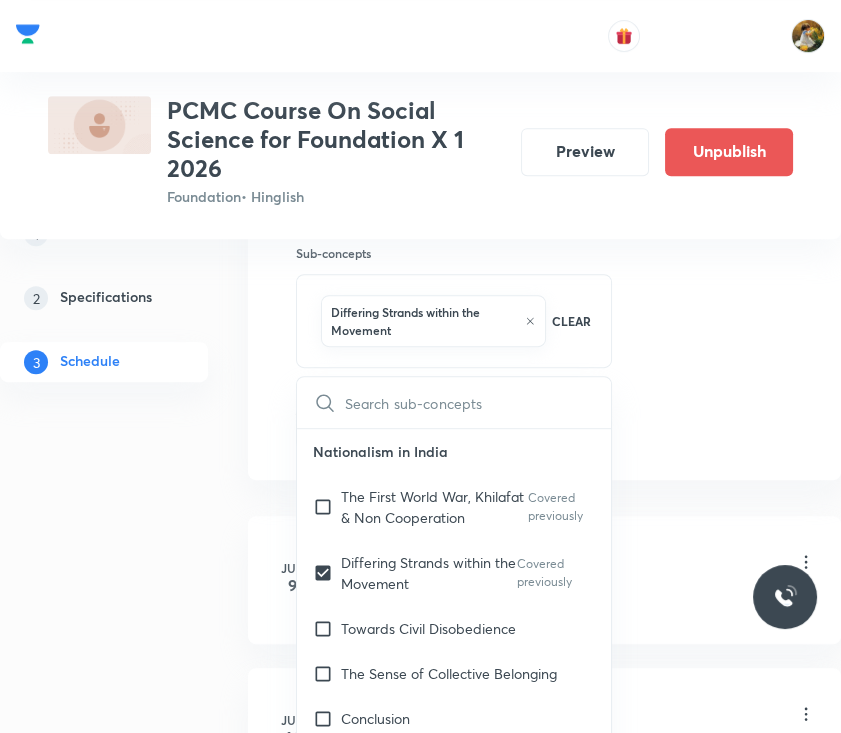 click on "Session  9 Live class Session title 32/99 Print culture & the modern world ​ Schedule for Aug 4, 2025, 5:30 PM ​ Duration (in minutes) 60 ​   Session type Online Offline Room PCMC 401 Sub-concepts Differing Strands within the Movement CLEAR ​ Nationalism in India The First World War, Khilafat & Non Cooperation Covered previously Differing Strands within the Movement Covered previously Towards Civil Disobedience The Sense of Collective Belonging Conclusion Consumer Rights Consumer Movements Globalisation & The Indian Economy Understanding Globalisation Impact of Globalisation In India Liberalization of Foreign Trade Money & Credit Modern Forms of Money Formal Sector Credit In India Money as a Medium of Exchange Loan Activities in Banks Sectors of Indian Economy Sectors of Economic Activities Classification Of Sectors Development Development Promises Income & Other Criteria Public Facilities Challenges of Democracy Democratic Challenges Outcomes of Democracy Democracy Outcomes Political Parties Airways" at bounding box center [544, -25] 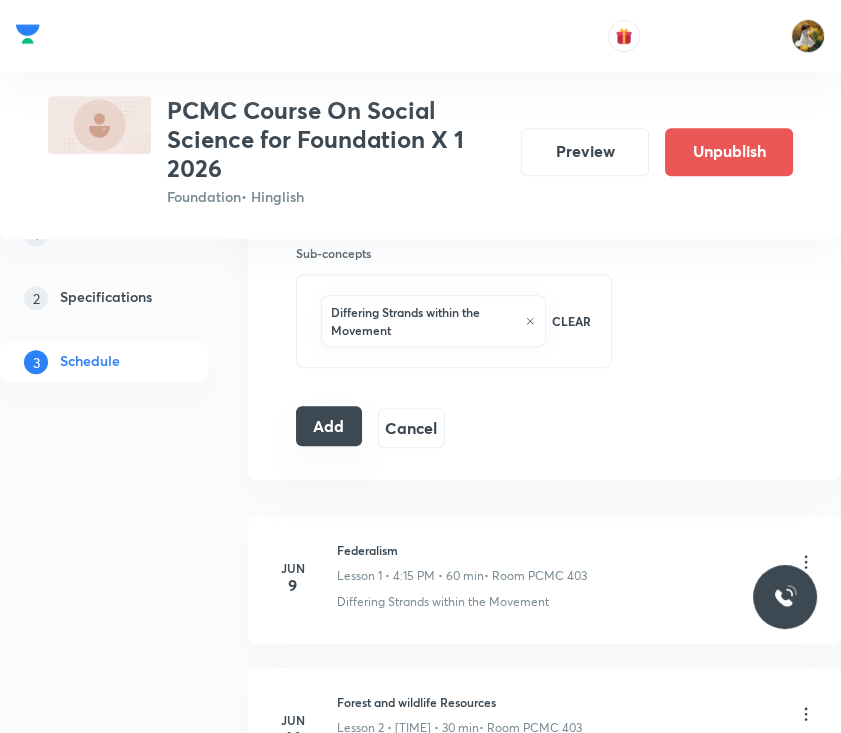 click on "Add" at bounding box center [329, 426] 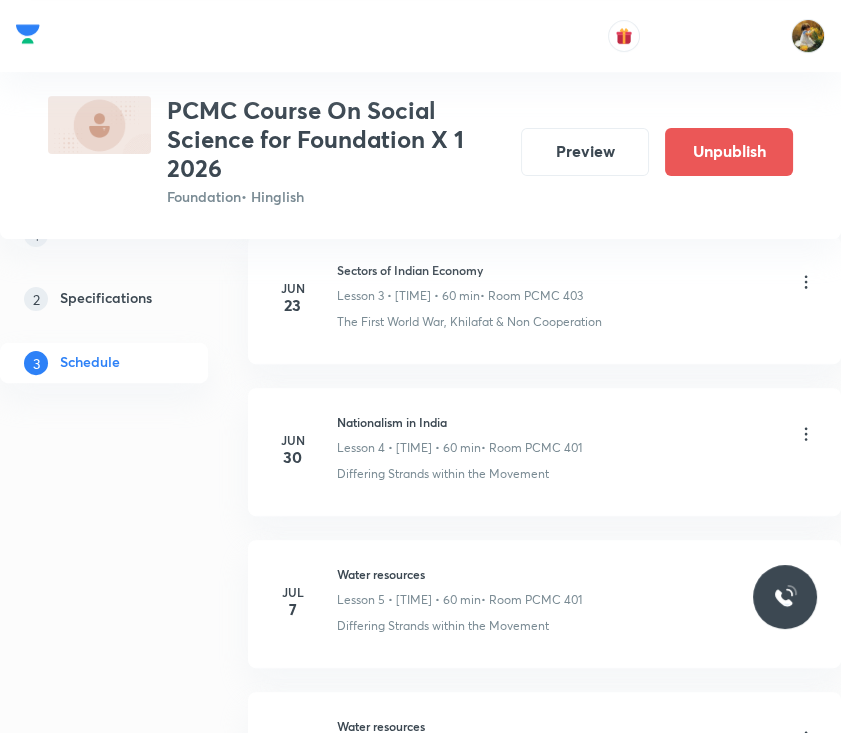 scroll, scrollTop: 387, scrollLeft: 0, axis: vertical 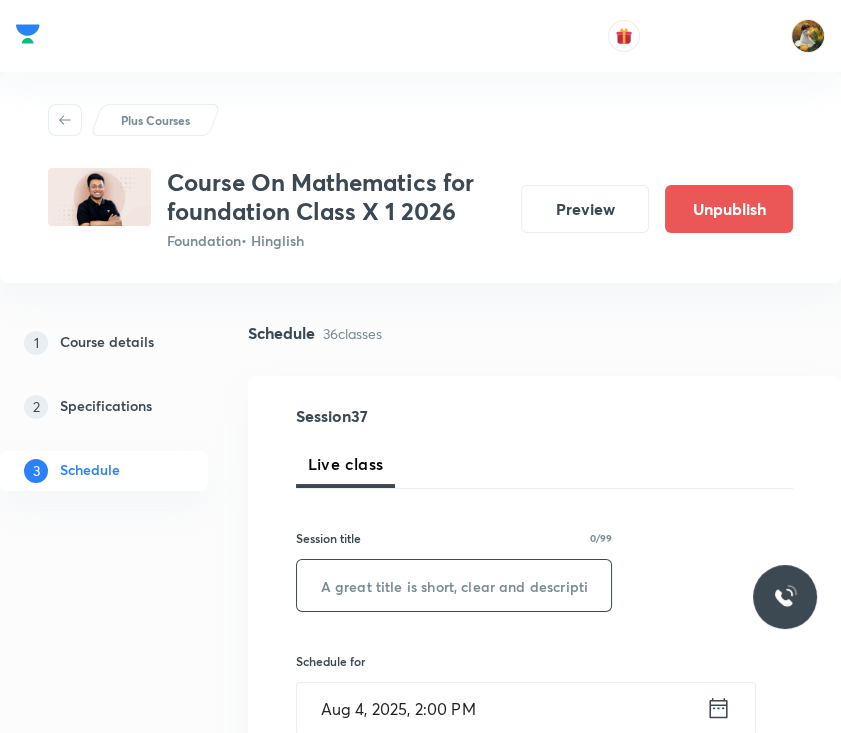 click at bounding box center (454, 585) 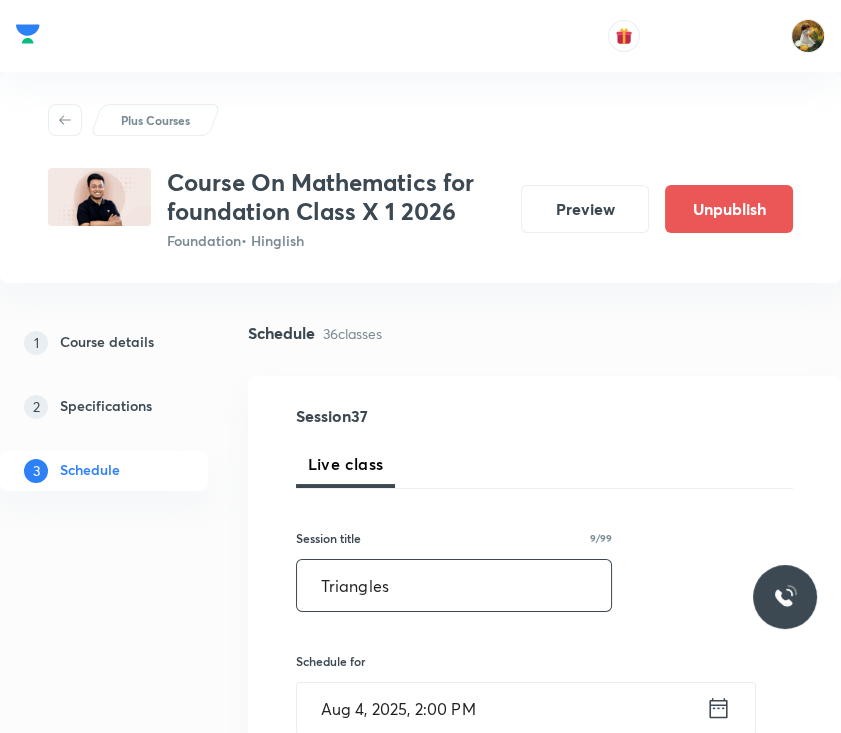 scroll, scrollTop: 133, scrollLeft: 0, axis: vertical 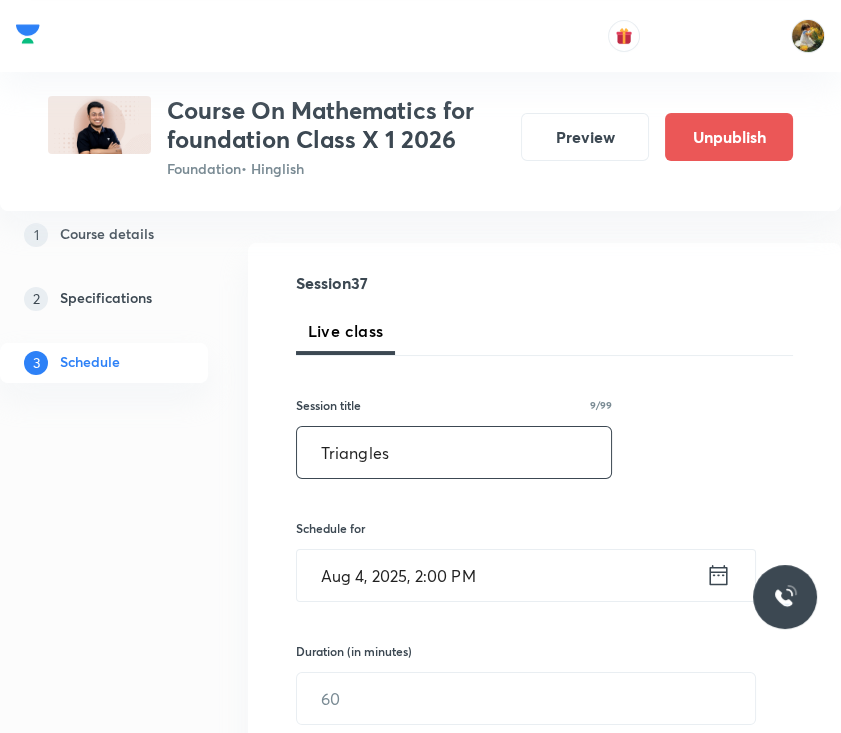type on "Triangles" 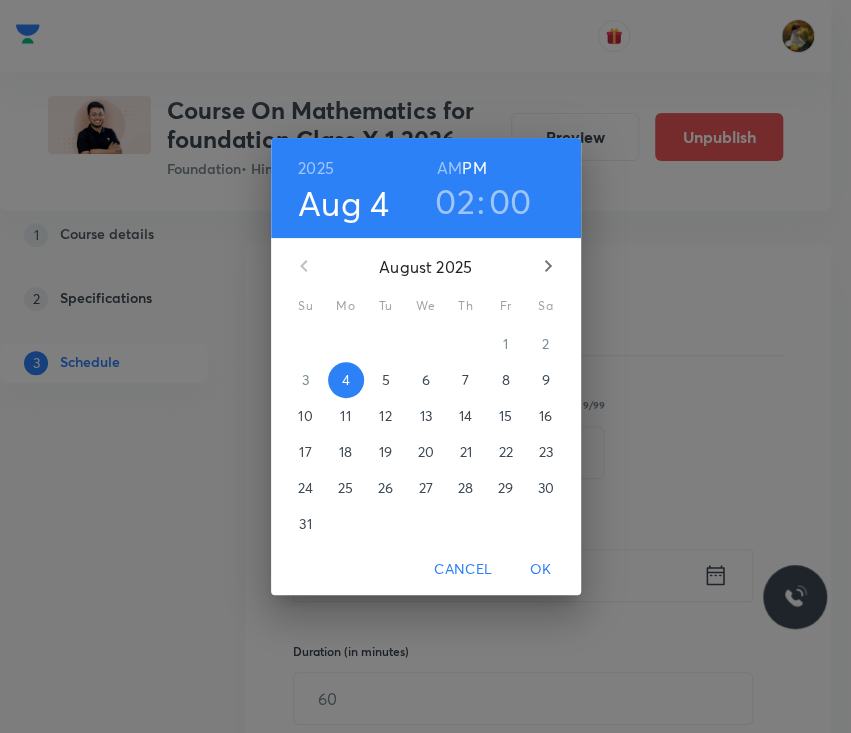 click on "28" at bounding box center (346, 344) 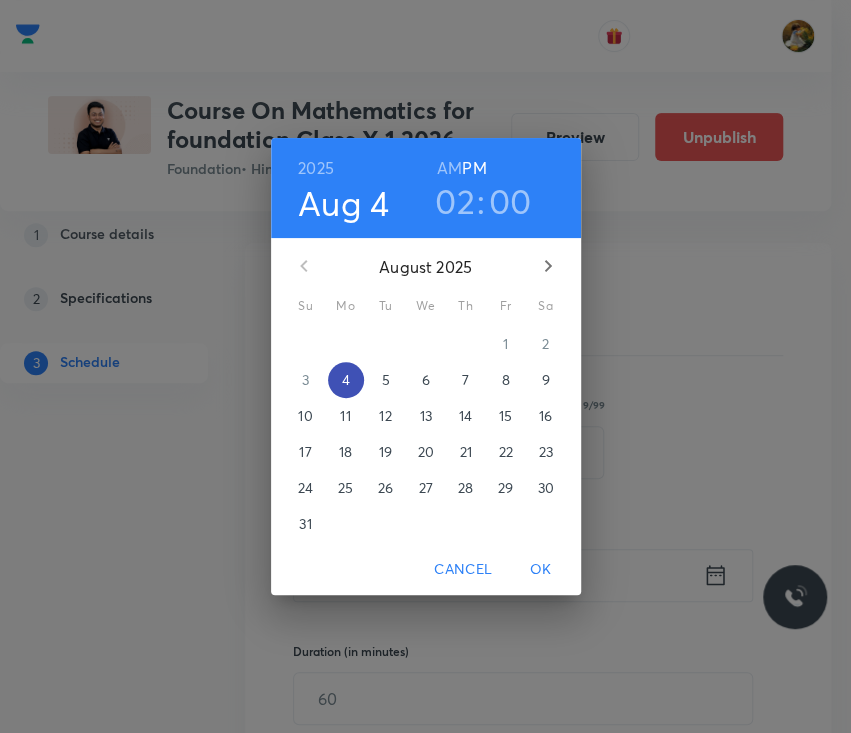 click on "4" at bounding box center (345, 380) 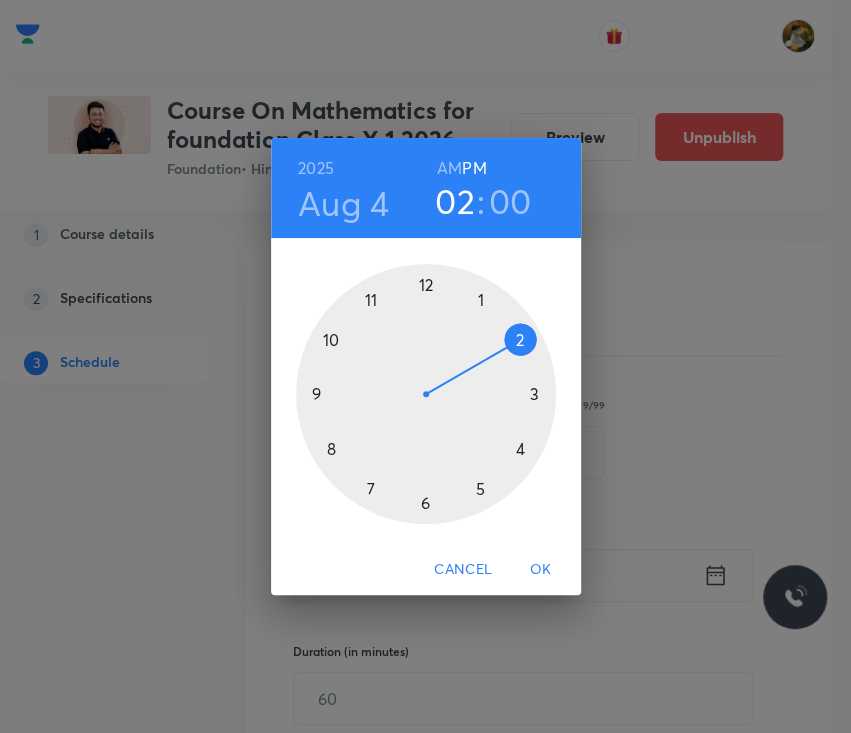 click at bounding box center [426, 394] 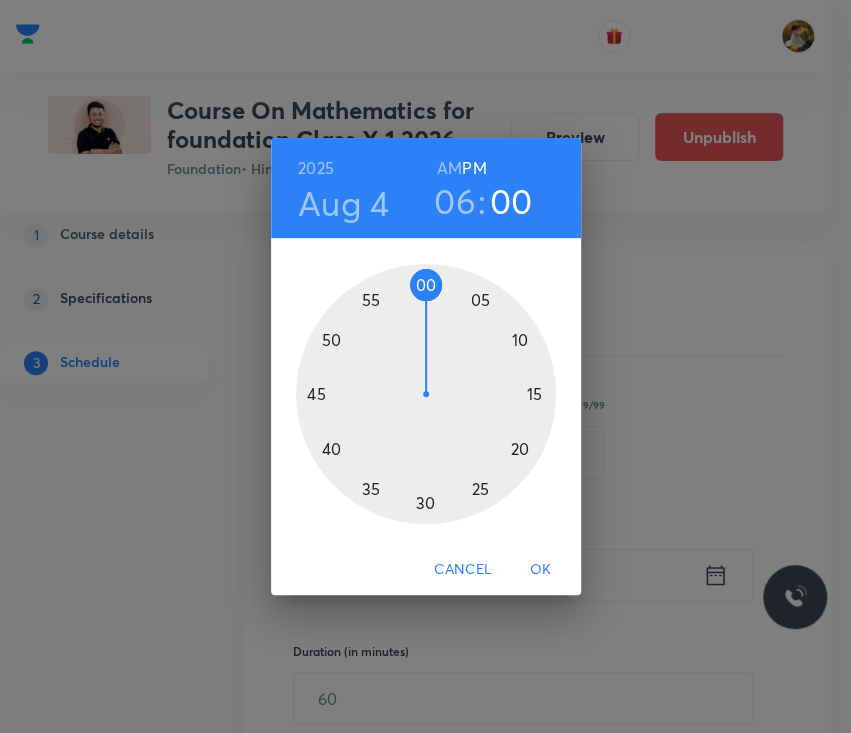 click at bounding box center (426, 394) 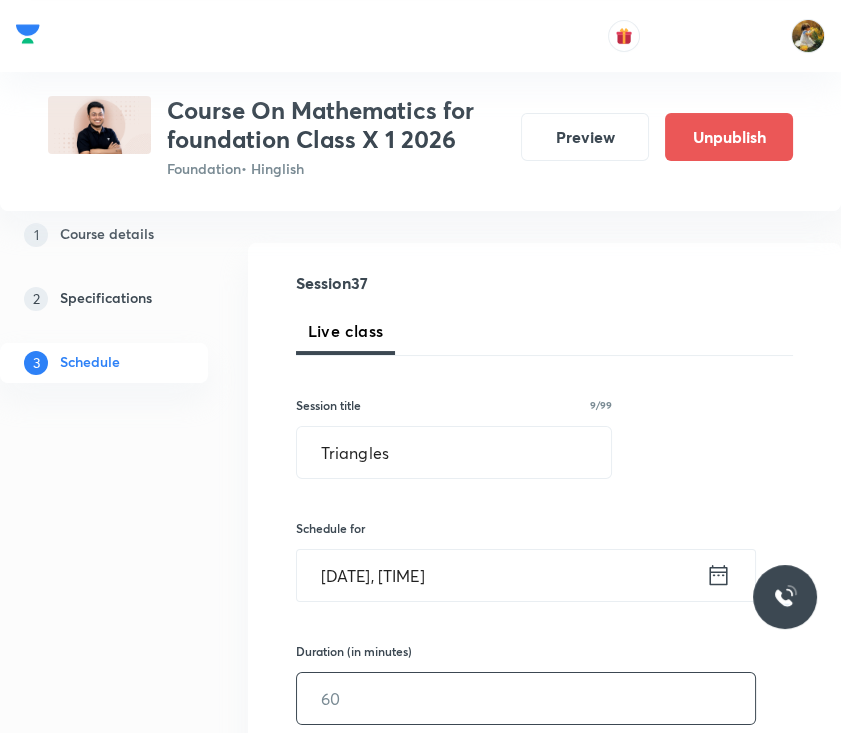 click at bounding box center [526, 698] 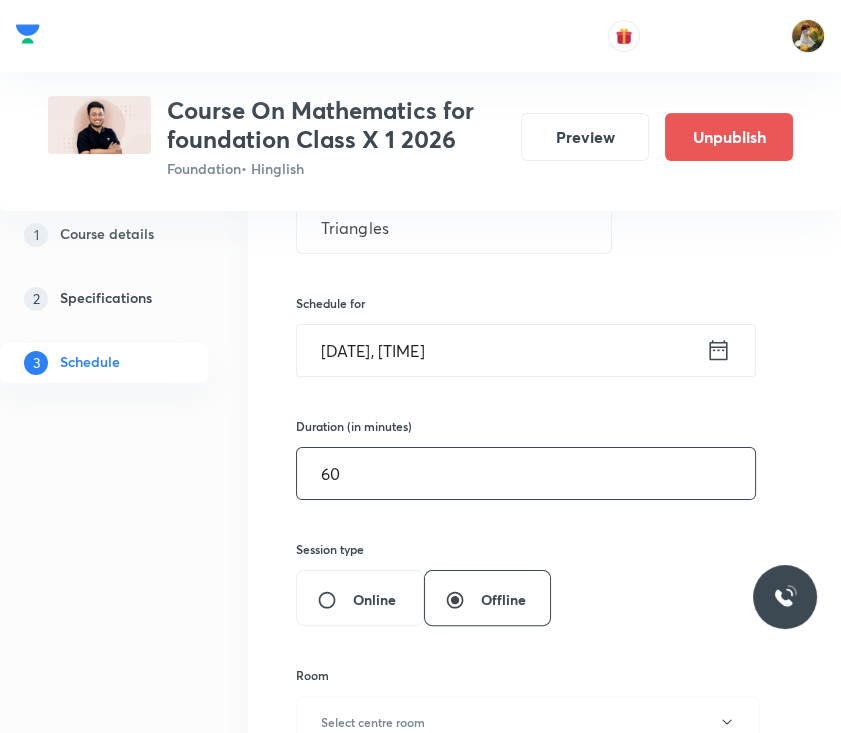 scroll, scrollTop: 400, scrollLeft: 0, axis: vertical 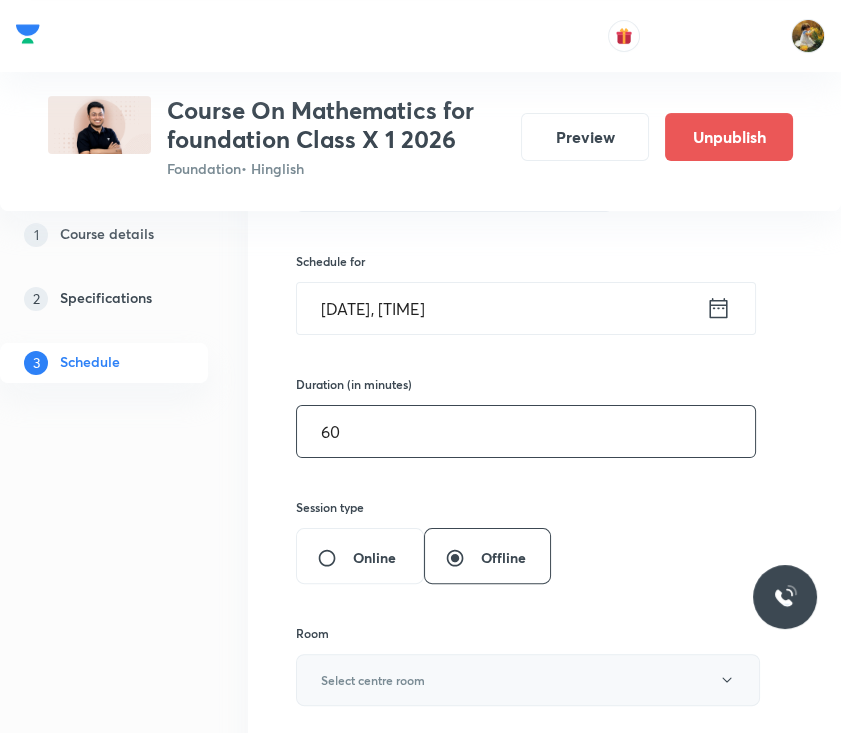 type on "60" 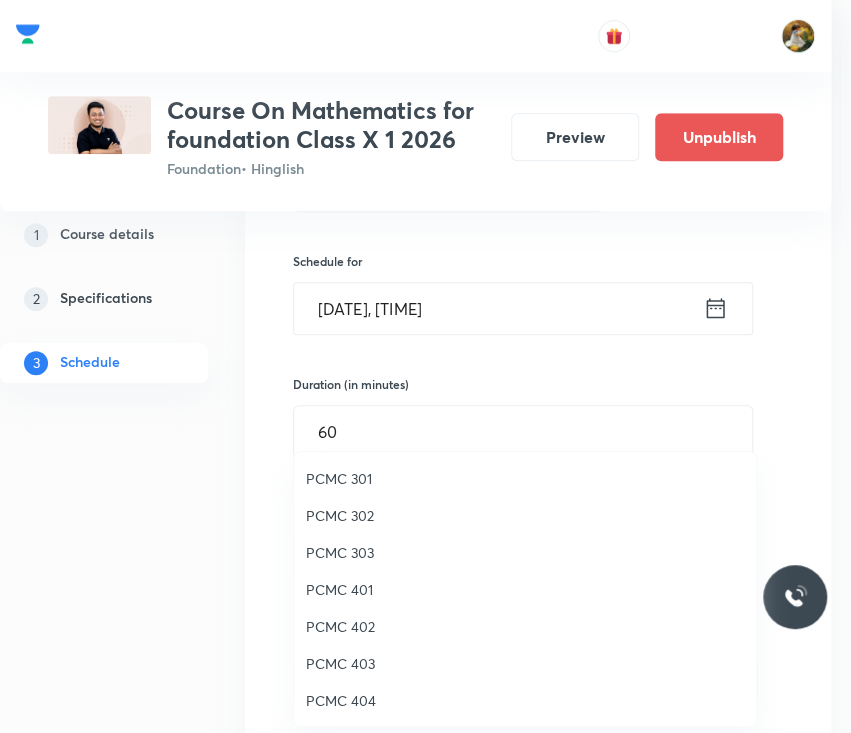 click on "PCMC 401" at bounding box center (525, 589) 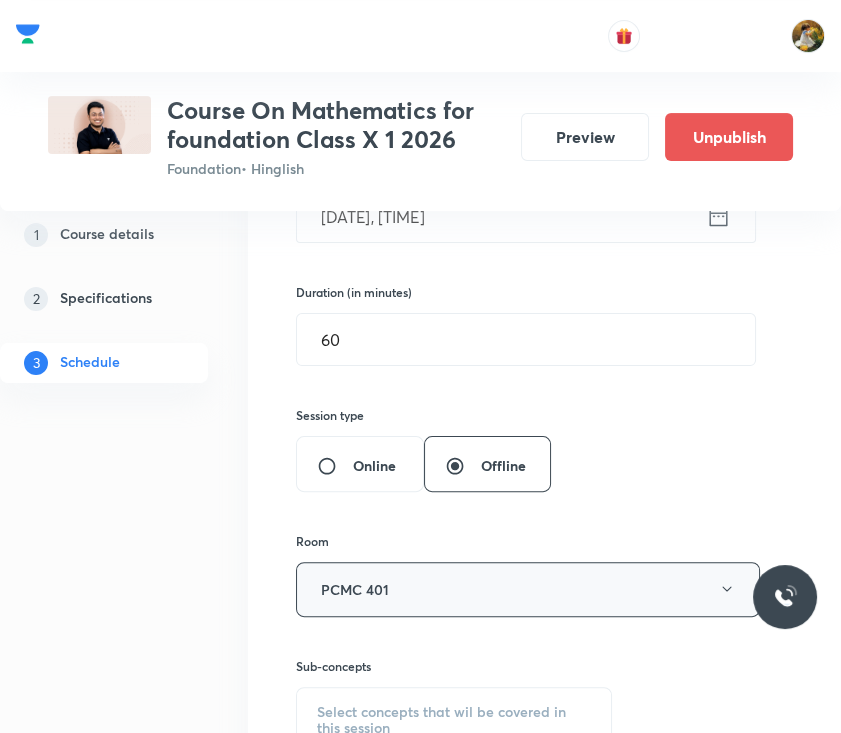scroll, scrollTop: 533, scrollLeft: 0, axis: vertical 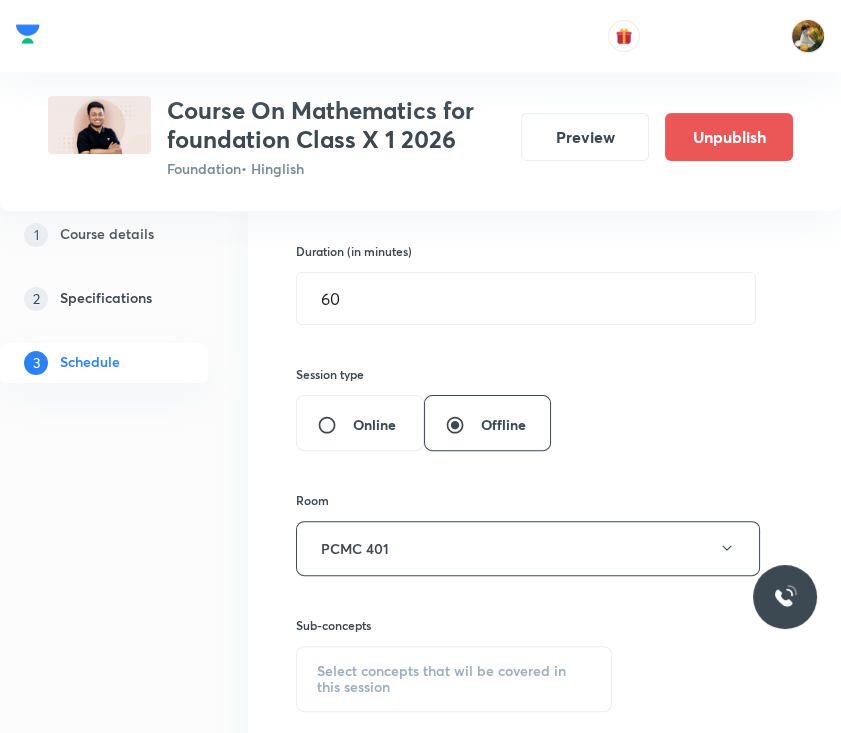 click on "Select concepts that wil be covered in this session" at bounding box center (454, 679) 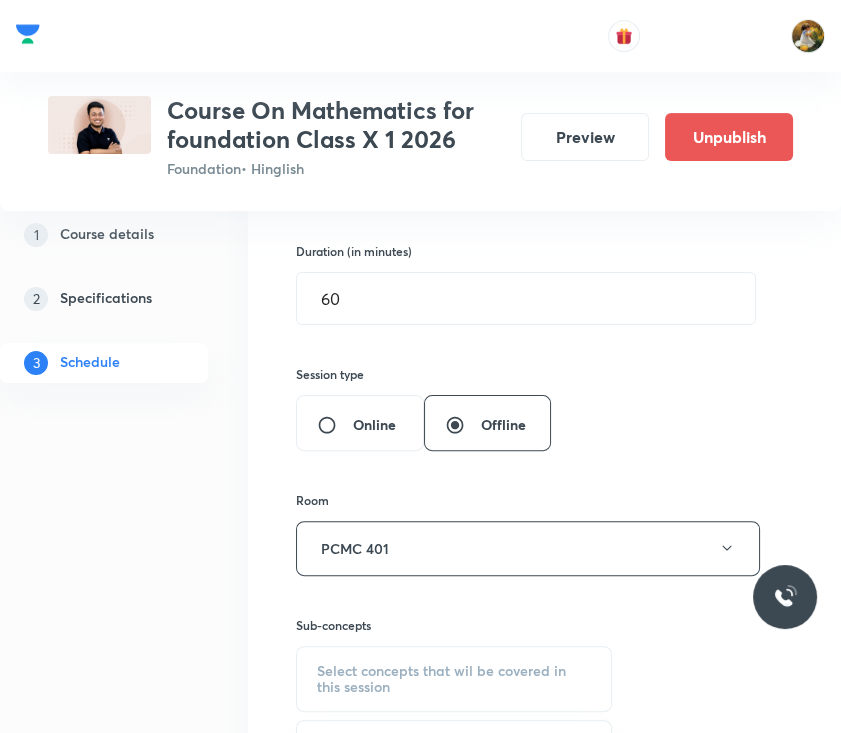 scroll, scrollTop: 666, scrollLeft: 0, axis: vertical 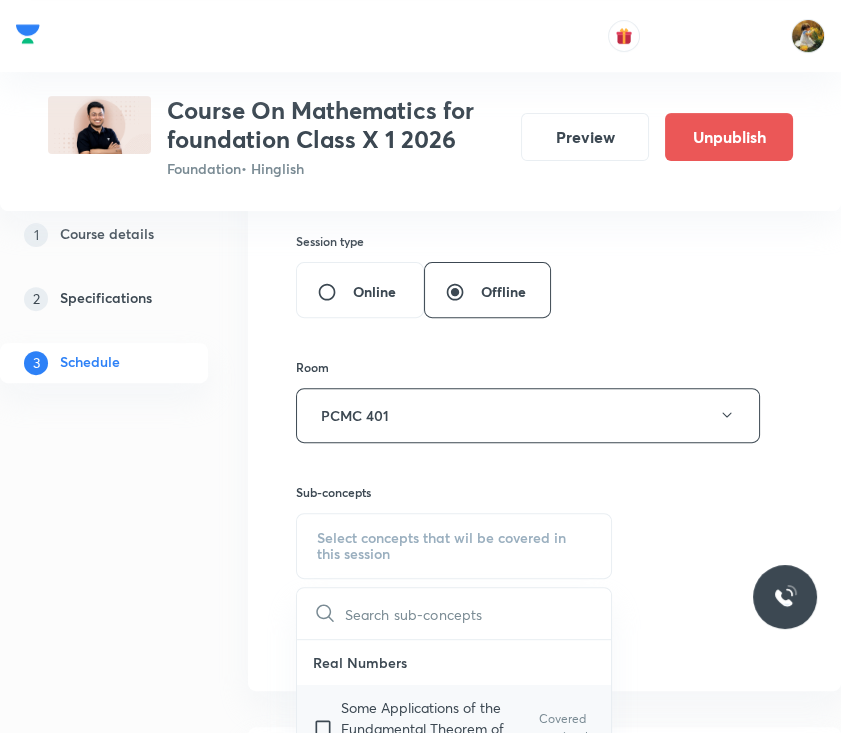click on "Some Applications of the Fundamental Theorem  of Arithmetic" at bounding box center [440, 728] 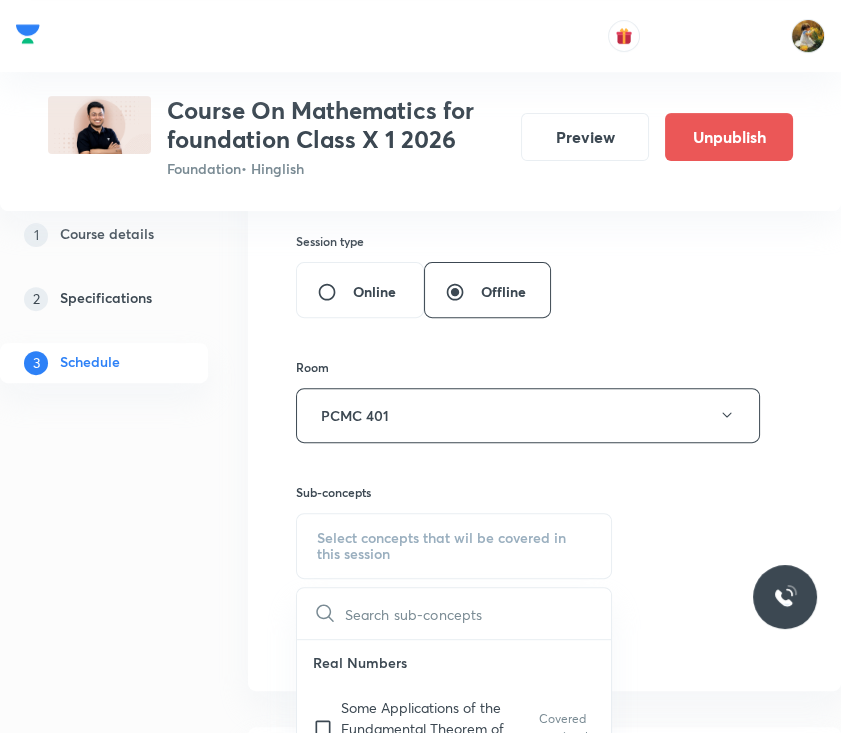 checkbox on "true" 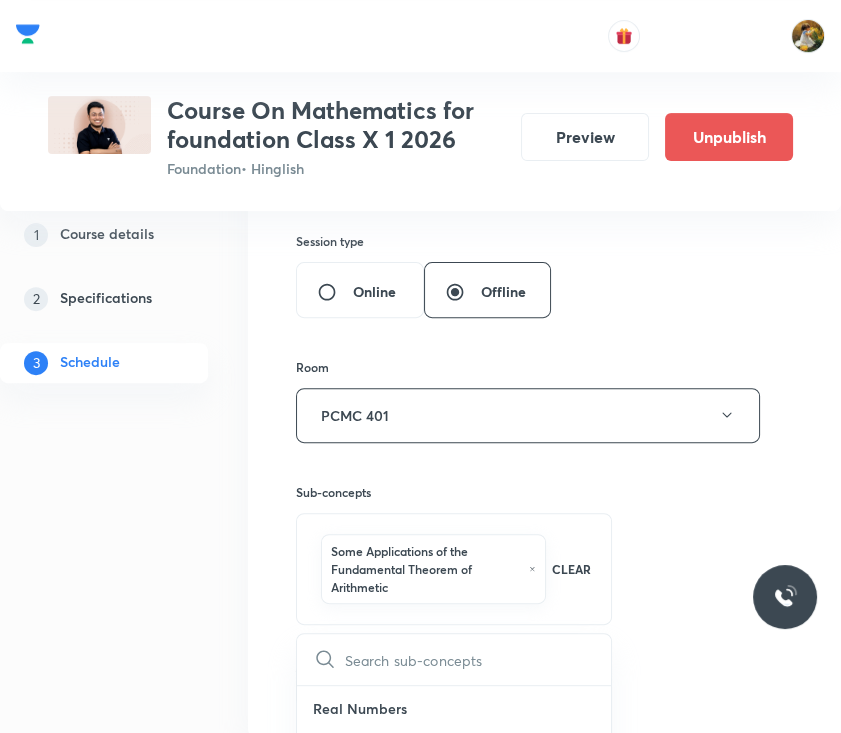click on "Session  37 Live class Session title 9/99 Triangles ​ Schedule for Aug 4, 2025, 6:45 PM ​ Duration (in minutes) 60 ​   Session type Online Offline Room PCMC 401 Sub-concepts Some Applications of the Fundamental Theorem  of Arithmetic CLEAR ​ Real Numbers Some Applications of the Fundamental Theorem  of Arithmetic Covered previously The Fundamental Theorem Arithmetic Covered previously Euclid's Division Algorithm Covered previously Euclid's Division Lemma Divisibility Introduction Classification of Number HCF by prime factorization Relation between HCF and LCM HCF Simplest Form Polynomials Division Algorithm for Polynomials Relationship Between the Zeros & Coefficients of a Polynomial Geometrical Meaning of the Zeros of a Polynomial Graphs of Polynomial Basic and Revision Relation between roots Root satisfy equation Finding Polynomial by using sum and product of roots Zeroes of Polynomial Identifying Polynomials Linear Equation in 2 variables Simultaneous Linear Equations in Two Variables Sum of Roots" at bounding box center (544, 223) 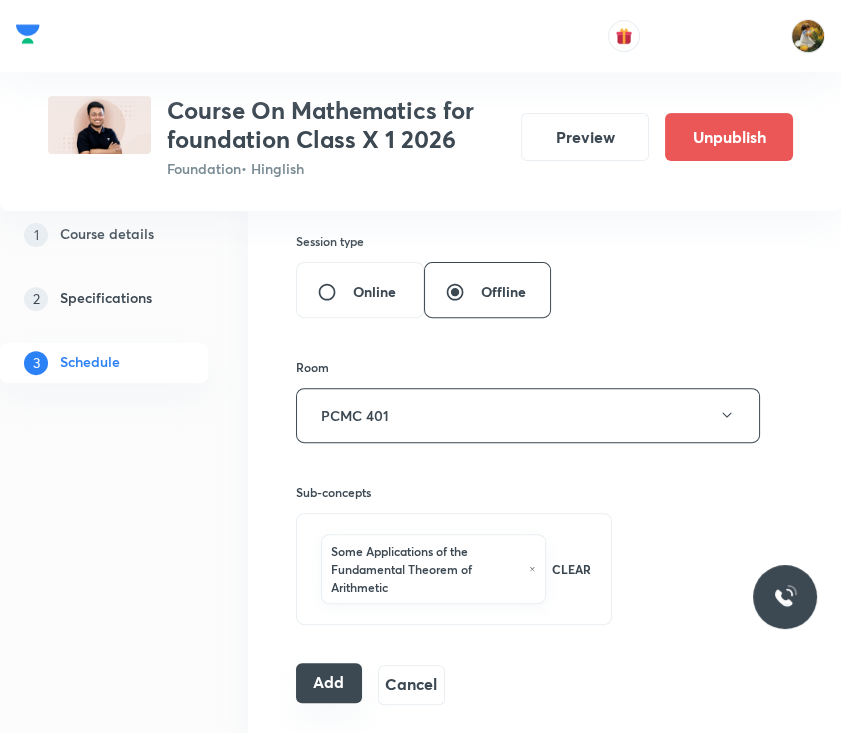 click on "Add" at bounding box center (329, 683) 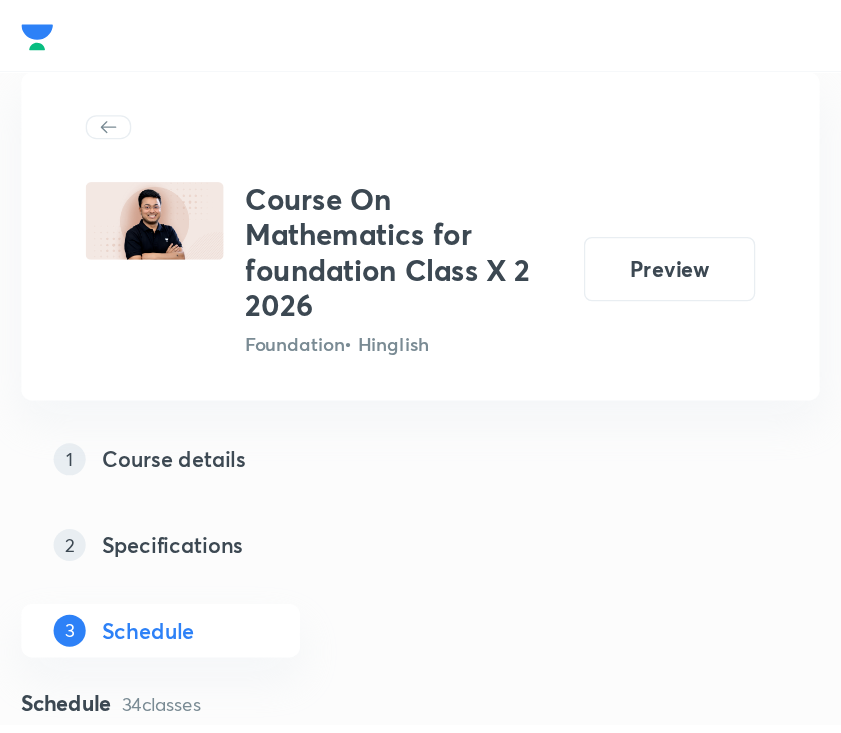 scroll, scrollTop: 0, scrollLeft: 0, axis: both 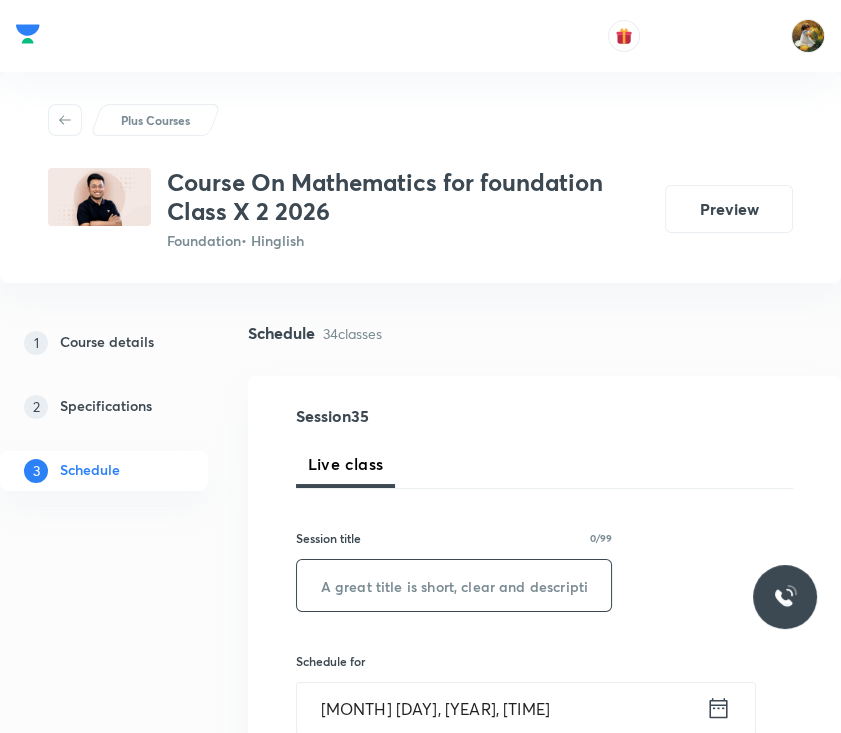 click at bounding box center (454, 585) 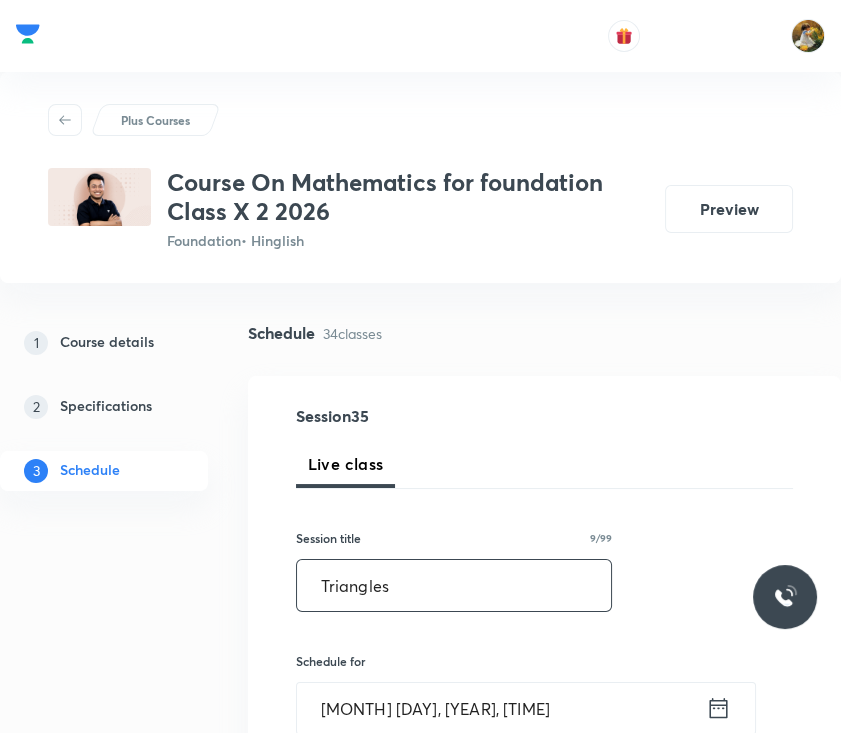 type on "Triangles" 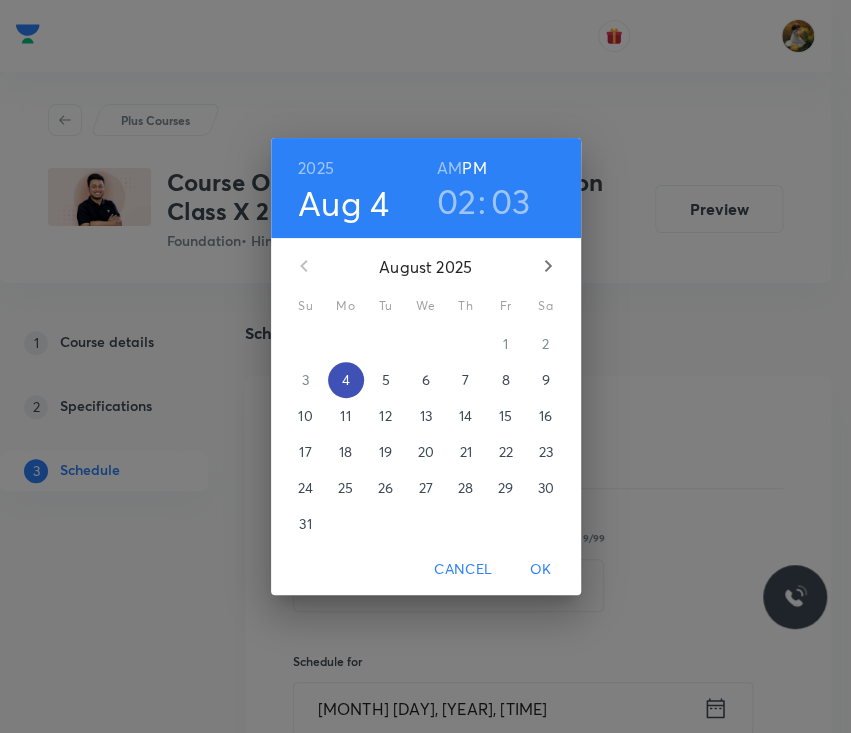 click on "4" at bounding box center [346, 380] 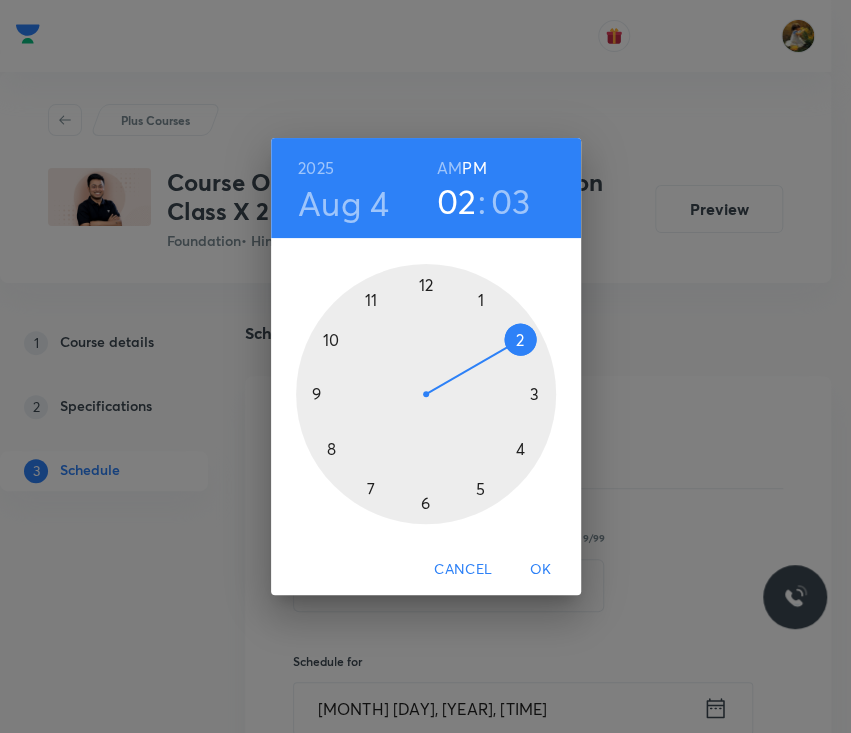 click at bounding box center (426, 394) 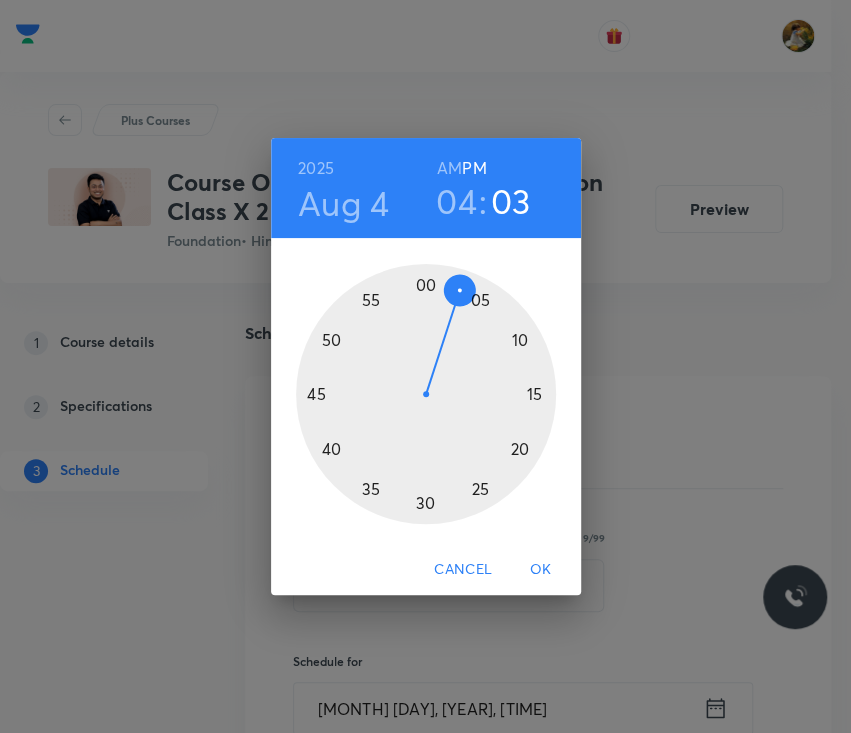 click at bounding box center [426, 394] 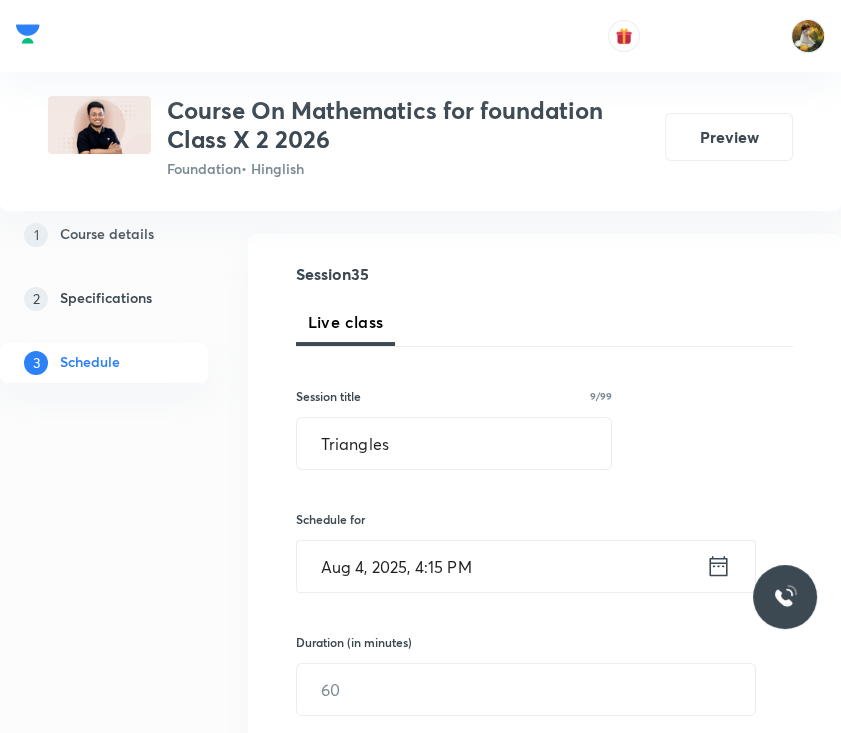scroll, scrollTop: 400, scrollLeft: 0, axis: vertical 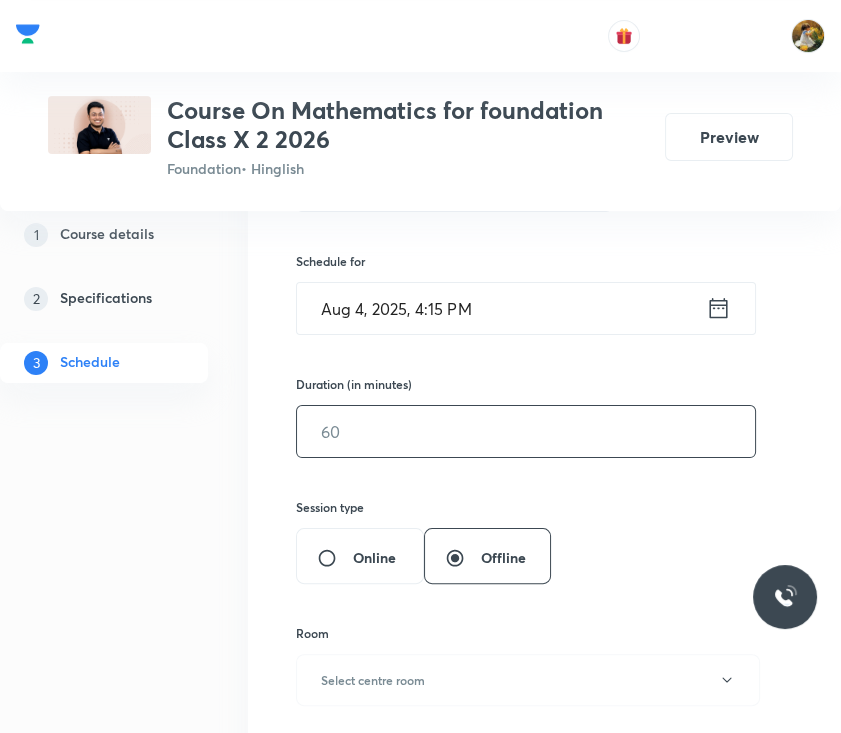 click at bounding box center (526, 431) 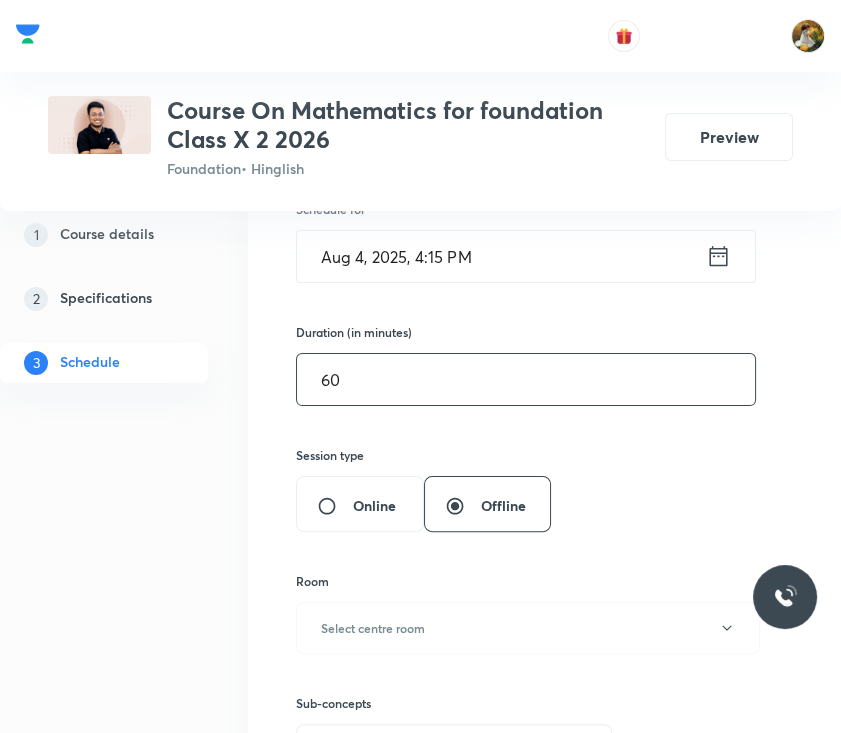 scroll, scrollTop: 533, scrollLeft: 0, axis: vertical 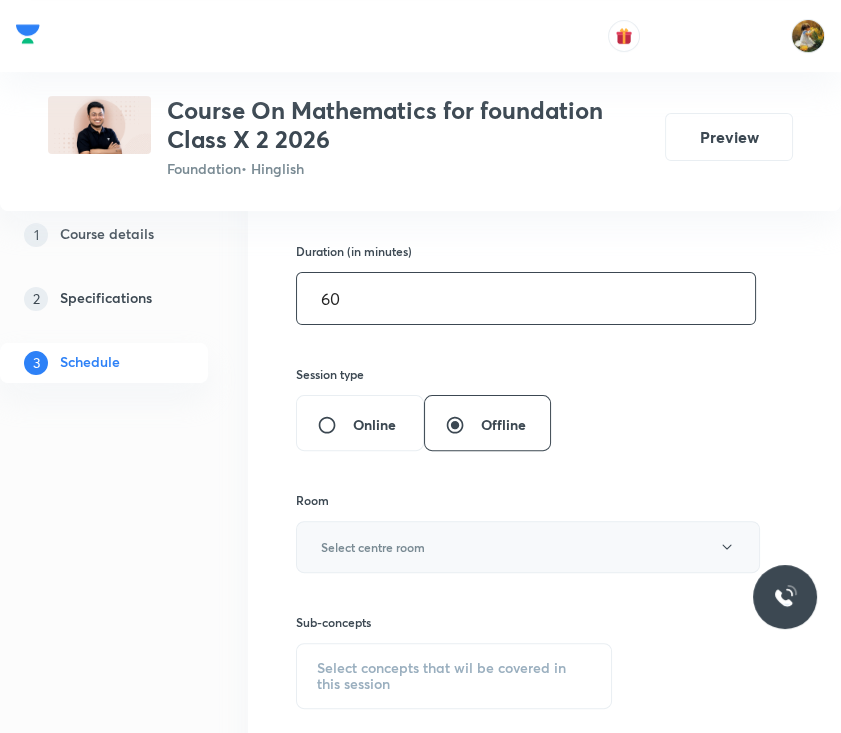 type on "60" 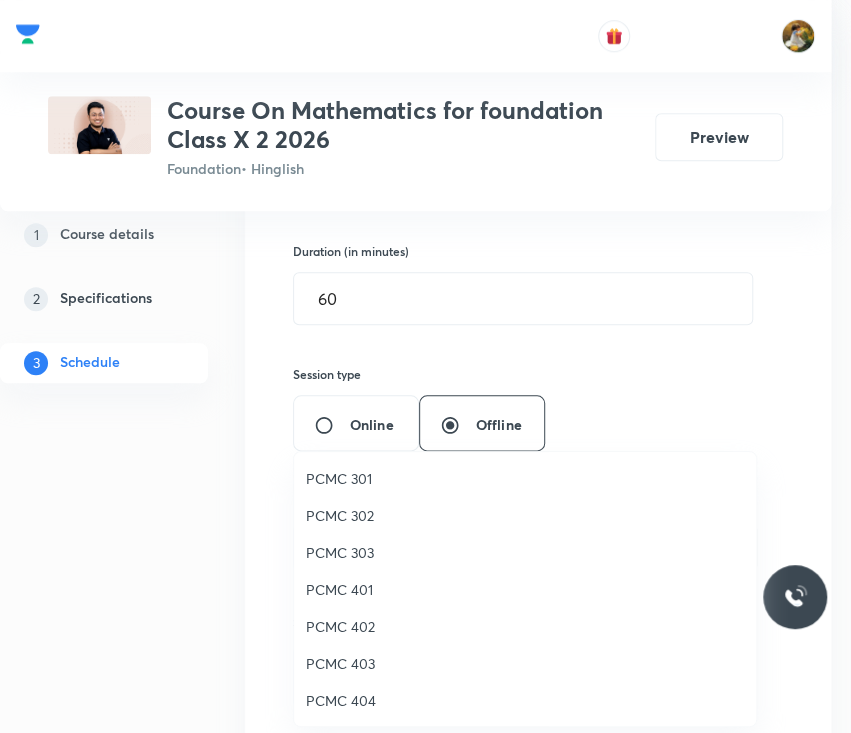 click on "PCMC 403" at bounding box center (525, 663) 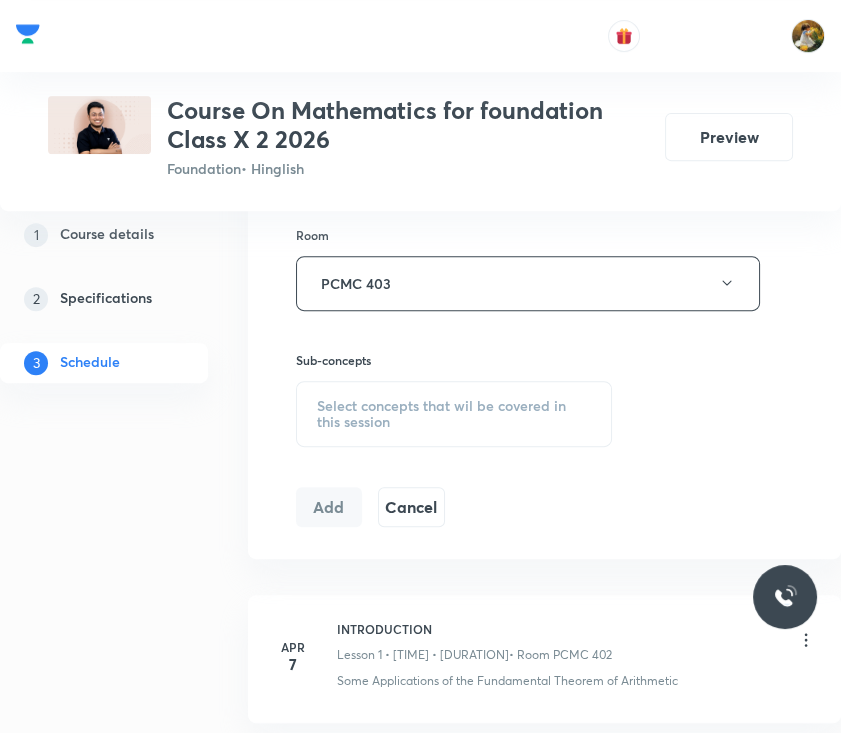 scroll, scrollTop: 800, scrollLeft: 0, axis: vertical 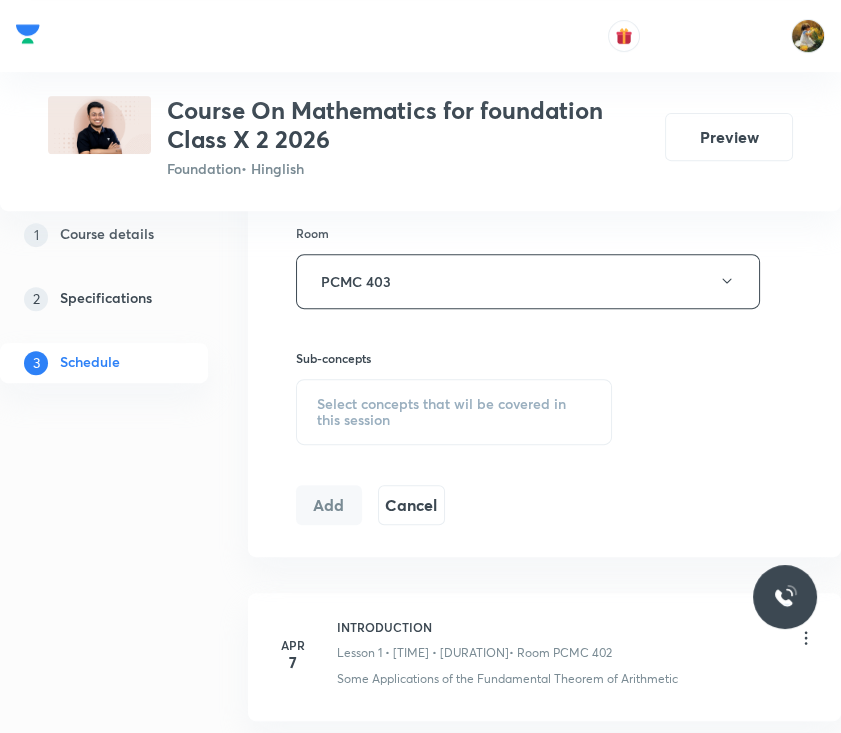 click on "Select concepts that wil be covered in this session" at bounding box center (454, 412) 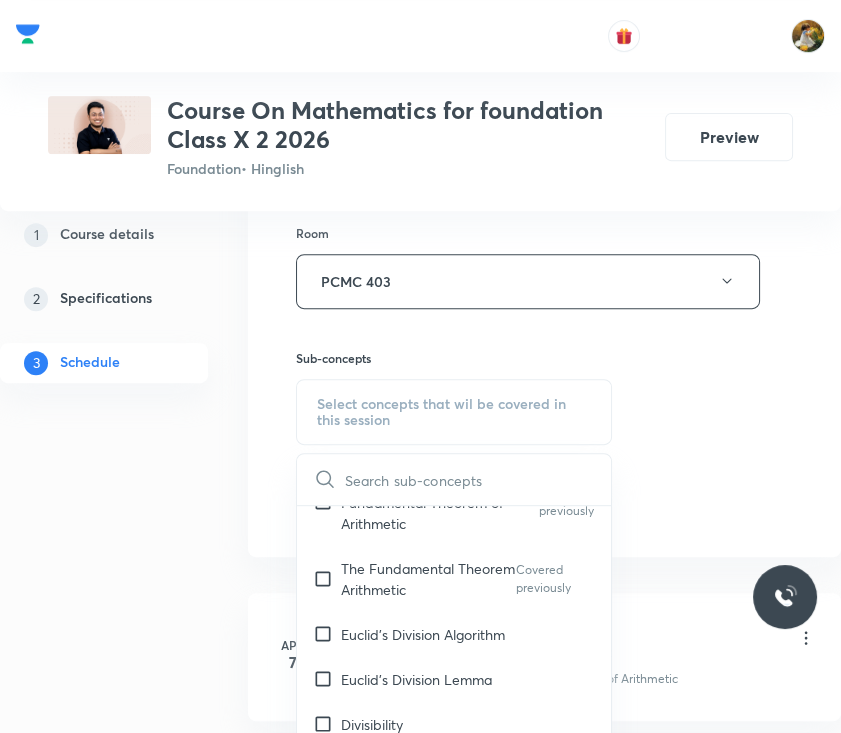 scroll, scrollTop: 133, scrollLeft: 0, axis: vertical 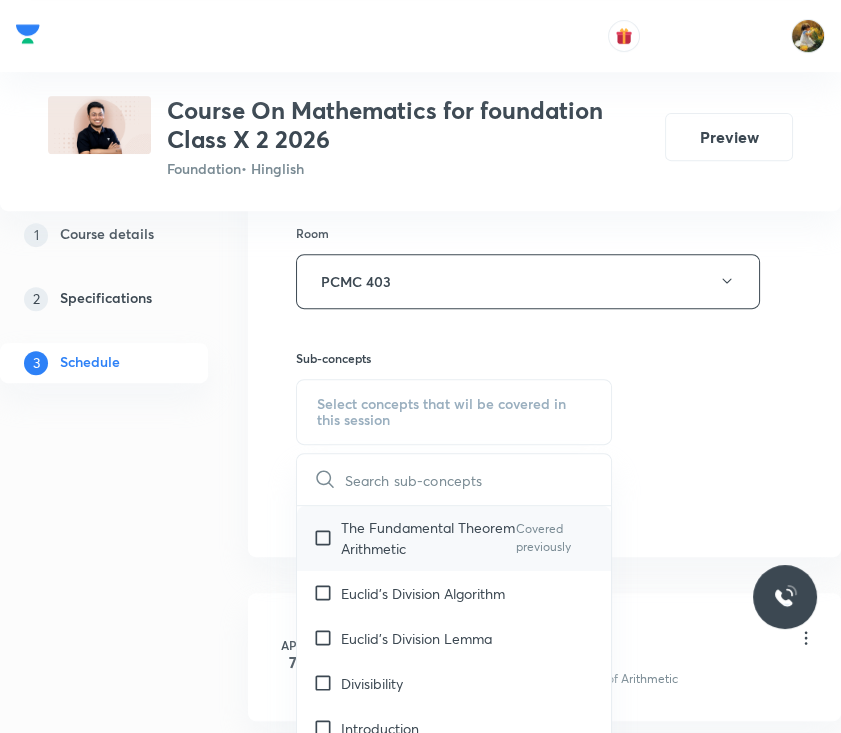 click on "The Fundamental Theorem Arithmetic Covered previously" at bounding box center (454, 538) 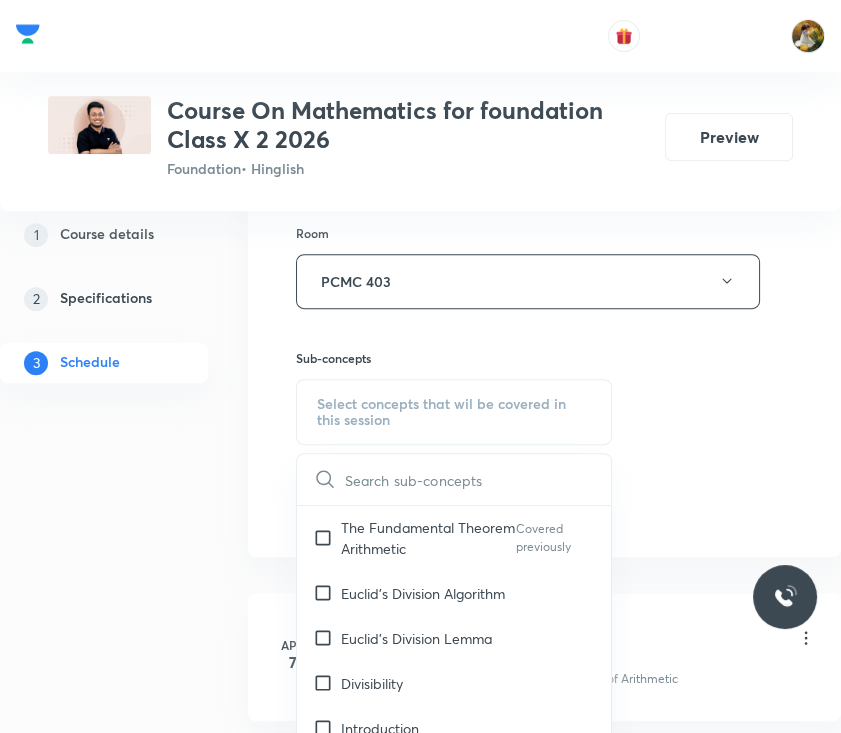 checkbox on "true" 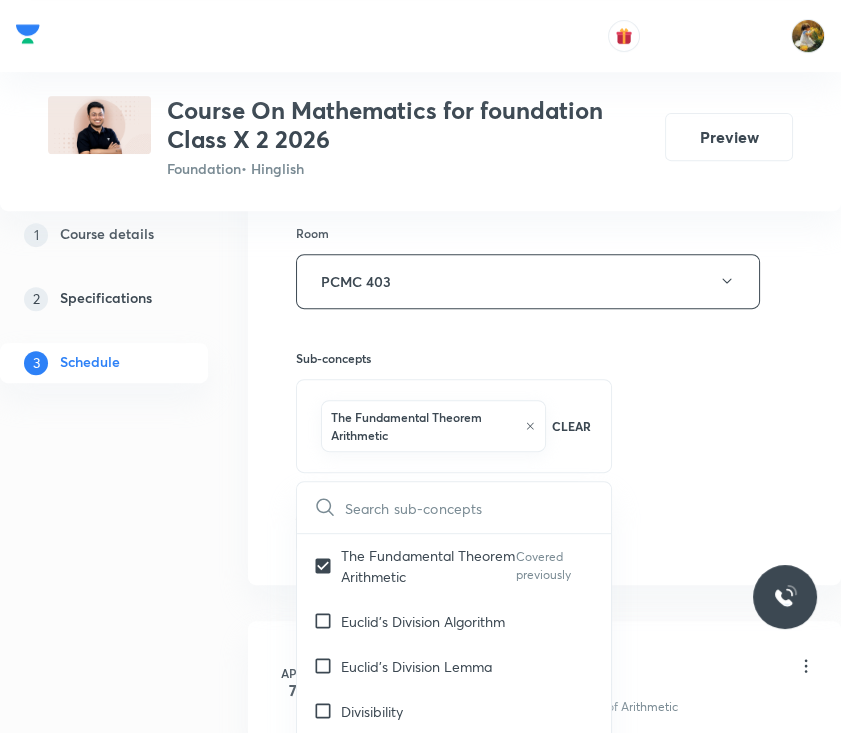 click on "Session  35 Live class Session title 9/99 Triangles ​ Schedule for Aug 4, 2025, 4:15 PM ​ Duration (in minutes) 60 ​   Session type Online Offline Room PCMC 403 Sub-concepts The Fundamental Theorem Arithmetic CLEAR ​ Real Numbers Some Applications of the Fundamental Theorem  of Arithmetic Covered previously The Fundamental Theorem Arithmetic Covered previously Euclid's Division Algorithm Euclid's Division Lemma Divisibility Introduction Classification of Number HCF by prime factorization Relation between HCF and LCM HCF Simplest Form Polynomials Division Algorithm for Polynomials Relationship Between the Zeros & Coefficients of a Polynomial Geometrical Meaning of the Zeros of a Polynomial Graphs of Polynomial Basic and Revision Relation between roots Root satisfy equation Finding Polynomial by using sum and product of roots Zeroes of Polynomial Identifying Polynomials Linear Equation in 2 variables Simultaneous Linear Equations in Two Variables Graphical Representation of Linear Equations Sum of Roots" at bounding box center [544, 80] 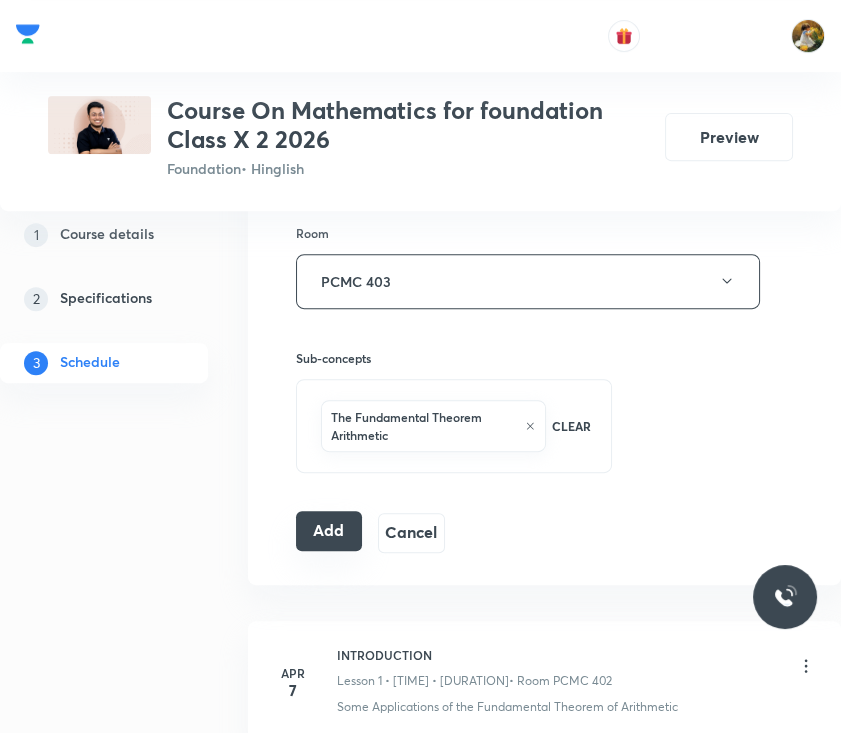 click on "Add" at bounding box center (329, 531) 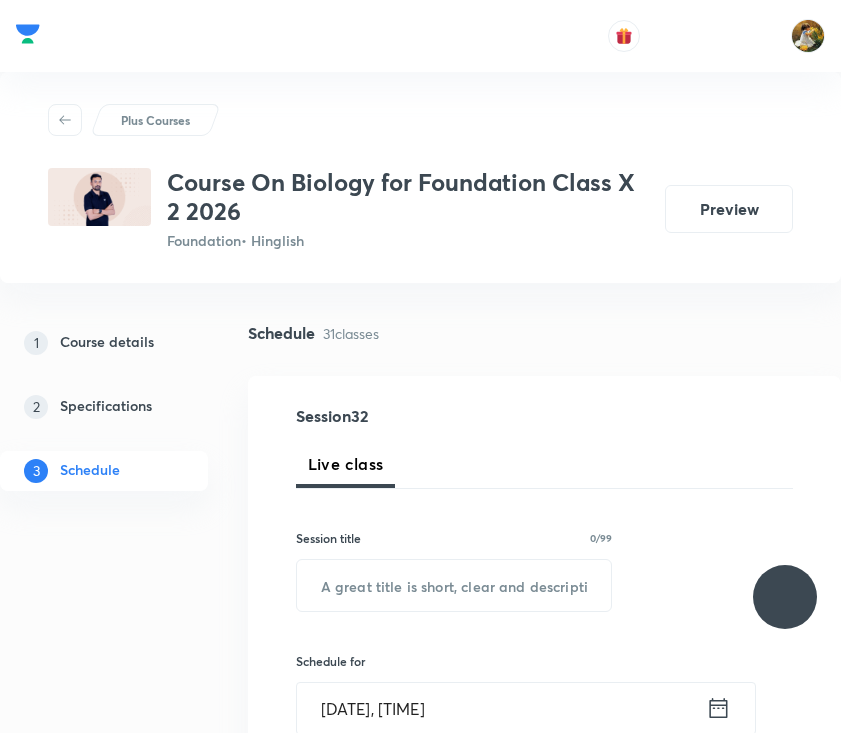 scroll, scrollTop: 0, scrollLeft: 0, axis: both 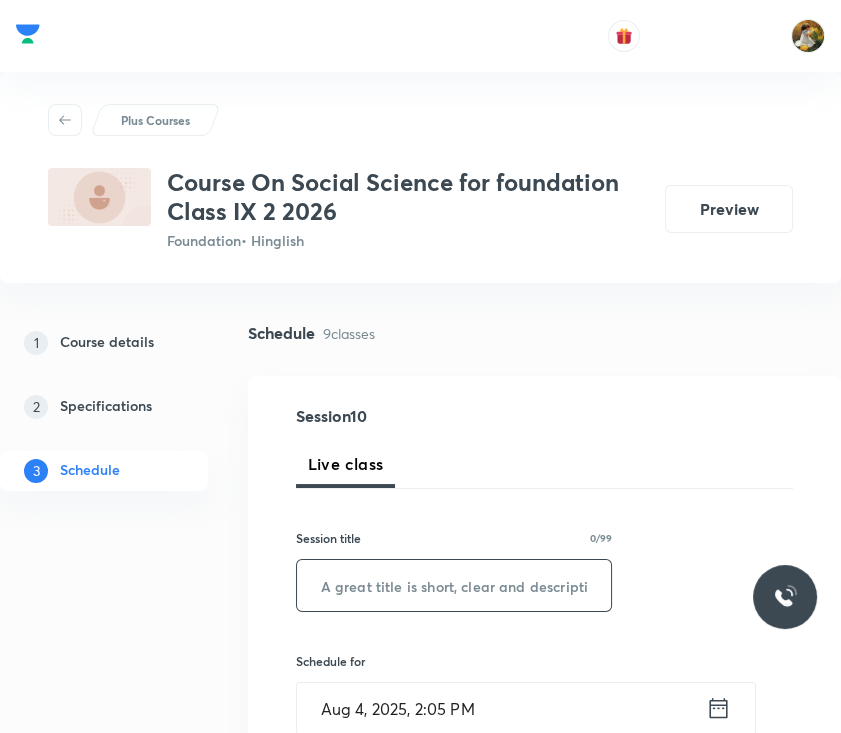 click at bounding box center (454, 585) 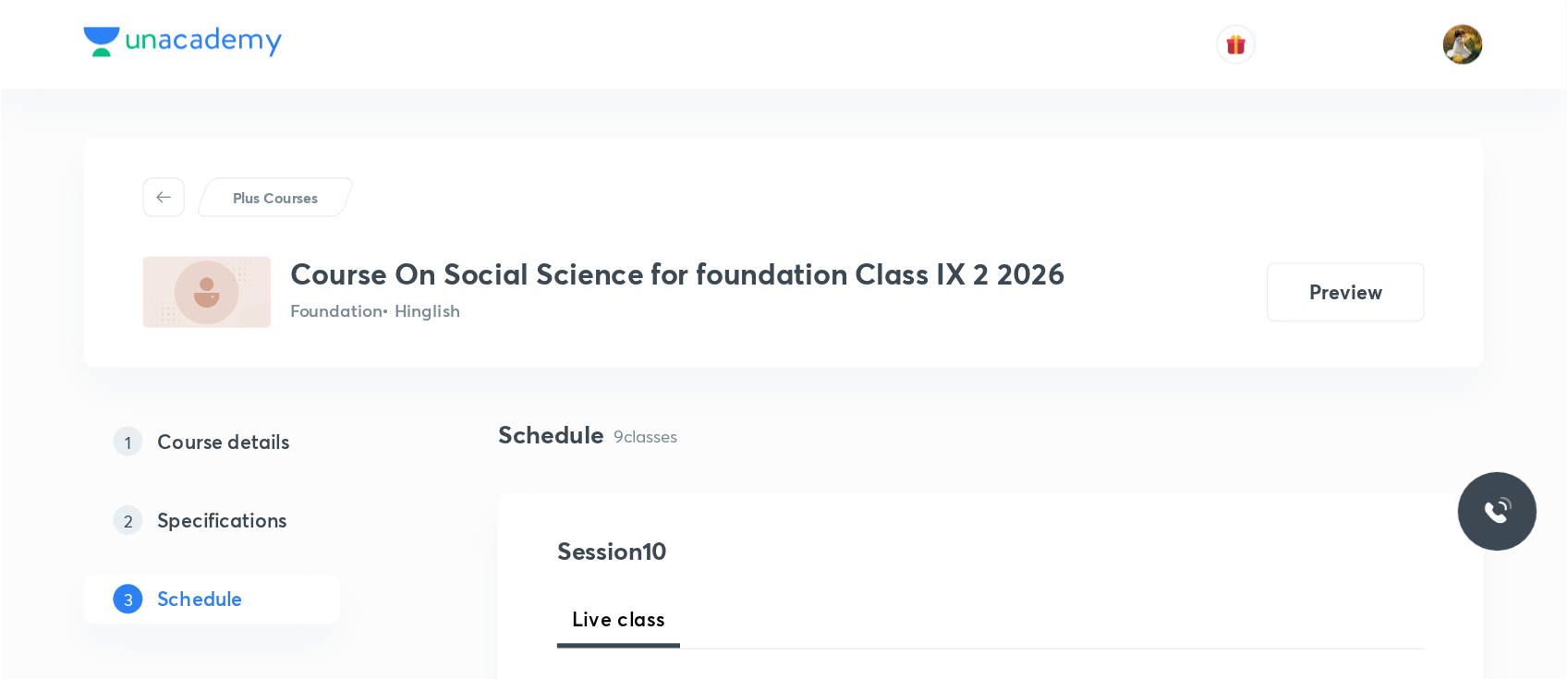 scroll, scrollTop: 0, scrollLeft: 0, axis: both 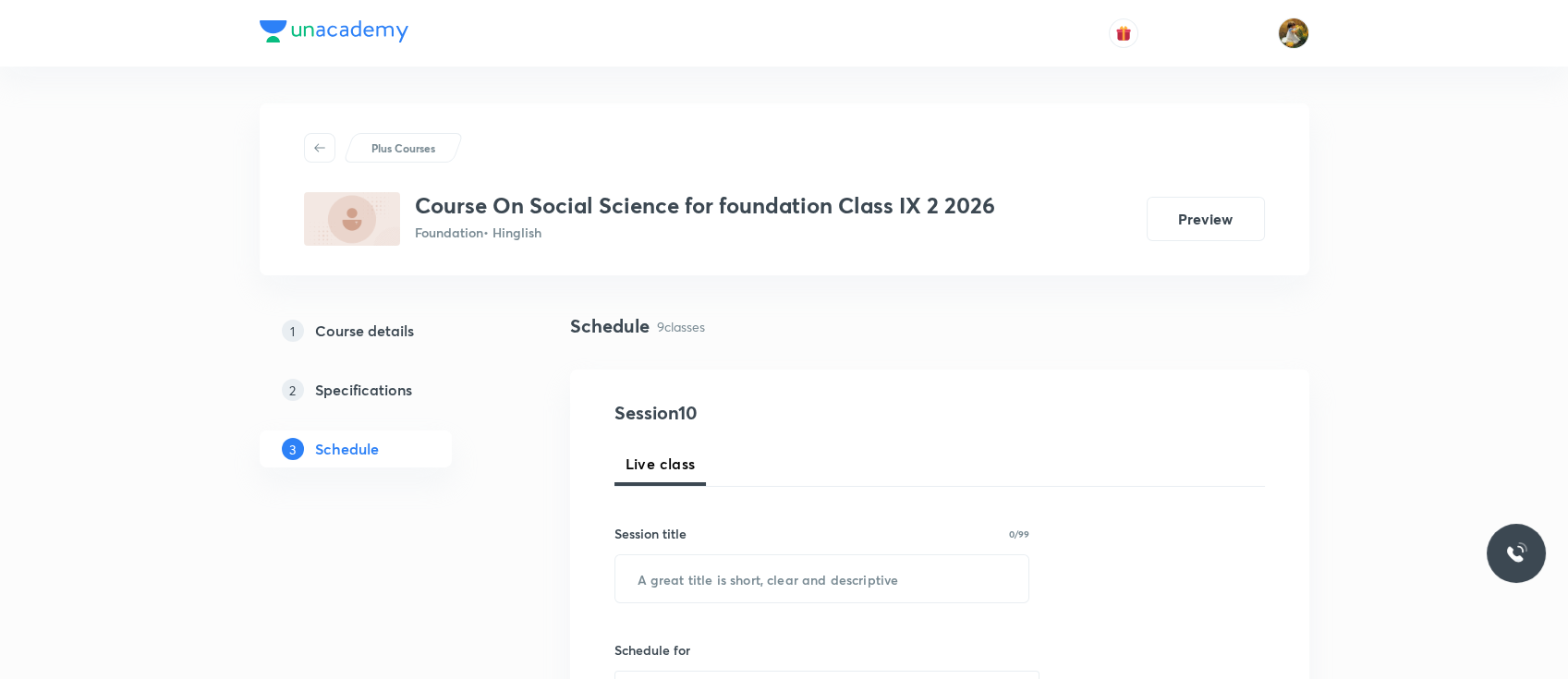drag, startPoint x: 1453, startPoint y: 352, endPoint x: 1452, endPoint y: 365, distance: 13.038405 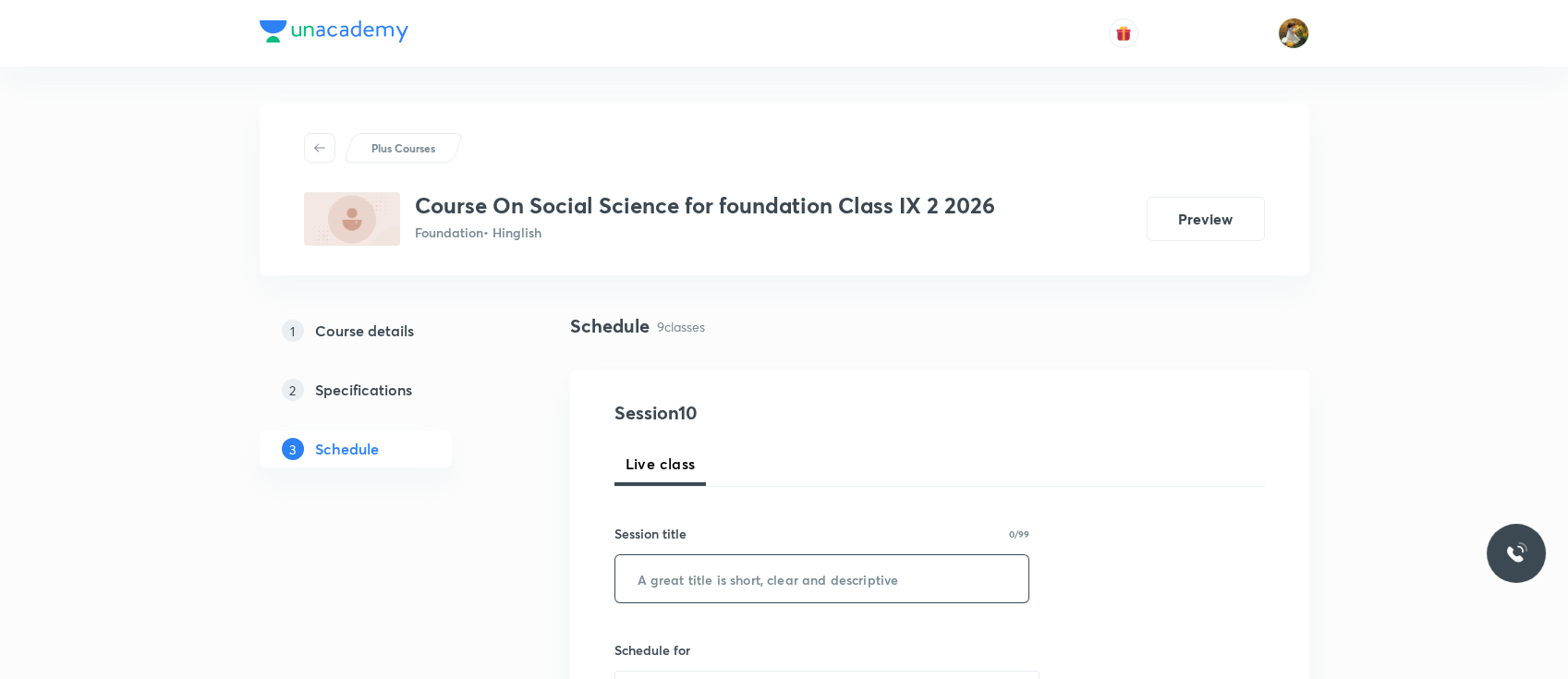 click at bounding box center [822, 578] 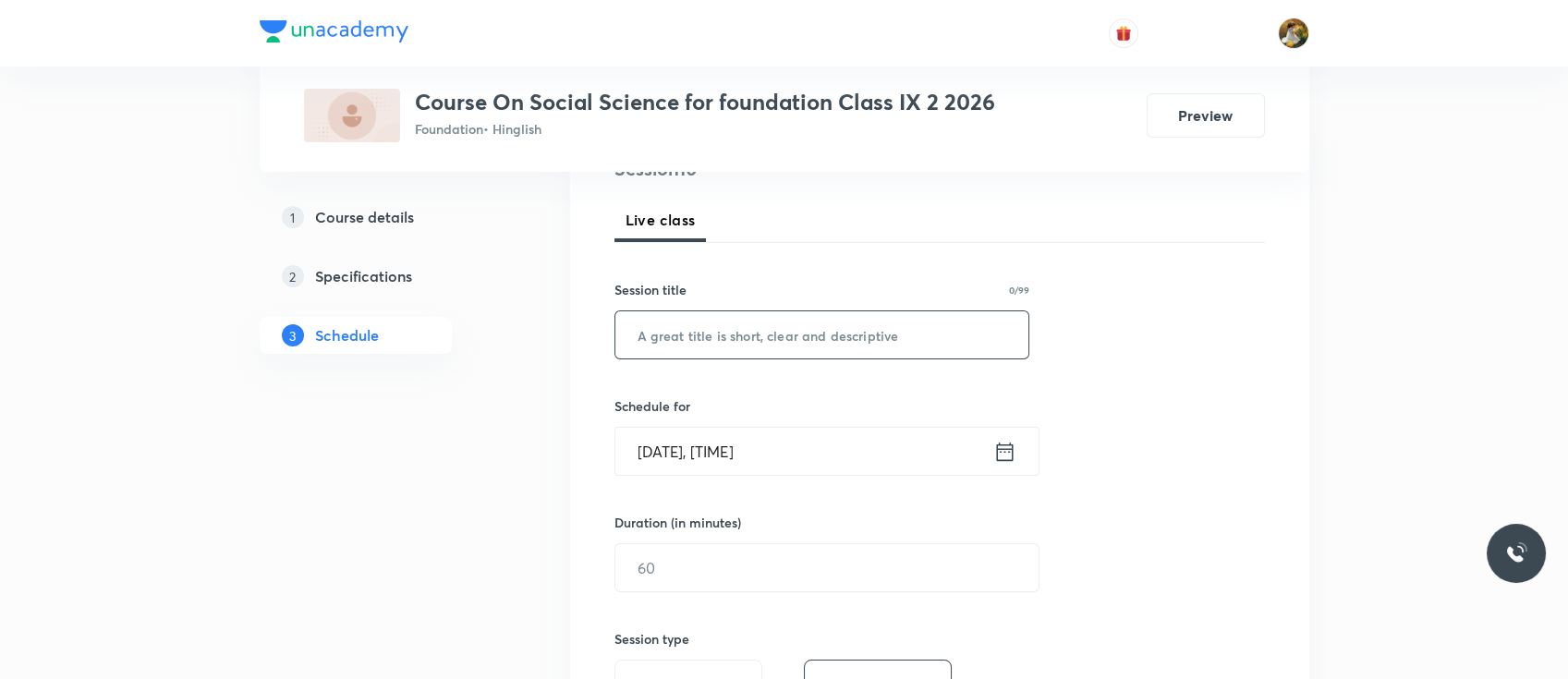 scroll, scrollTop: 246, scrollLeft: 0, axis: vertical 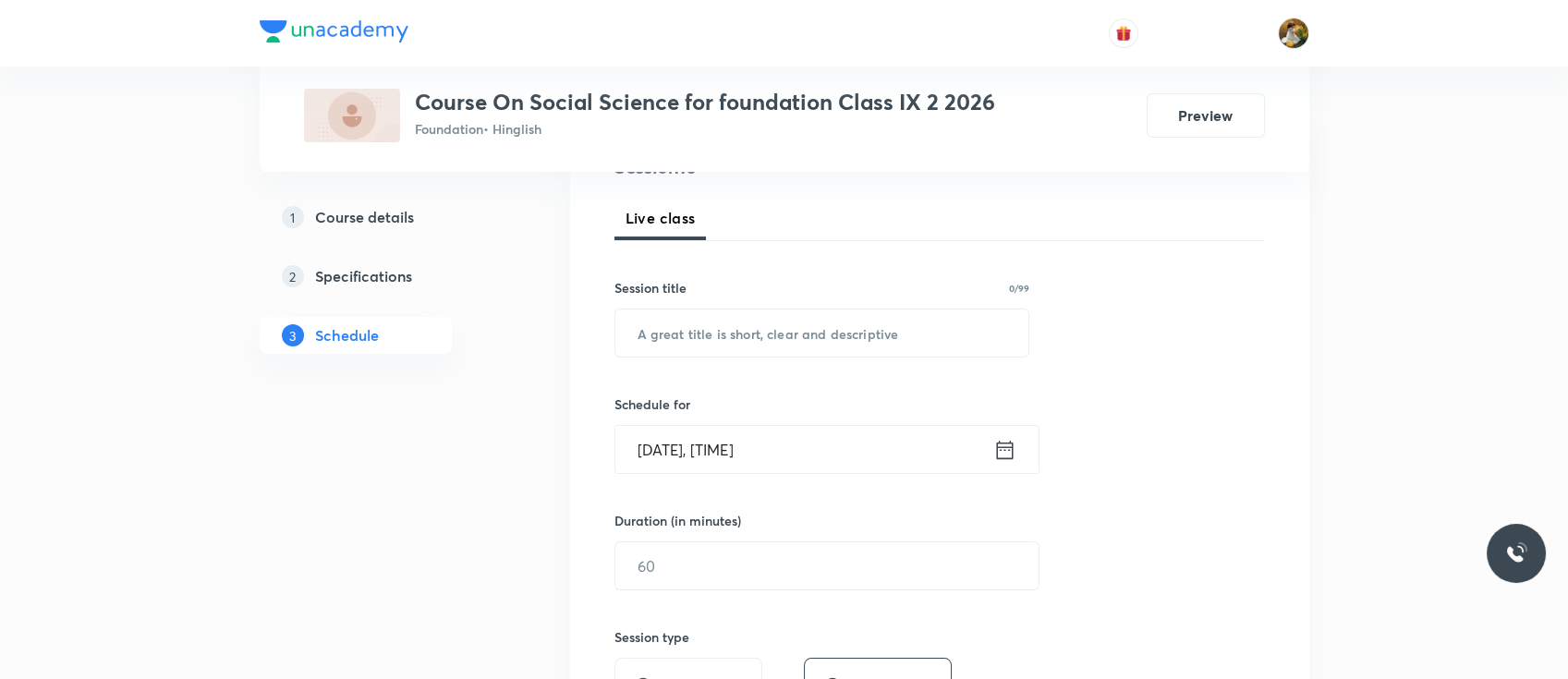 click on "Session  10 Live class Session title 0/99 ​ Schedule for [DATE], [TIME] ​ Duration (in minutes) ​   Session type Online Offline Room Select centre room Sub-concepts Select concepts that wil be covered in this session Add Cancel" at bounding box center [940, 587] 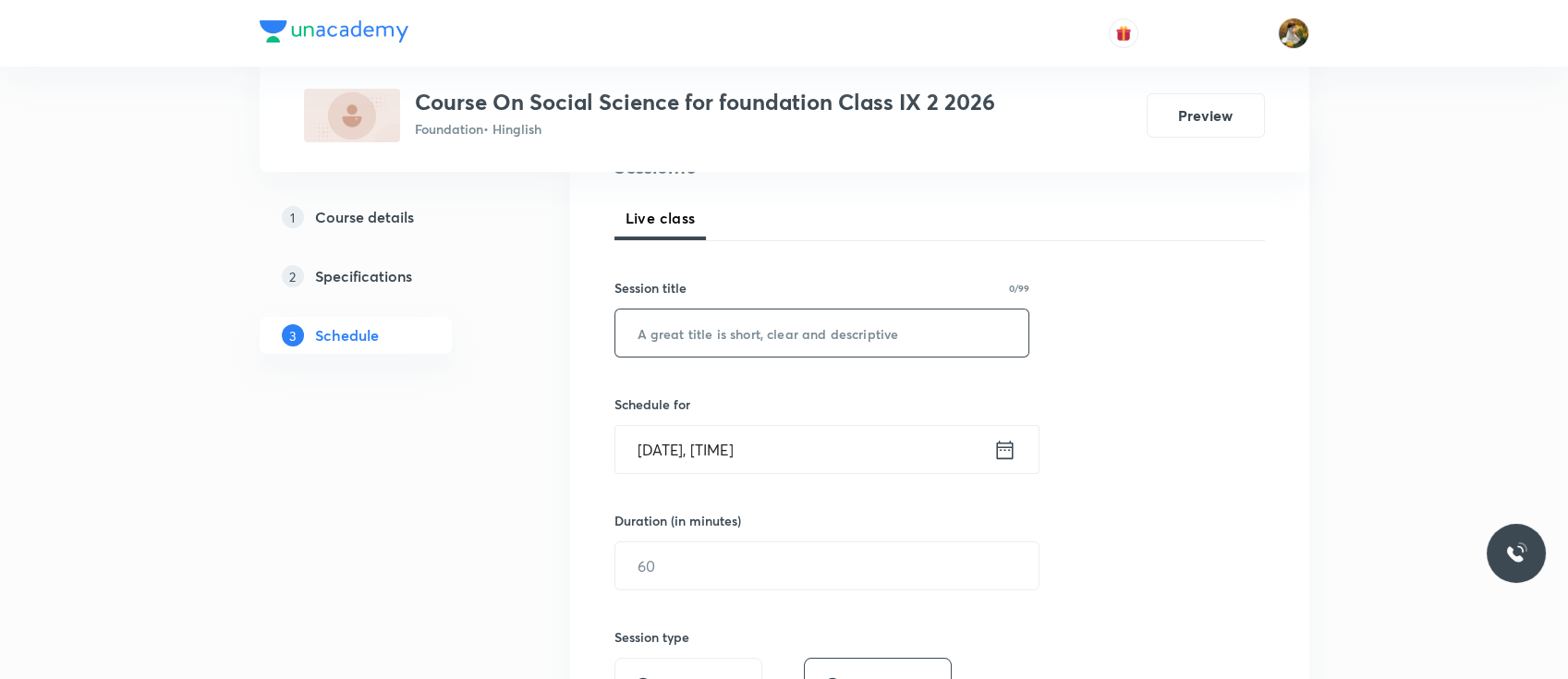 click at bounding box center (822, 333) 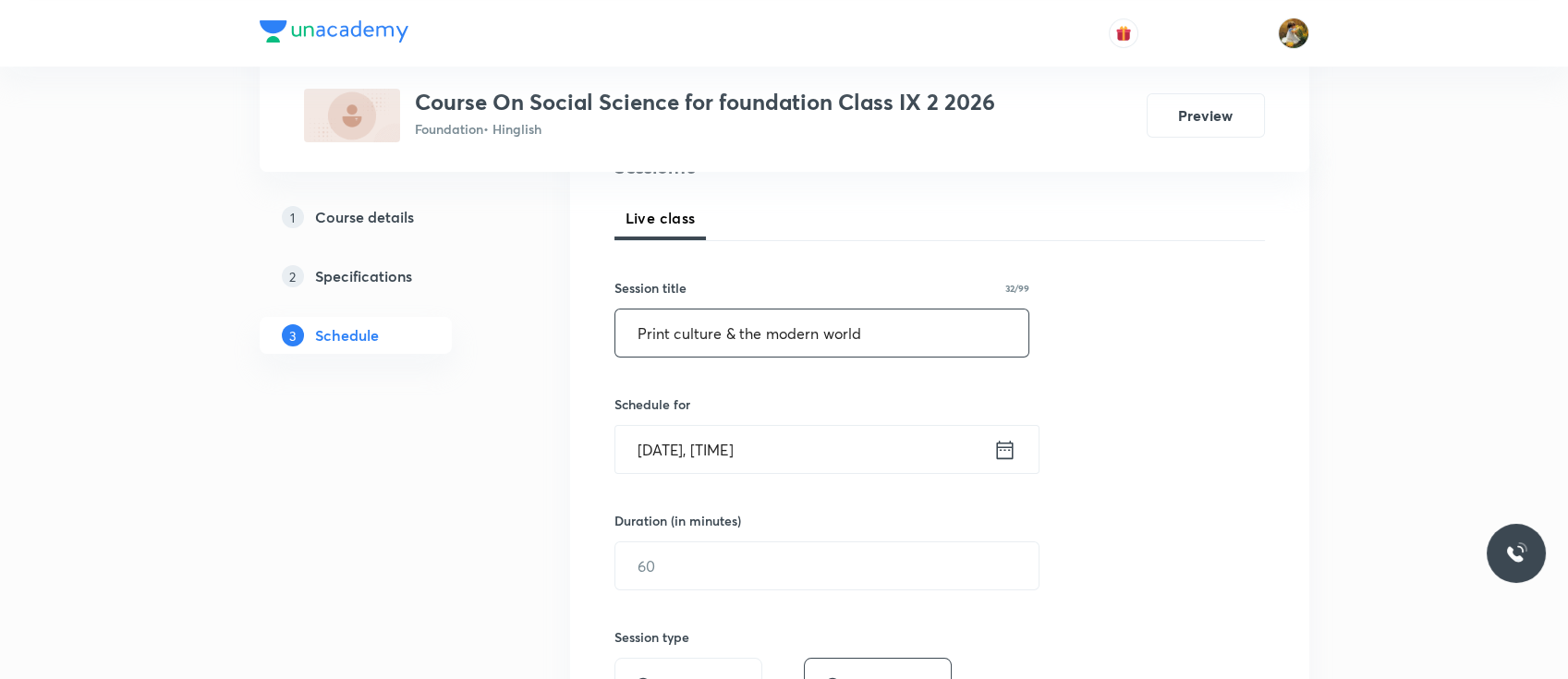 type on "Print culture & the modern world" 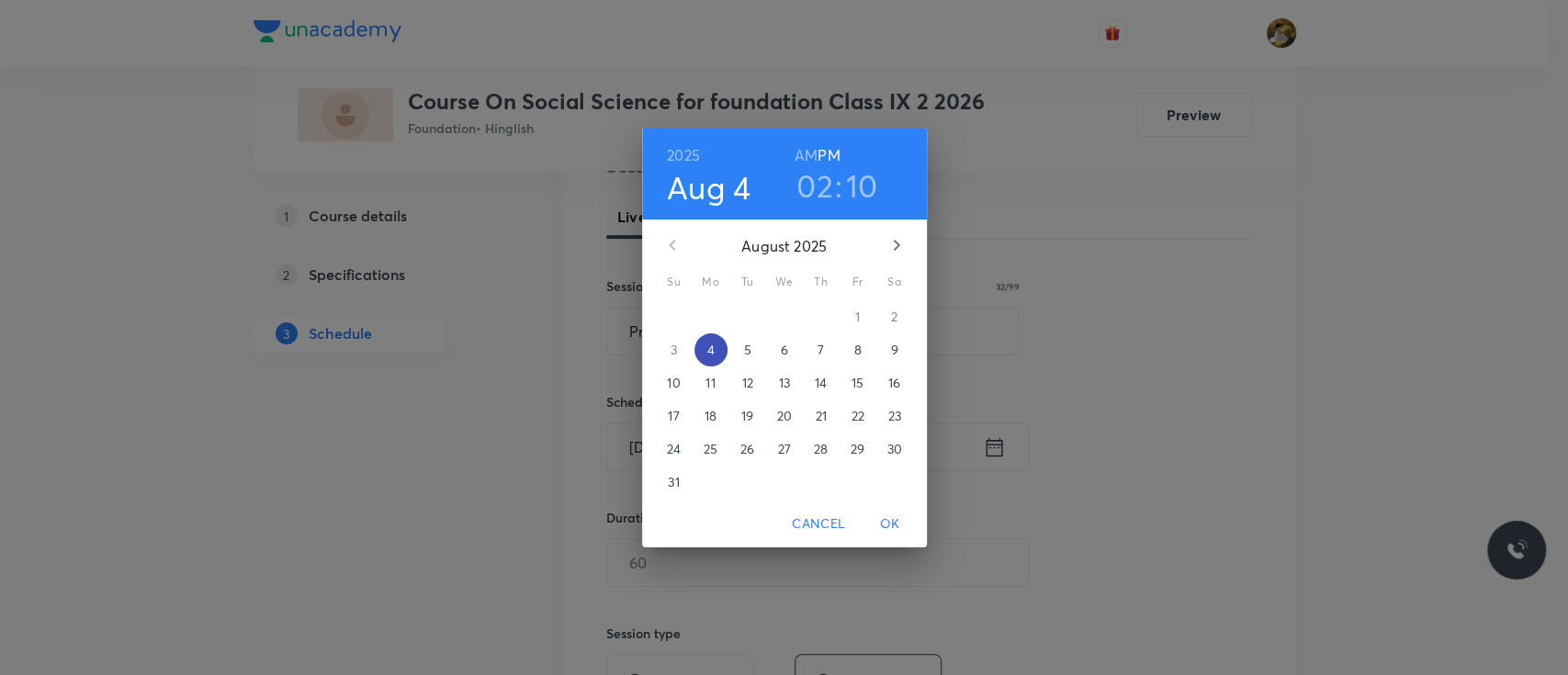click on "4" at bounding box center [710, 350] 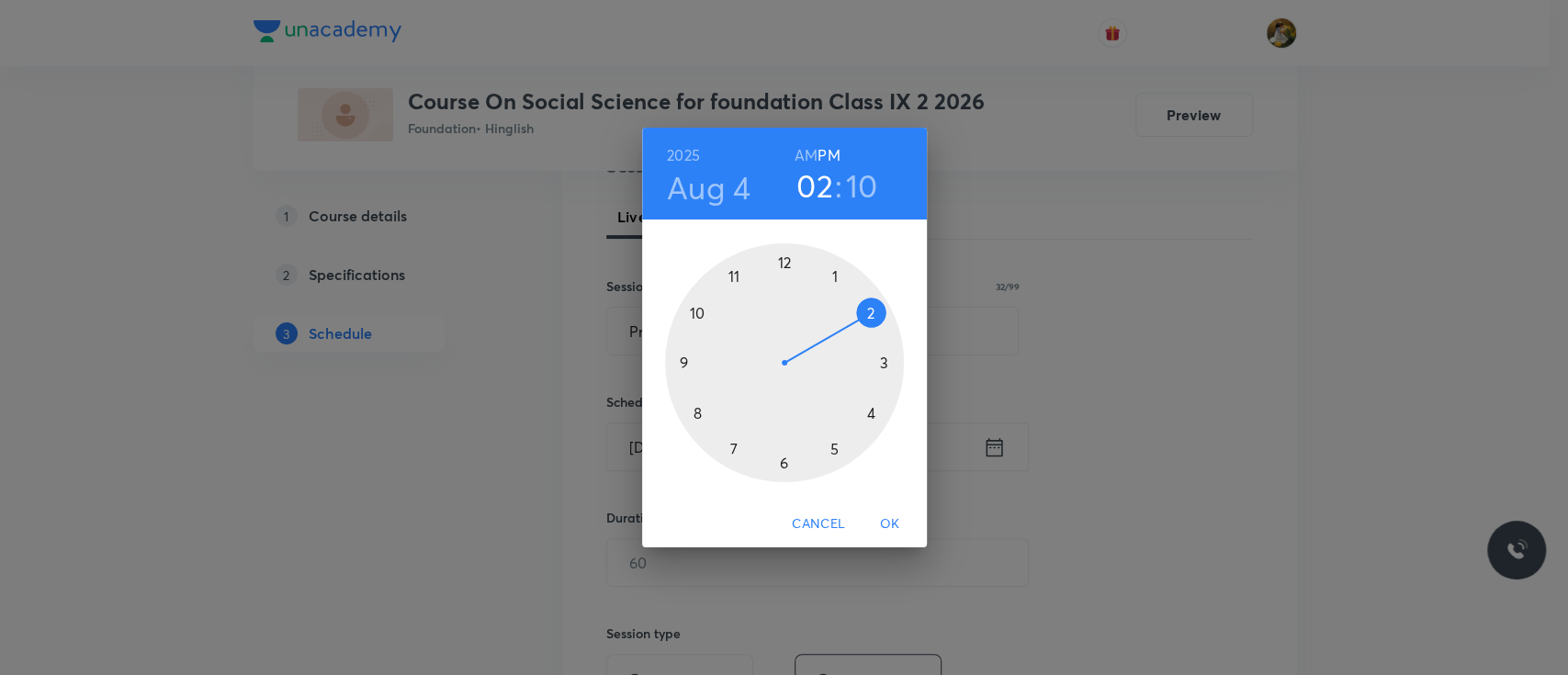 click at bounding box center [784, 363] 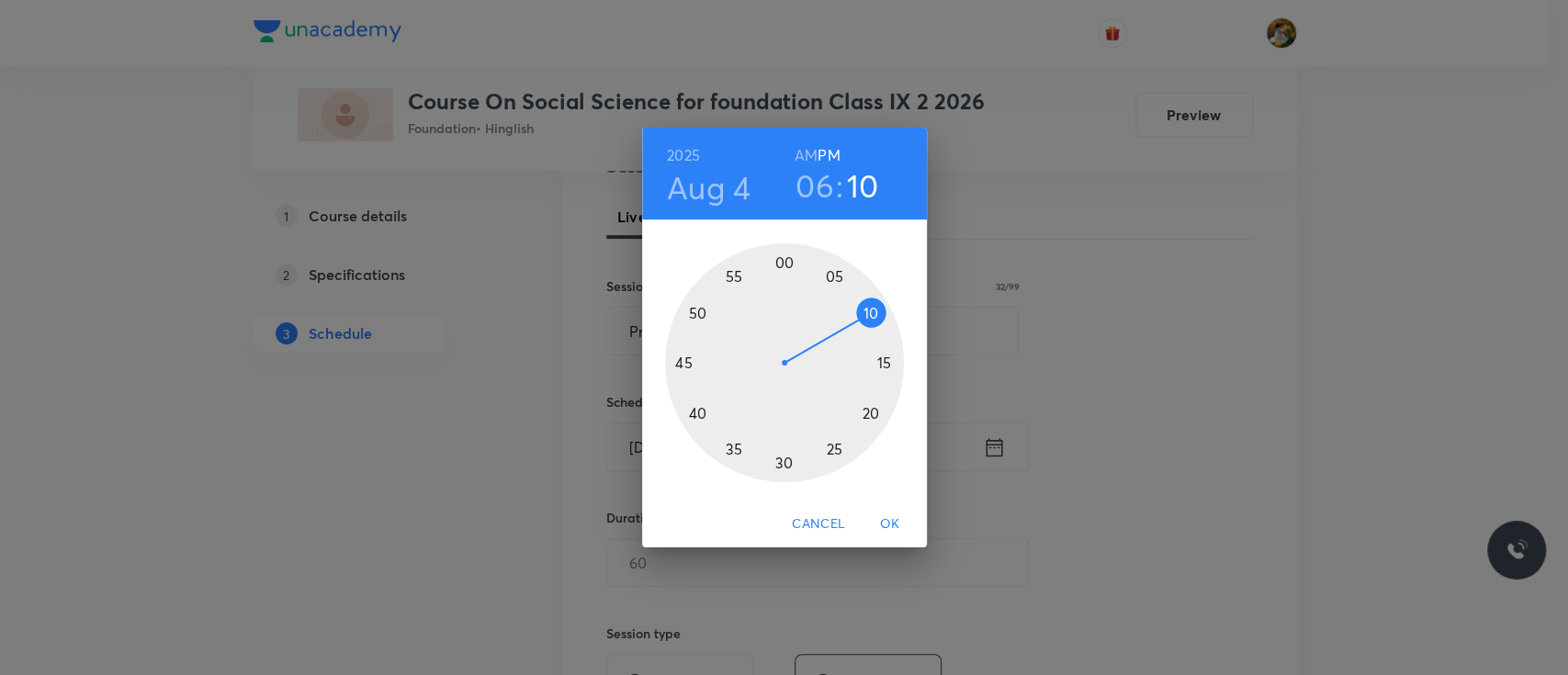 click at bounding box center [784, 363] 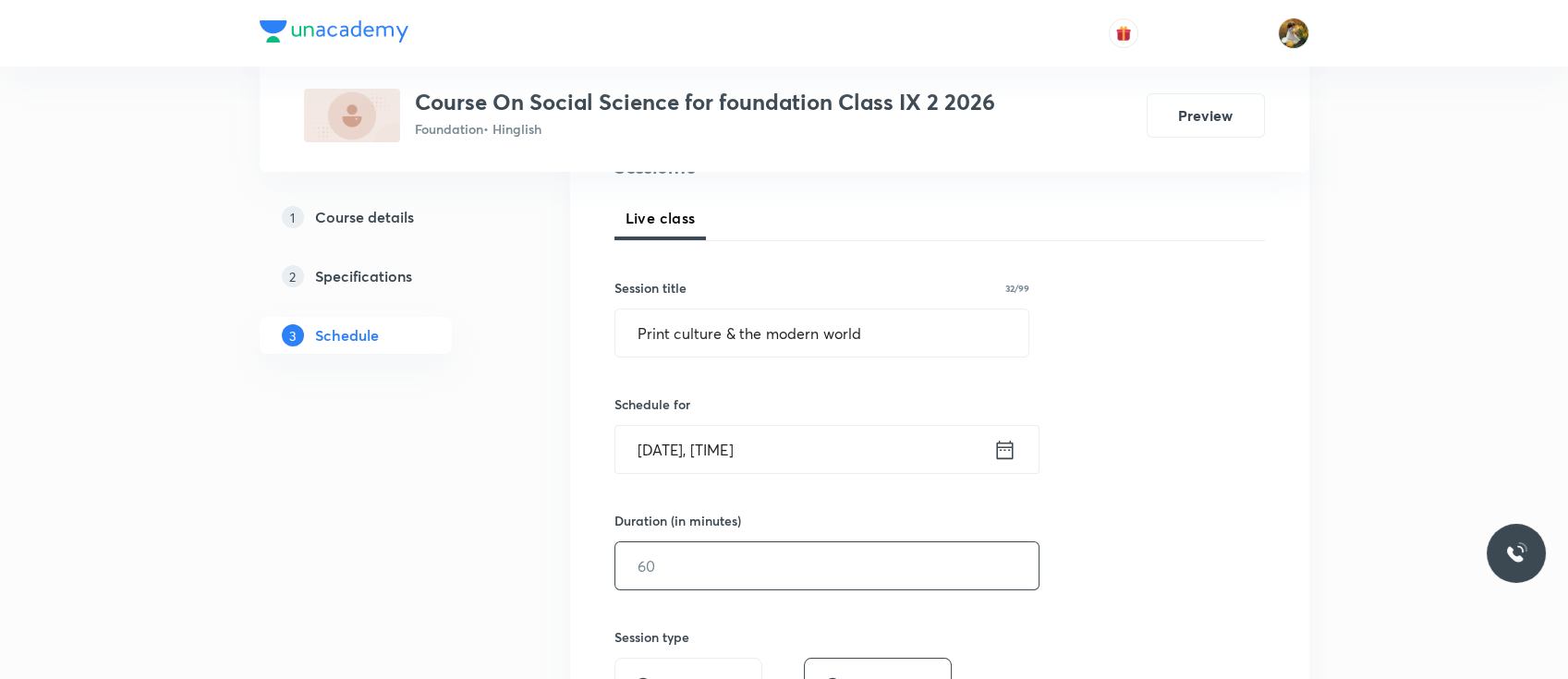 click at bounding box center [827, 565] 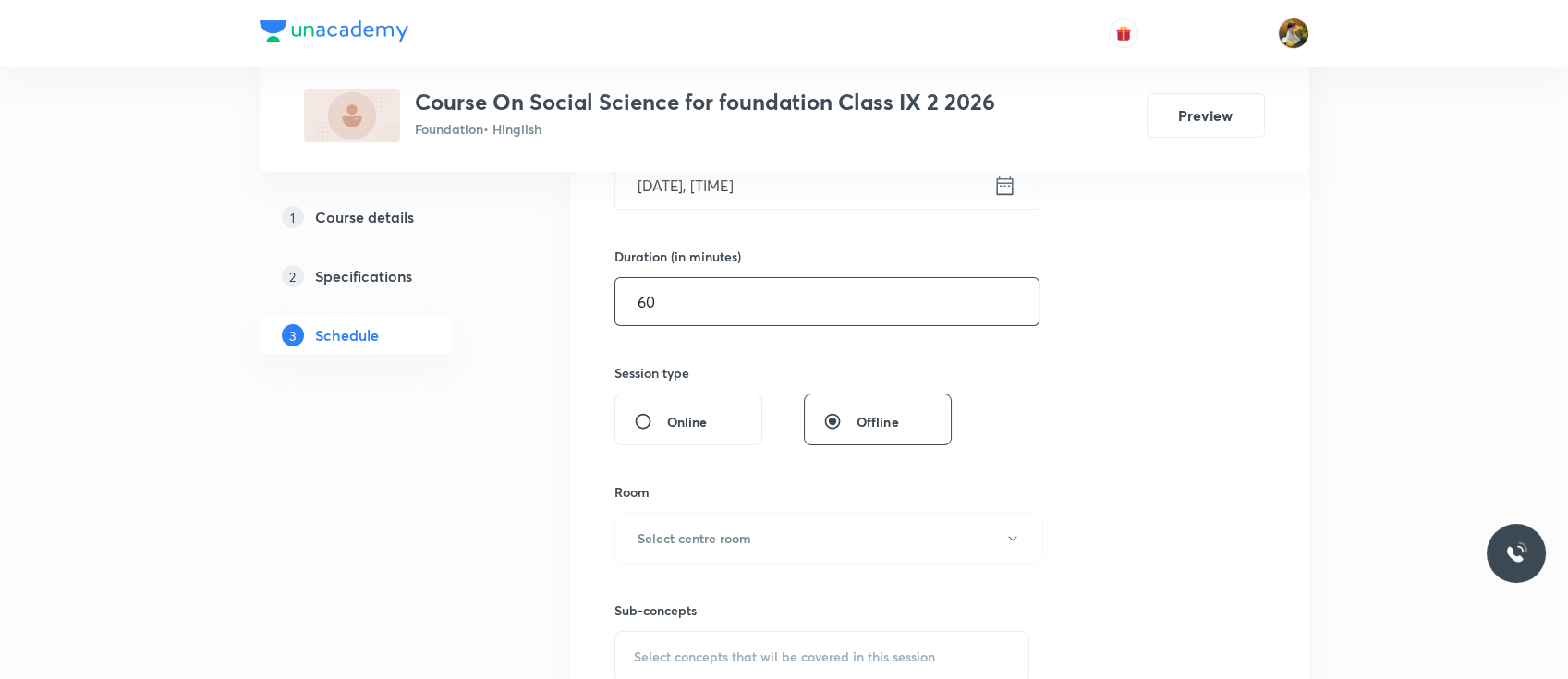 scroll, scrollTop: 615, scrollLeft: 0, axis: vertical 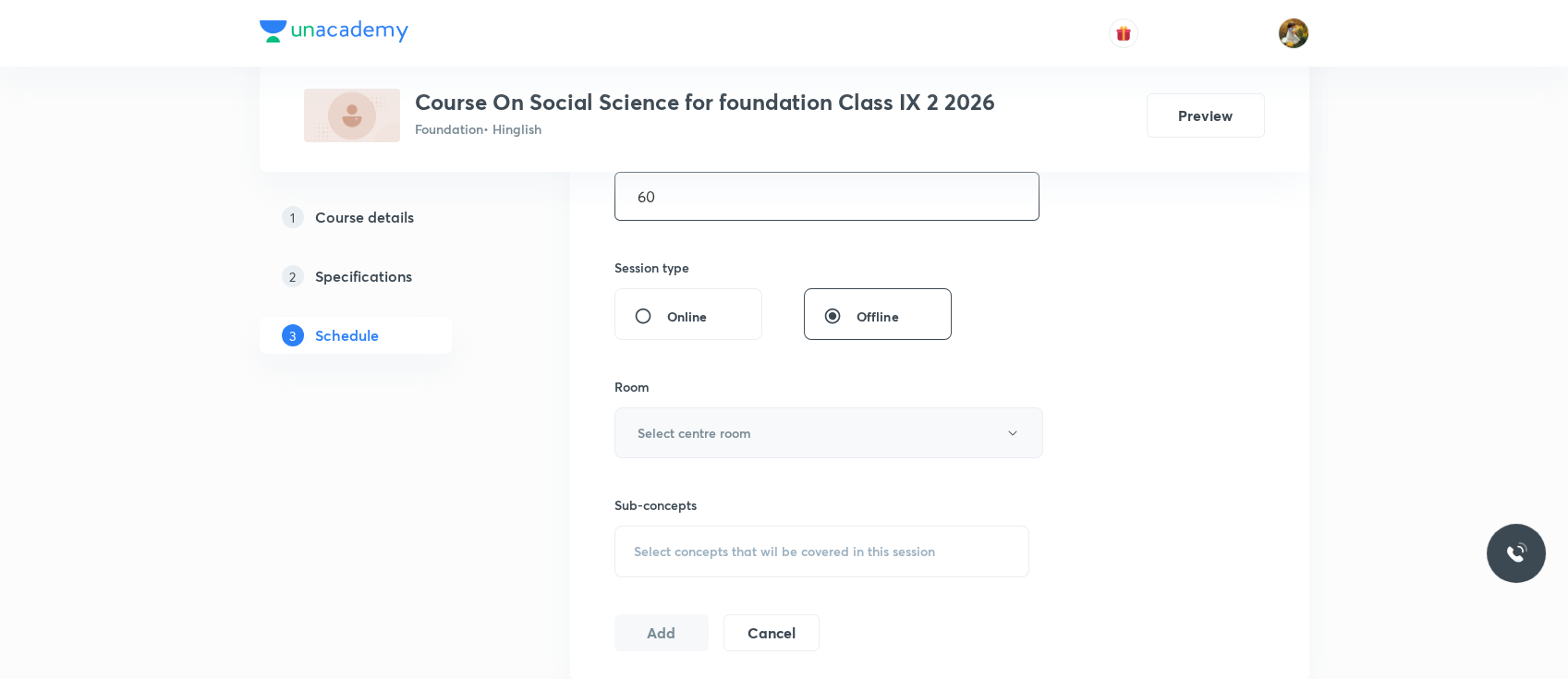 type on "60" 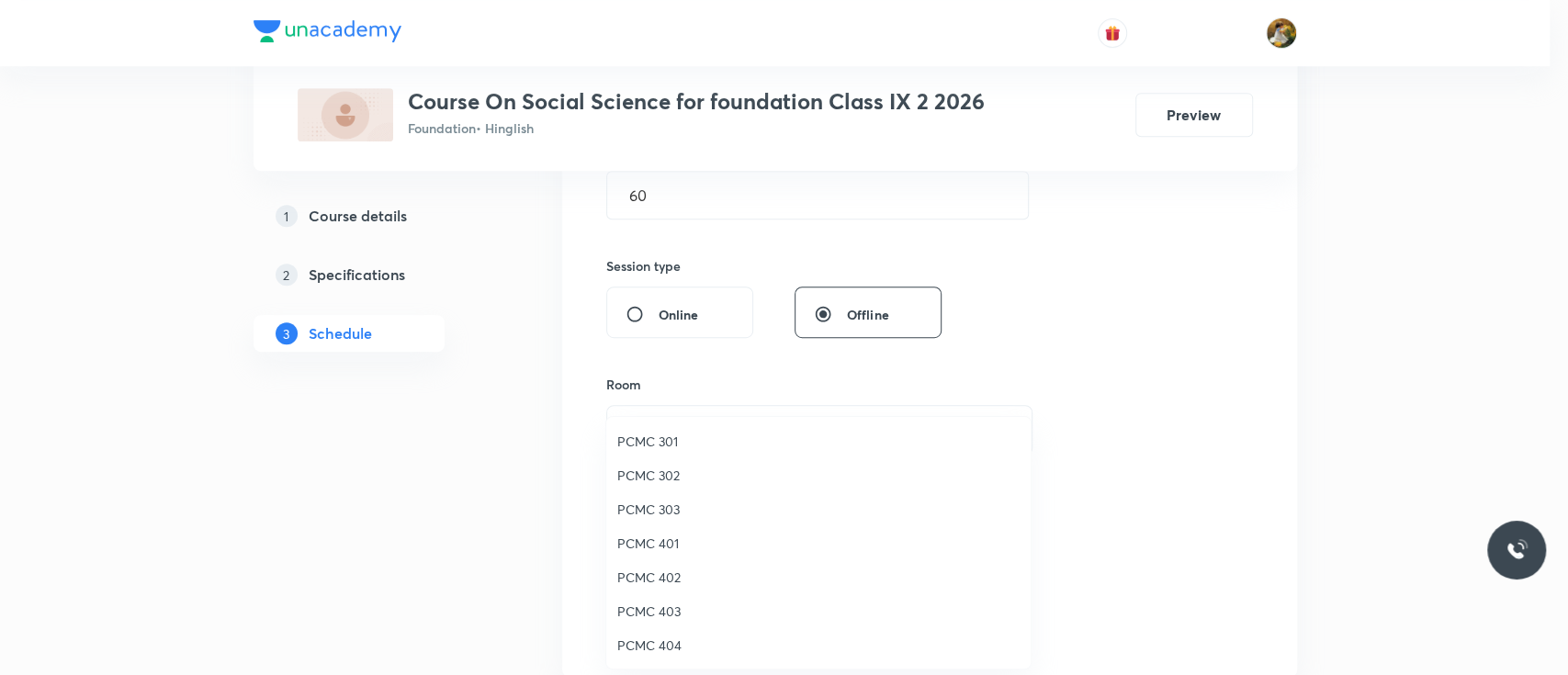 click on "PCMC 403" at bounding box center [818, 611] 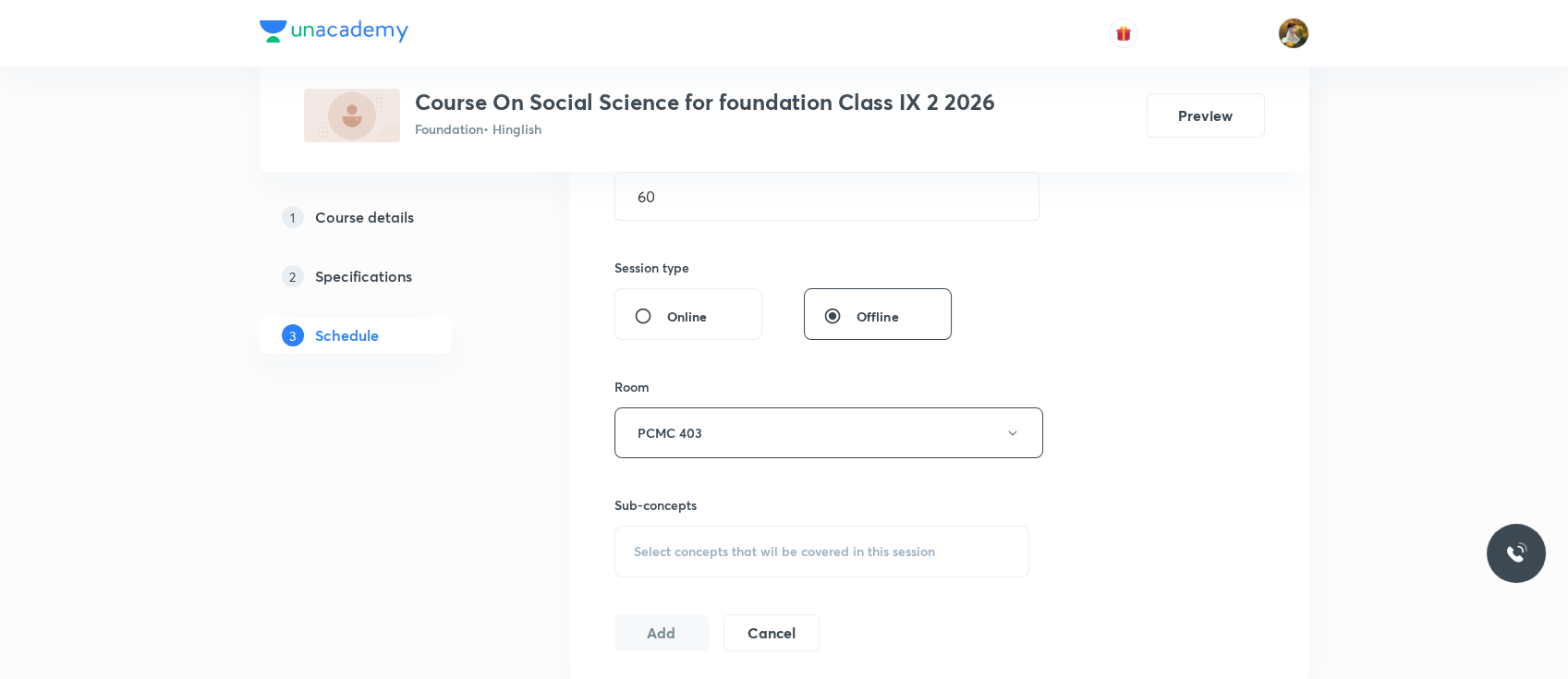 click on "Select concepts that wil be covered in this session" at bounding box center [822, 552] 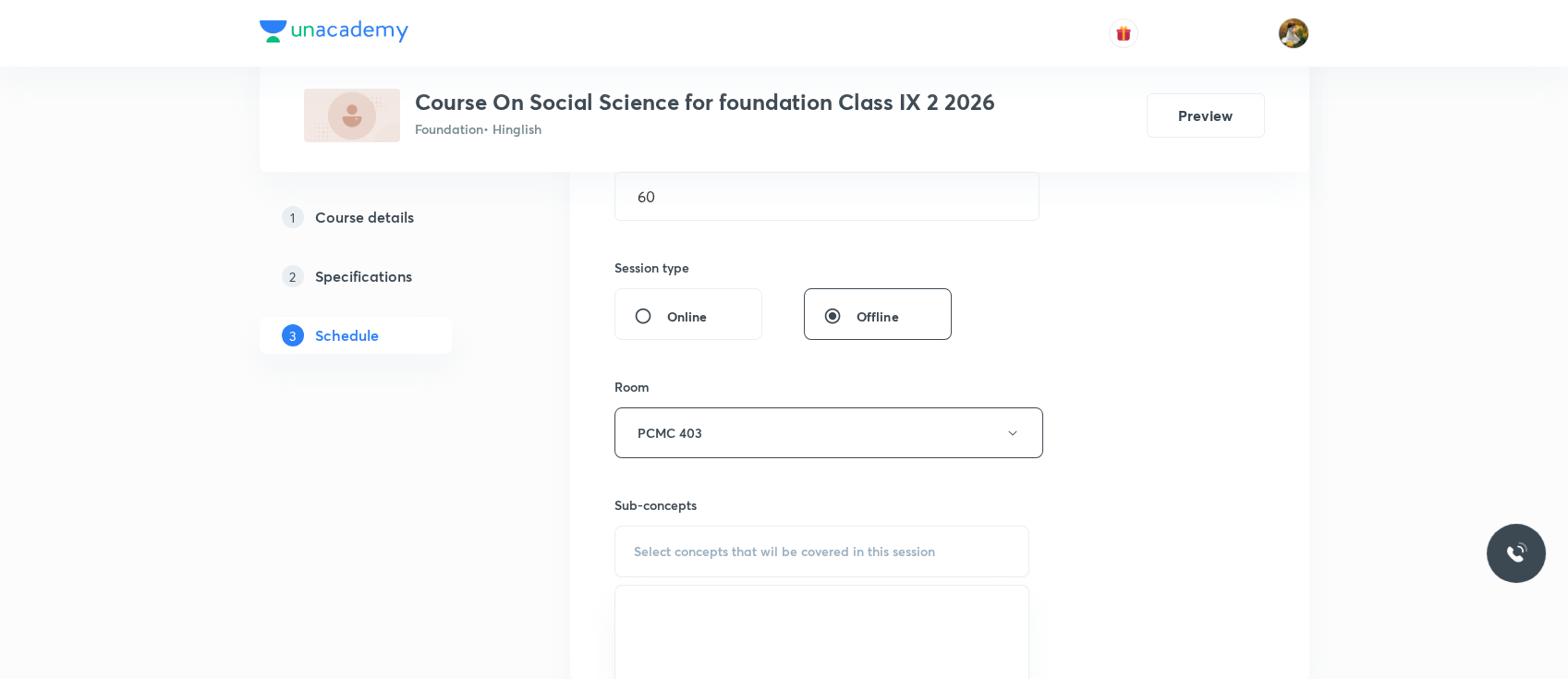 scroll, scrollTop: 739, scrollLeft: 0, axis: vertical 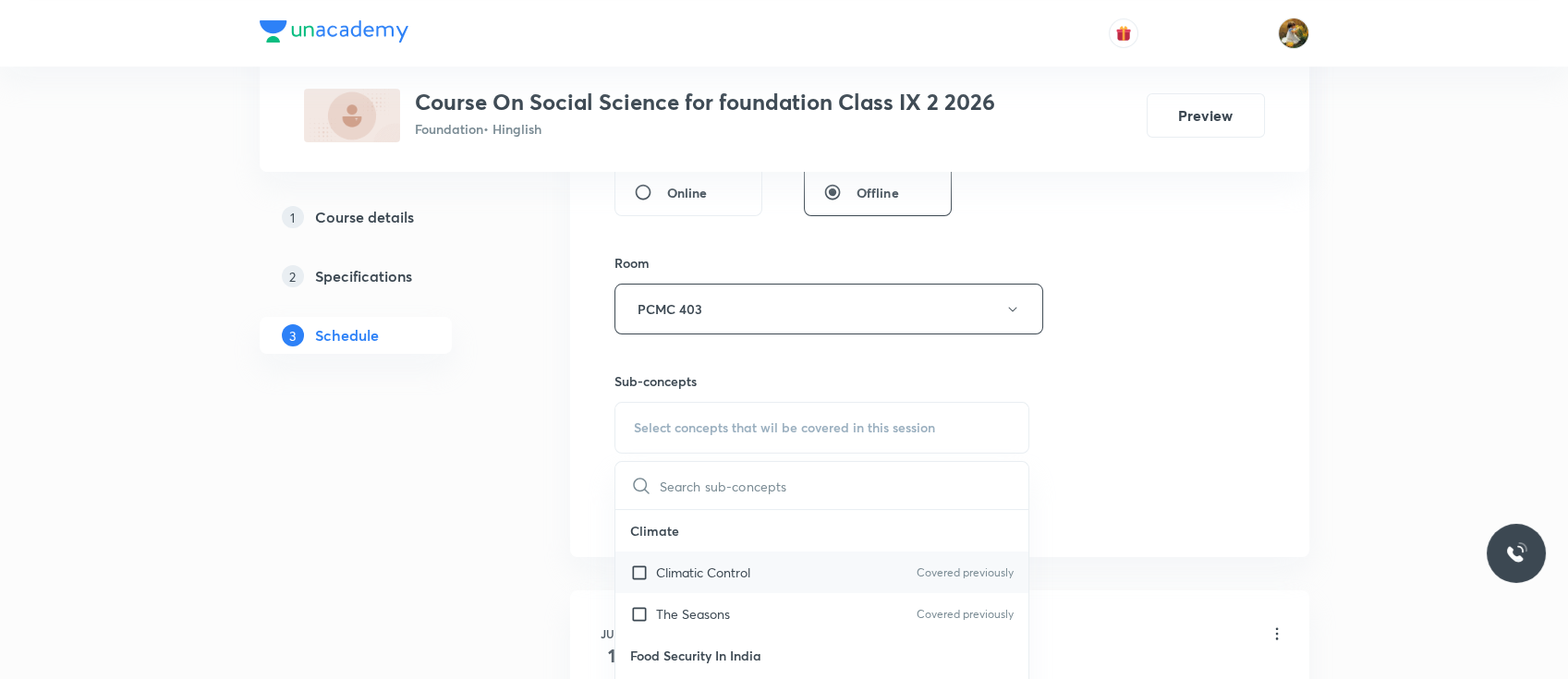 click on "Climatic Control Covered previously" at bounding box center (822, 572) 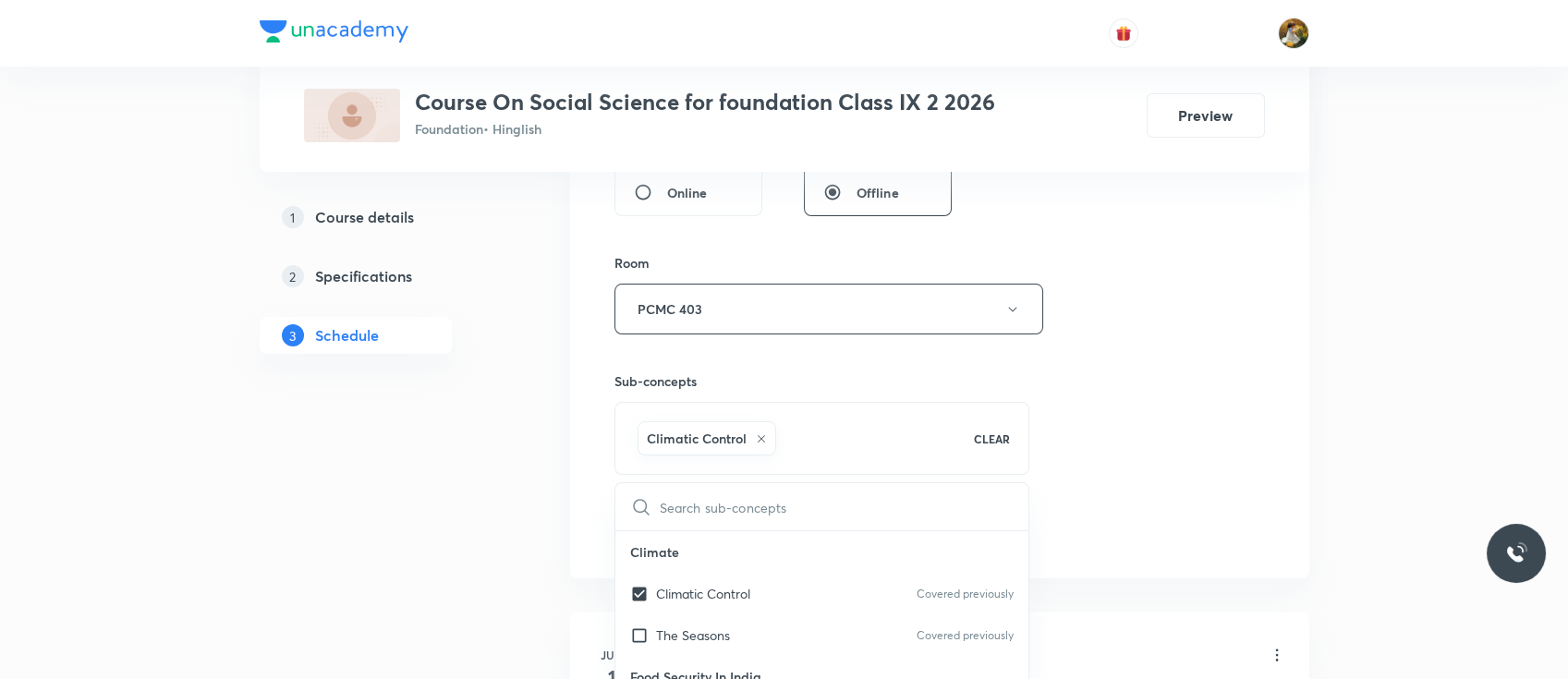 click on "Session  10 Live class Session title 32/99 Print culture & the modern world ​ Schedule for Aug 4, 2025, 6:45 PM ​ Duration (in minutes) 60 ​   Session type Online Offline Room PCMC 403 Sub-concepts Climatic Control CLEAR ​ Climate Climatic Control Covered previously The Seasons Covered previously Food Security In India National Food Security Act 2013 Antyodaya Anna Yojana Role of Cooperatives in Food Securities Poverty As a Challenge Urban Case Rural Case Poverty as seen by Social Scientists Poverty Line Poverty Estimates Vulnerable Groups Global Poverty Scenario Inter State Disparities Causes of Poverty Anti Poverty Measures The Challenges Ahead People as Resource Economic Activities by Men & Women Quality of Population on Economic Front The Story of Village Palampur Farming in Palampur Non Farming Activities in Palampur Democratic Rights Life Without Rights Rights in Indian Constitution Working of Institutions How Is a Major Policy Decision Taken? Parliament Political Executive The President Add" at bounding box center [940, 104] 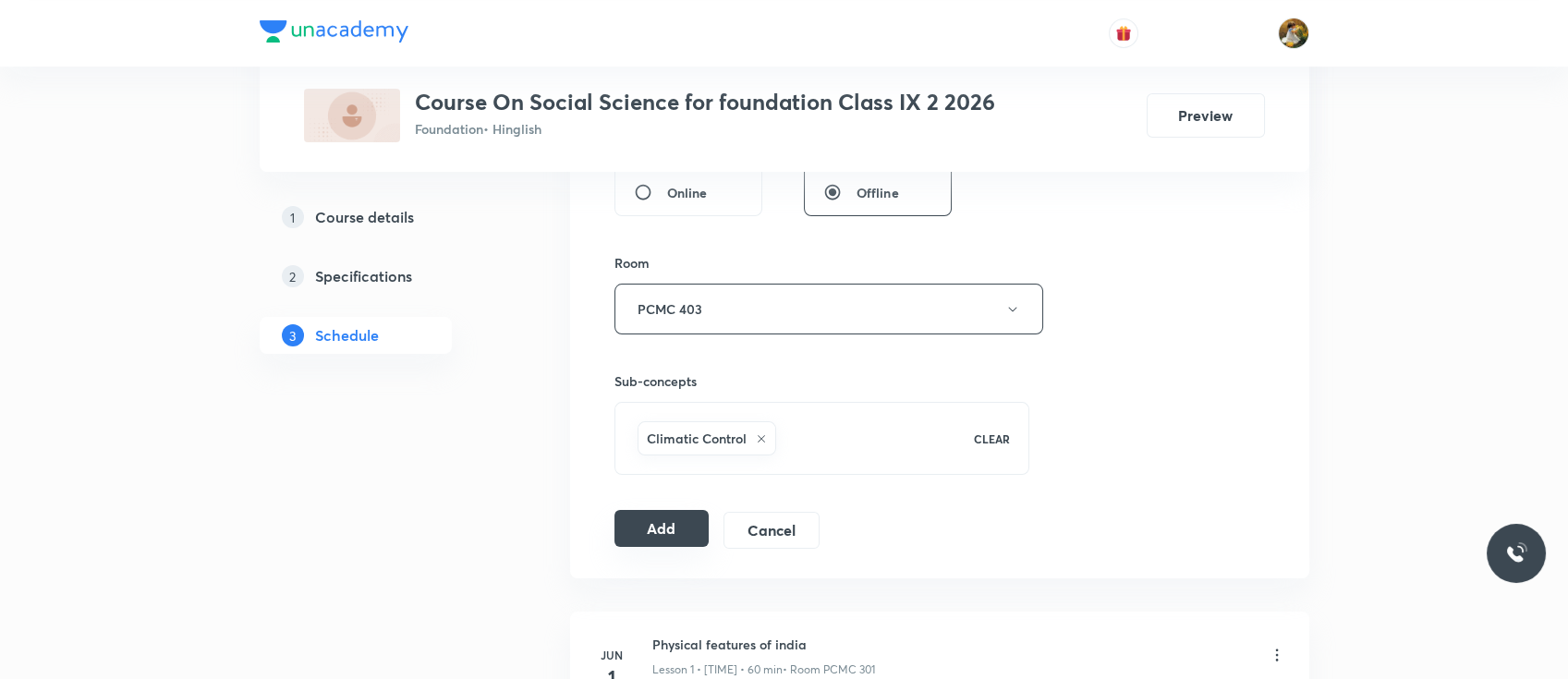 click on "Add" at bounding box center (662, 528) 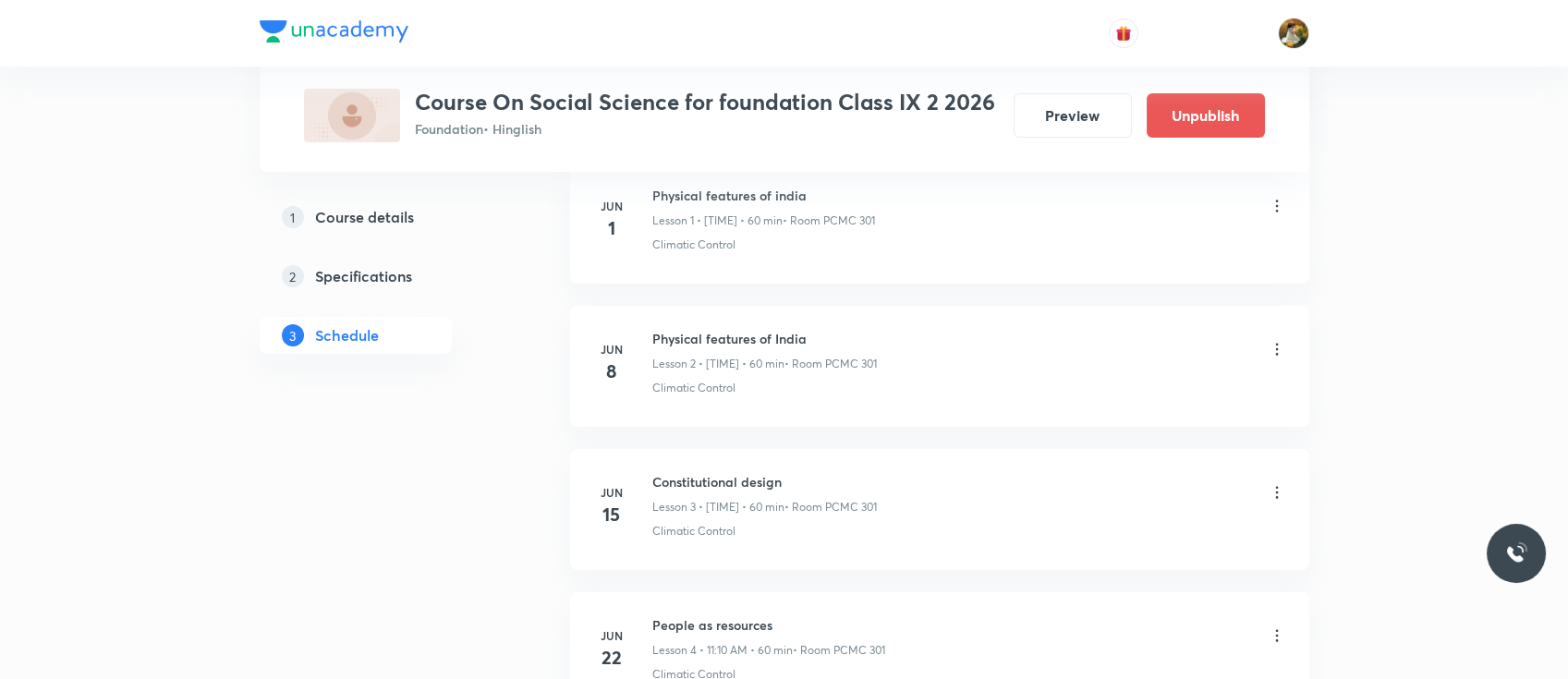 scroll, scrollTop: 273, scrollLeft: 0, axis: vertical 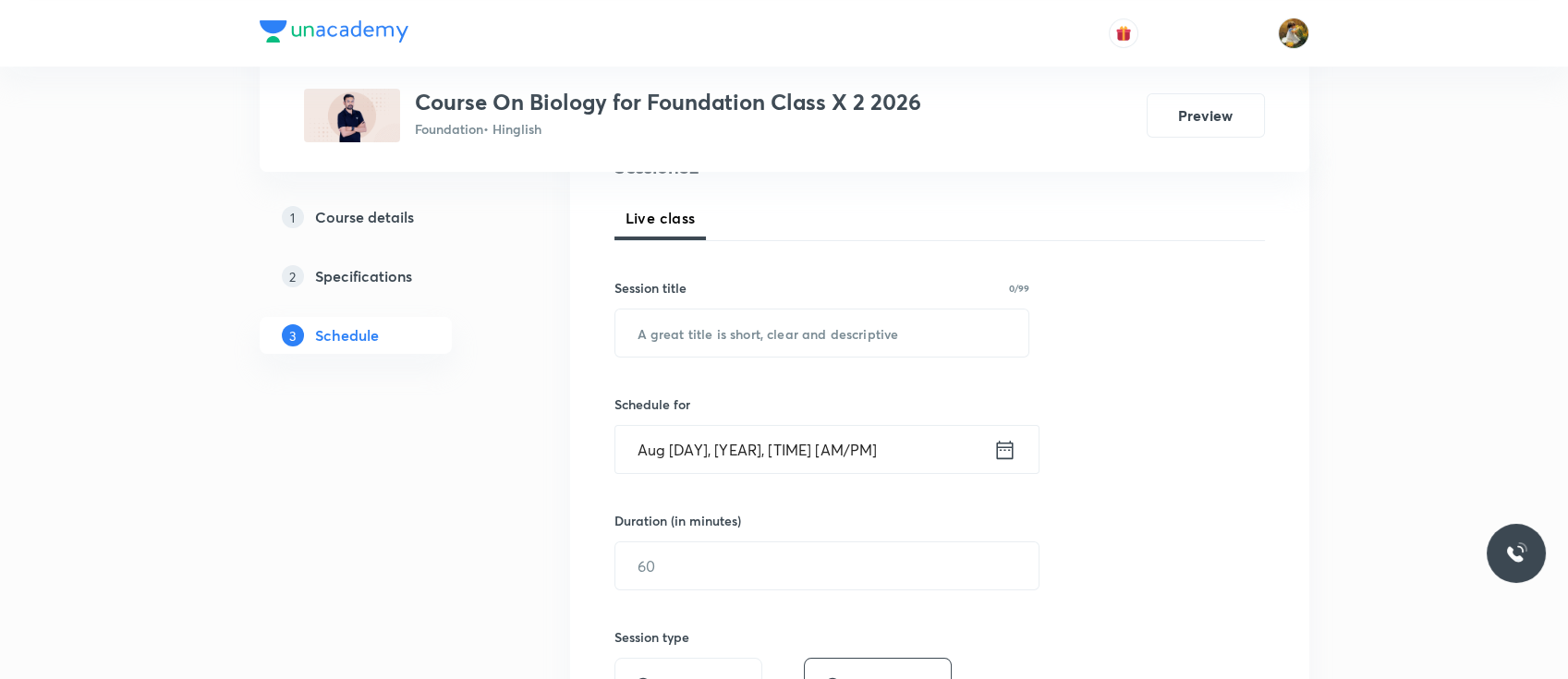 click on "Session  32 Live class Session title 0/99 ​ Schedule for Aug [DAY], [YEAR], [TIME] [AM/PM] ​ Duration (in minutes) ​   Session type Online Offline Room Select centre room Sub-concepts Select concepts that wil be covered in this session Add Cancel" at bounding box center (940, 587) 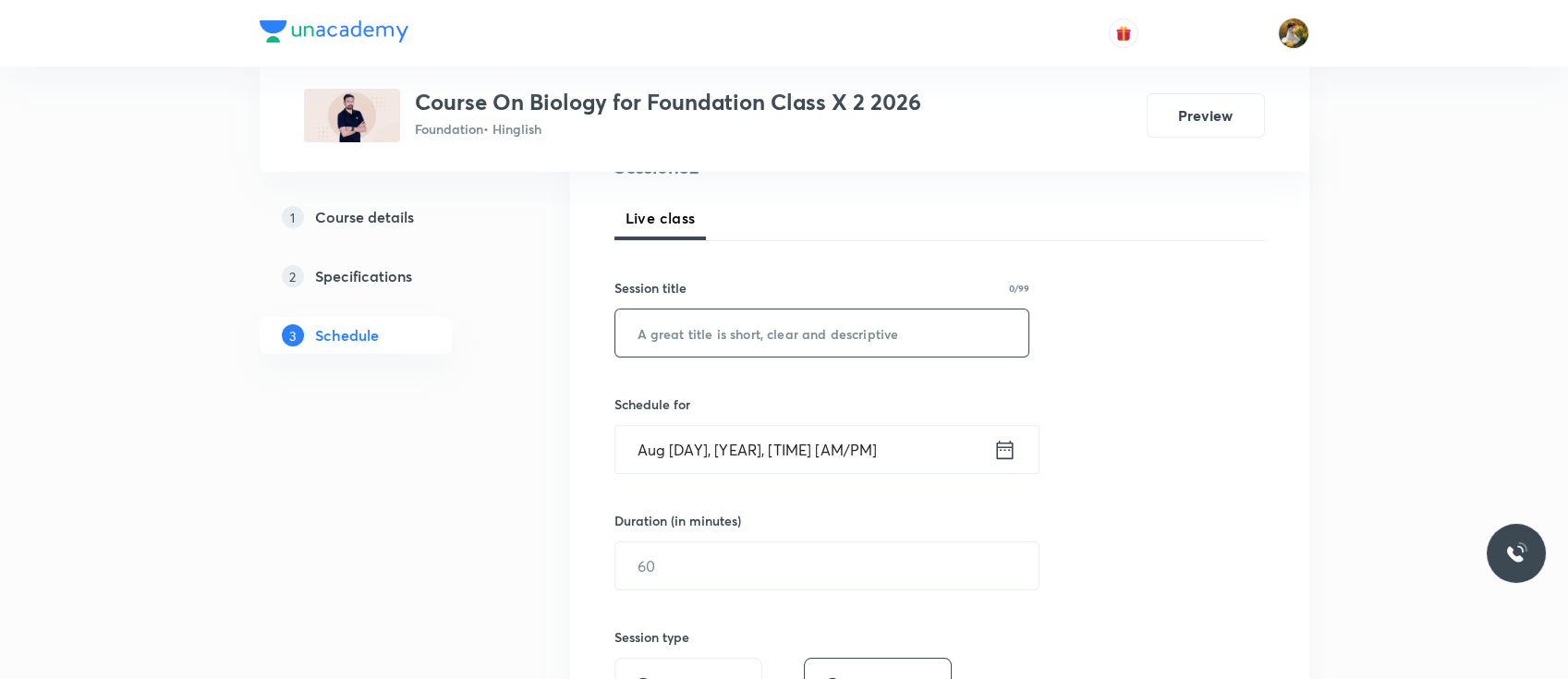 click at bounding box center (822, 333) 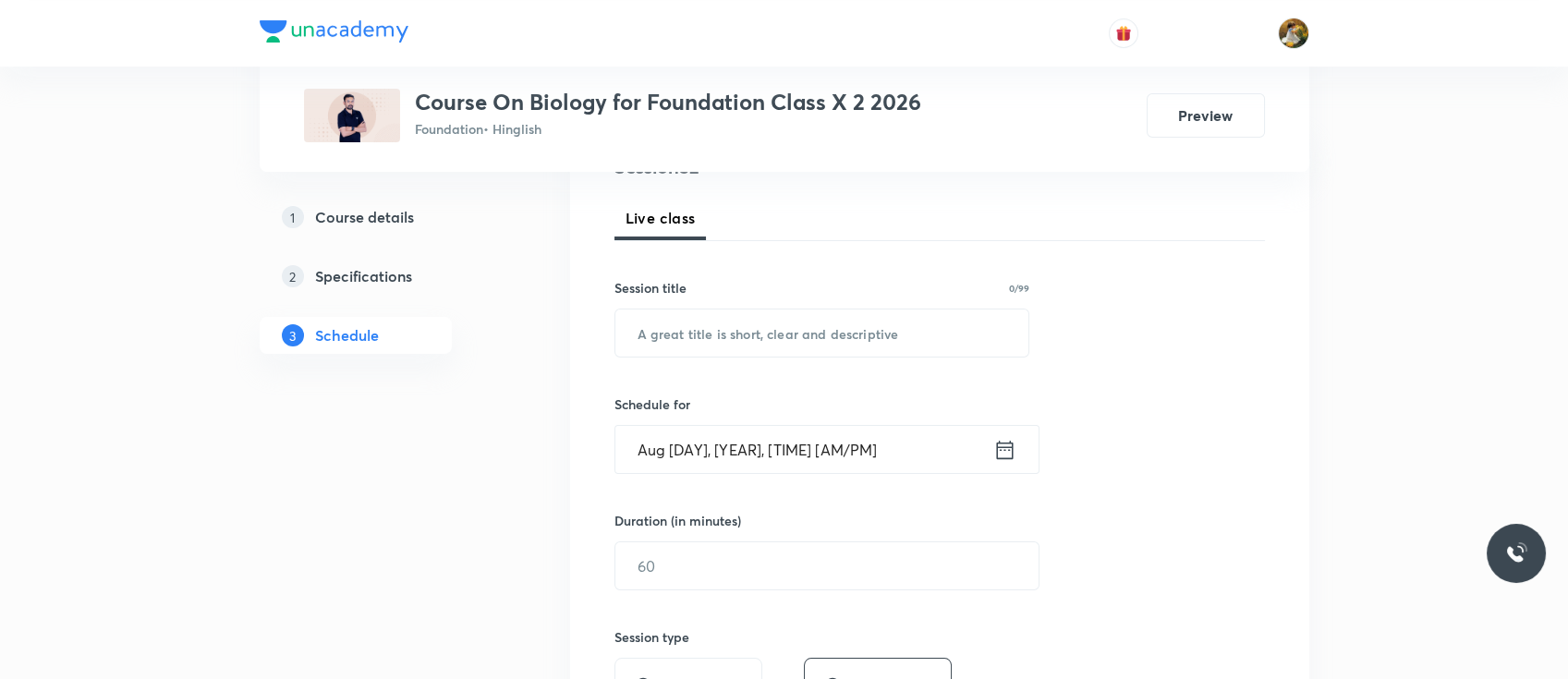 drag, startPoint x: 1156, startPoint y: 398, endPoint x: 1111, endPoint y: 435, distance: 58.25805 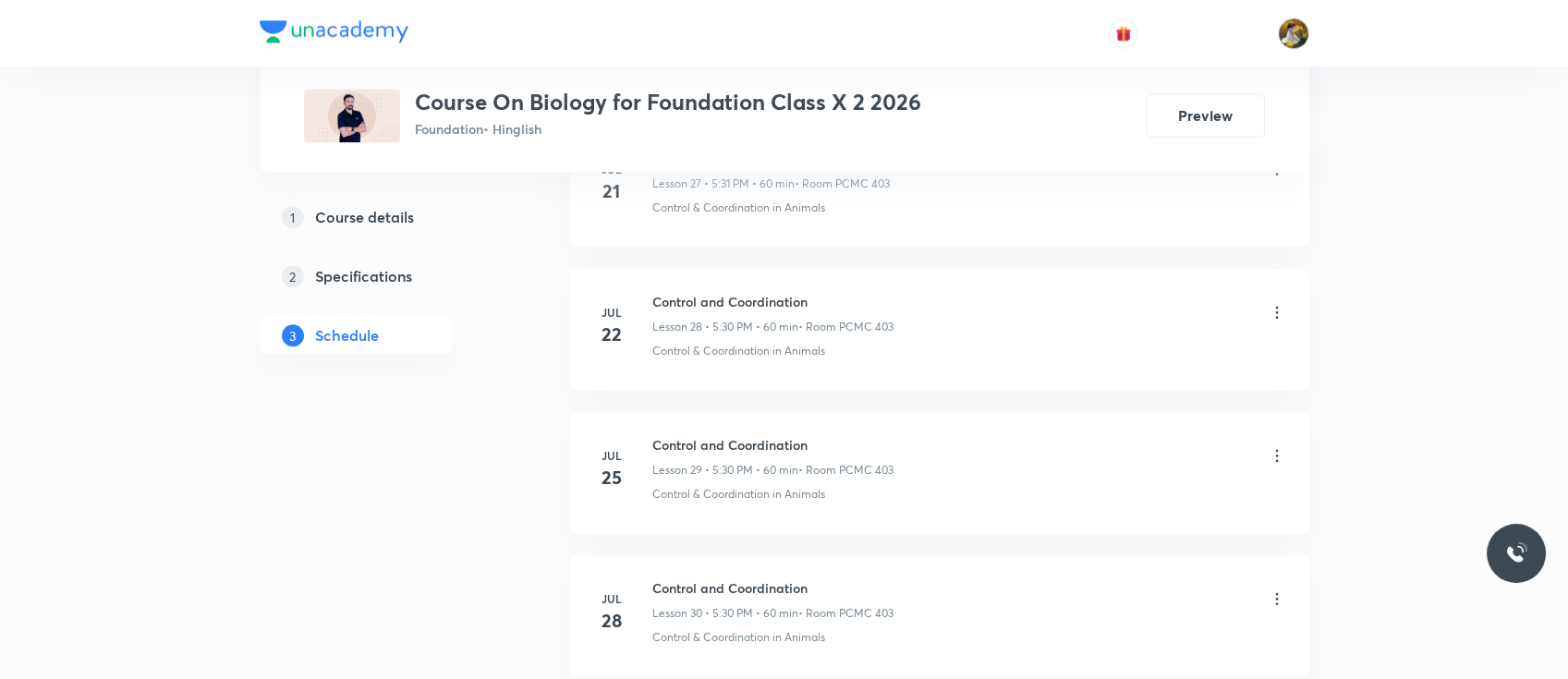 scroll, scrollTop: 5232, scrollLeft: 0, axis: vertical 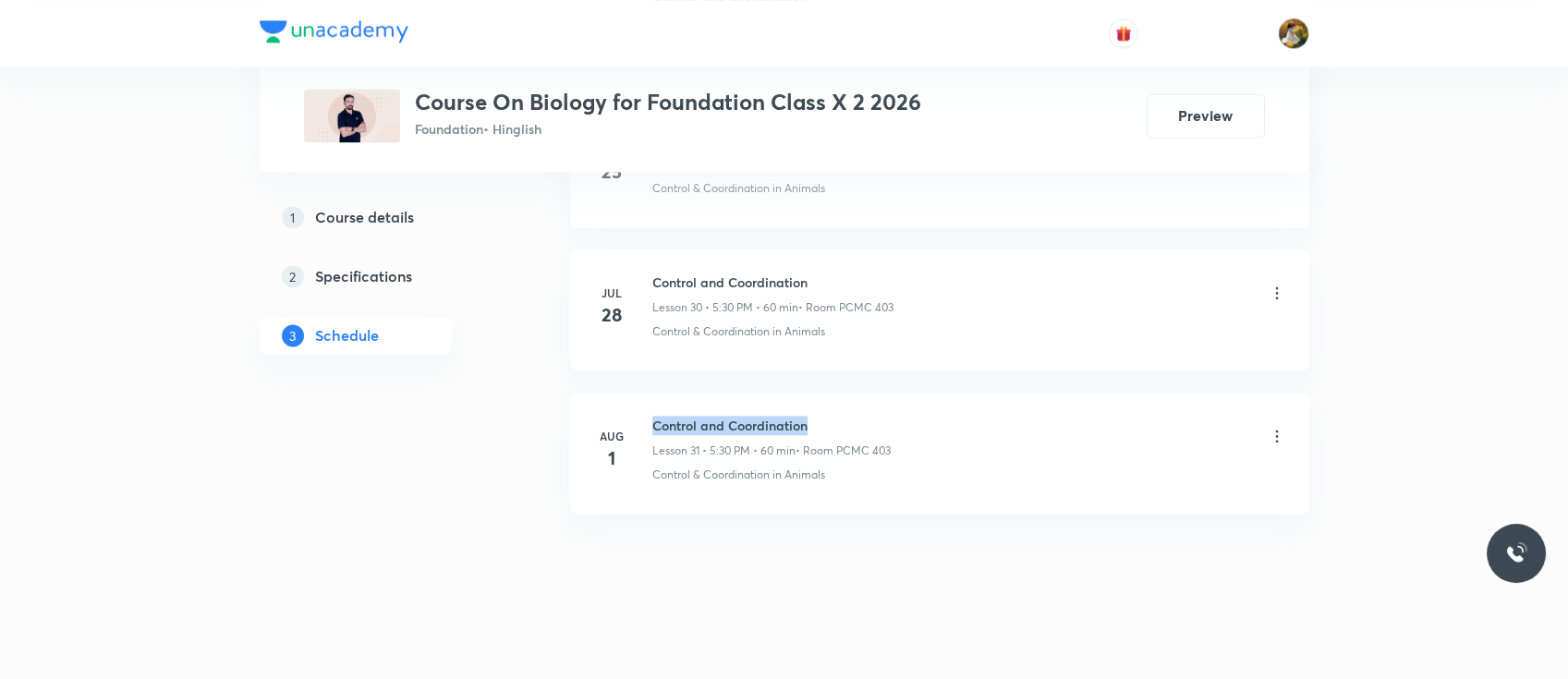 drag, startPoint x: 650, startPoint y: 418, endPoint x: 817, endPoint y: 418, distance: 167 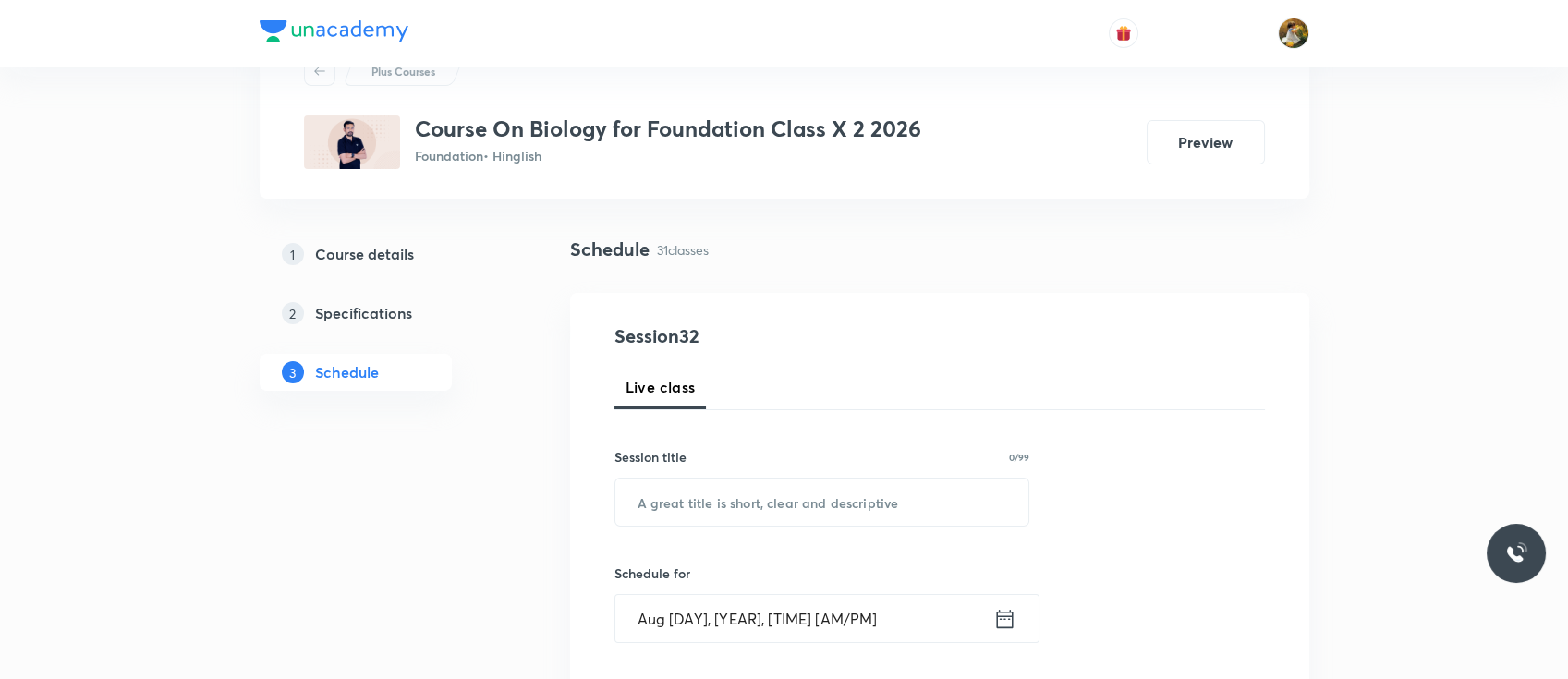 scroll, scrollTop: 0, scrollLeft: 0, axis: both 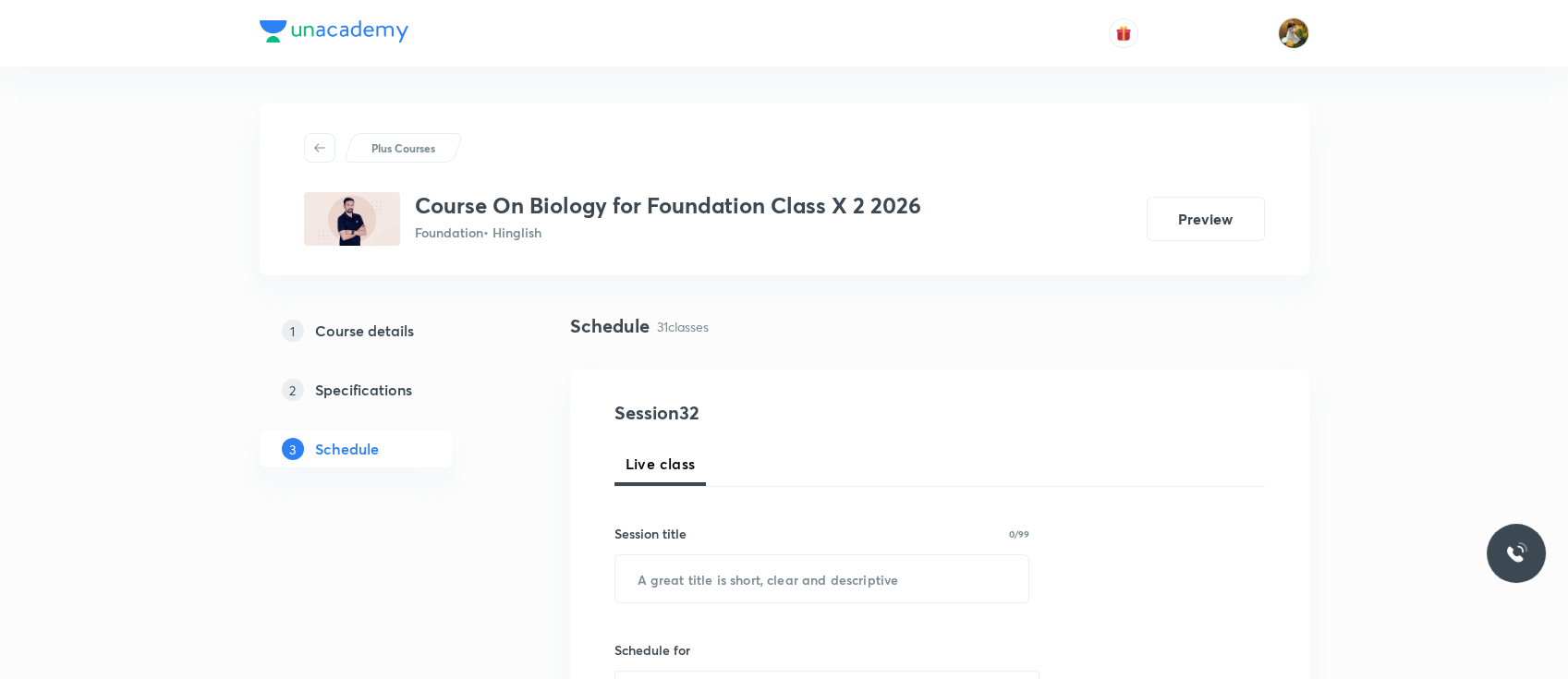 click on "Session  32 Live class Session title 0/99 ​ Schedule for Aug [DAY], [YEAR], [TIME] [AM/PM] ​ Duration (in minutes) ​   Session type Online Offline Room Select centre room Sub-concepts Select concepts that wil be covered in this session Add Cancel" at bounding box center (940, 832) 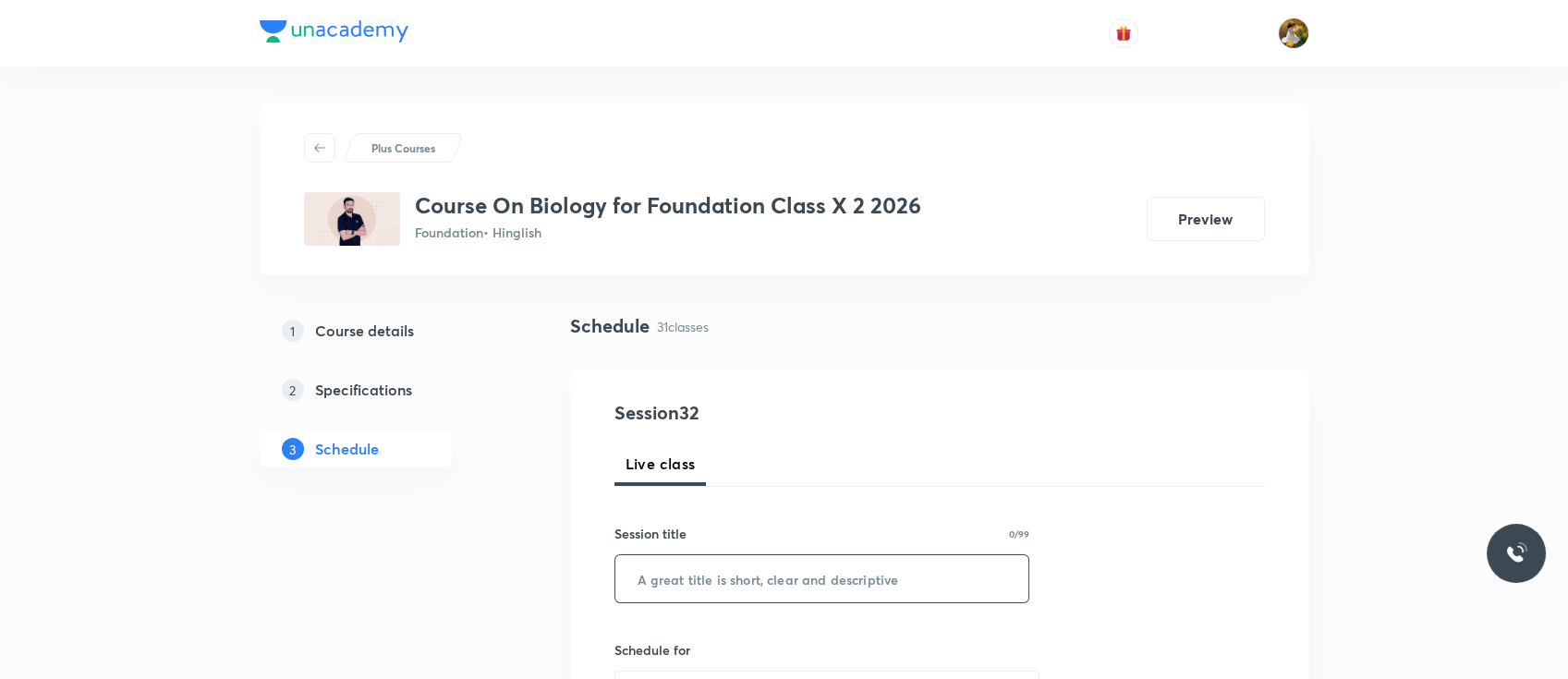click at bounding box center (822, 578) 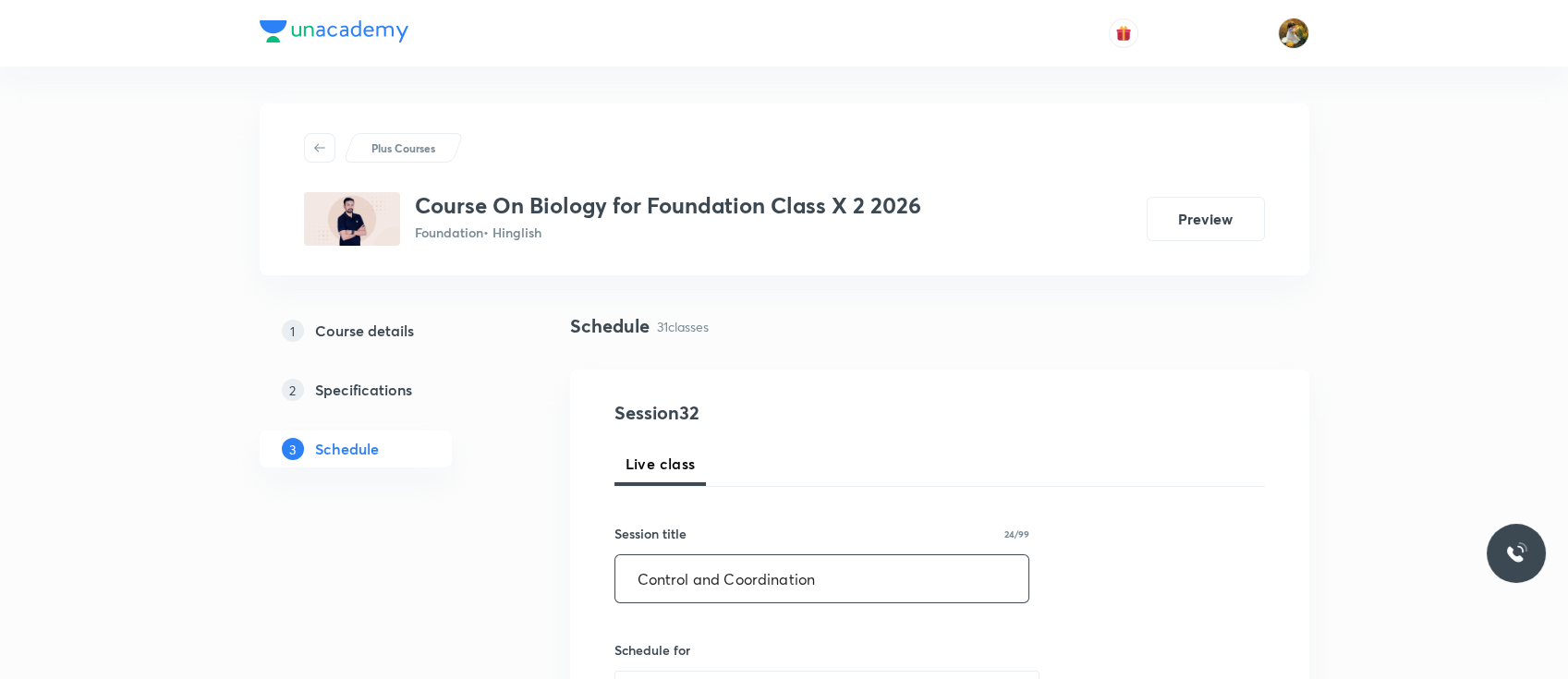 scroll, scrollTop: 246, scrollLeft: 0, axis: vertical 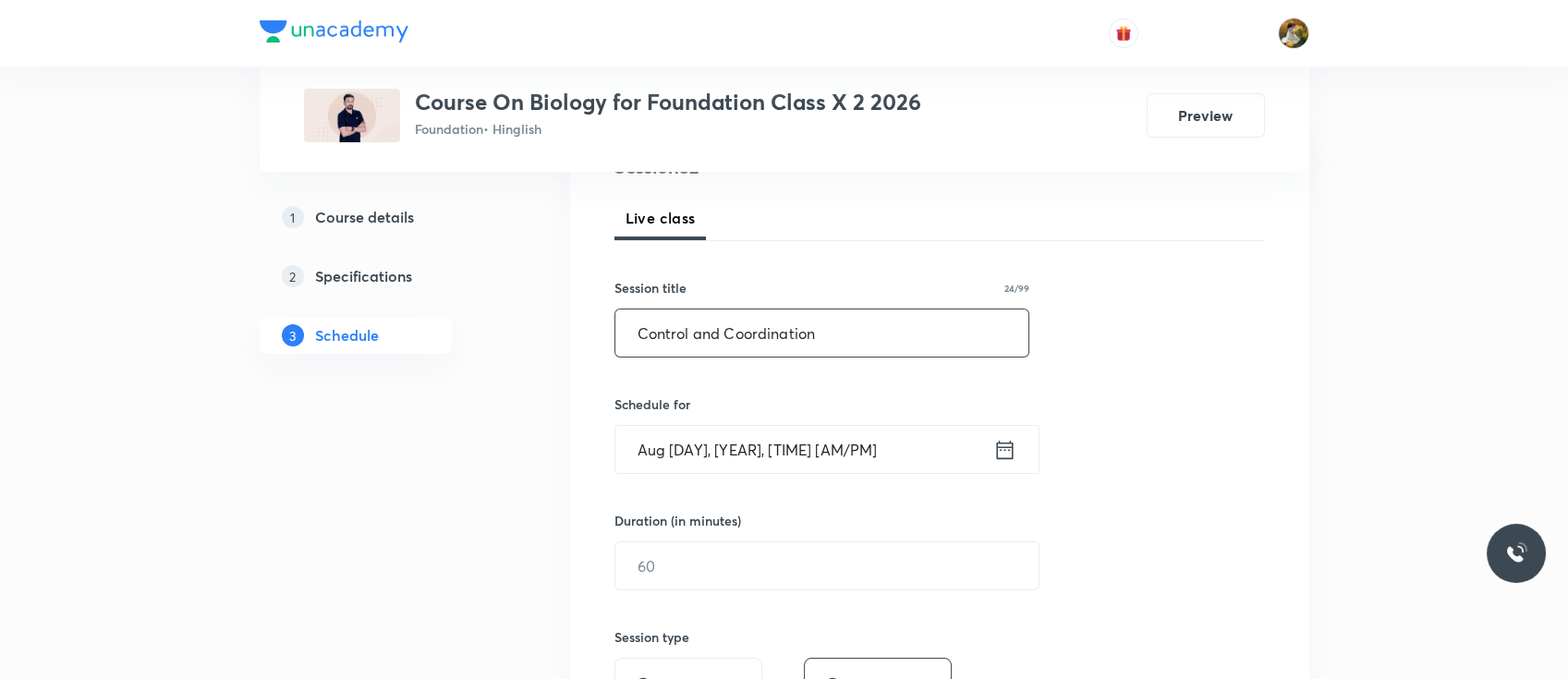 type on "Control and Coordination" 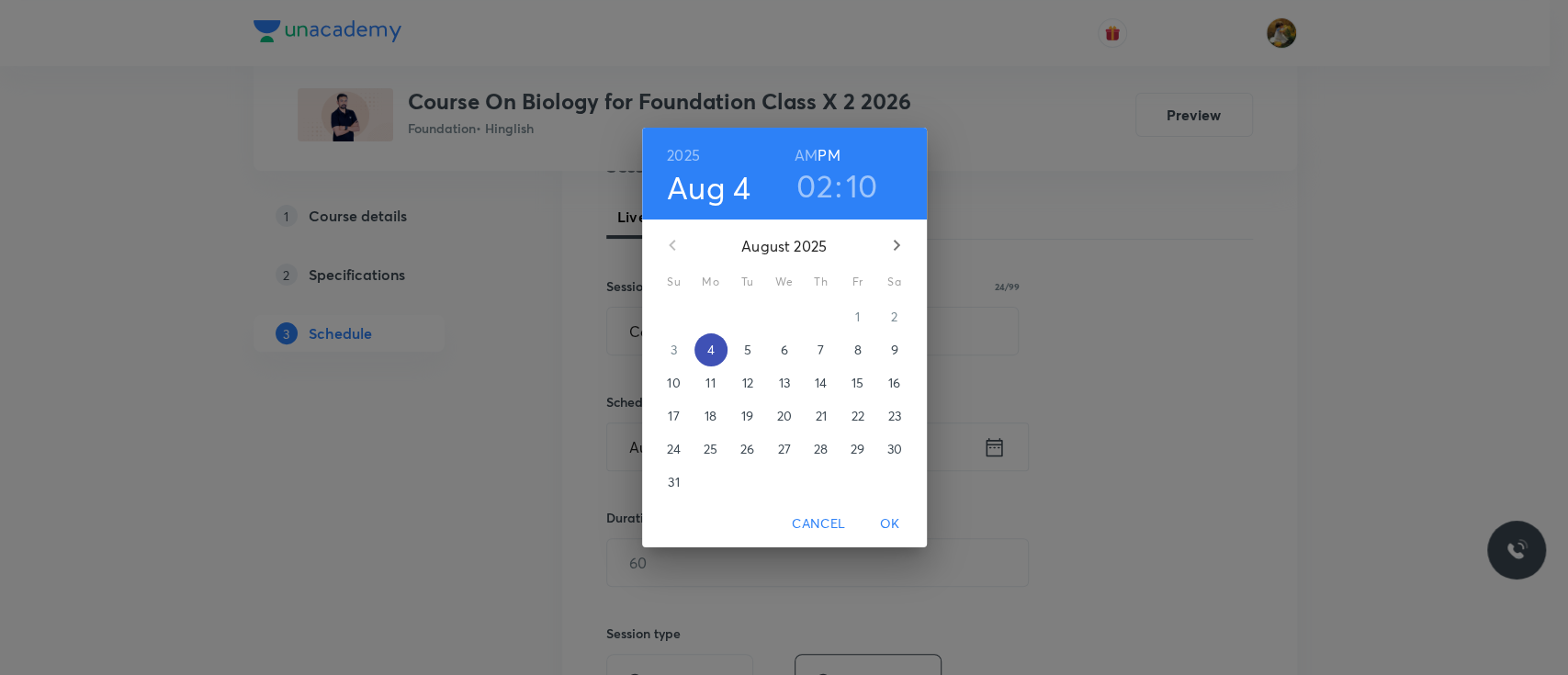 click on "4" at bounding box center [710, 350] 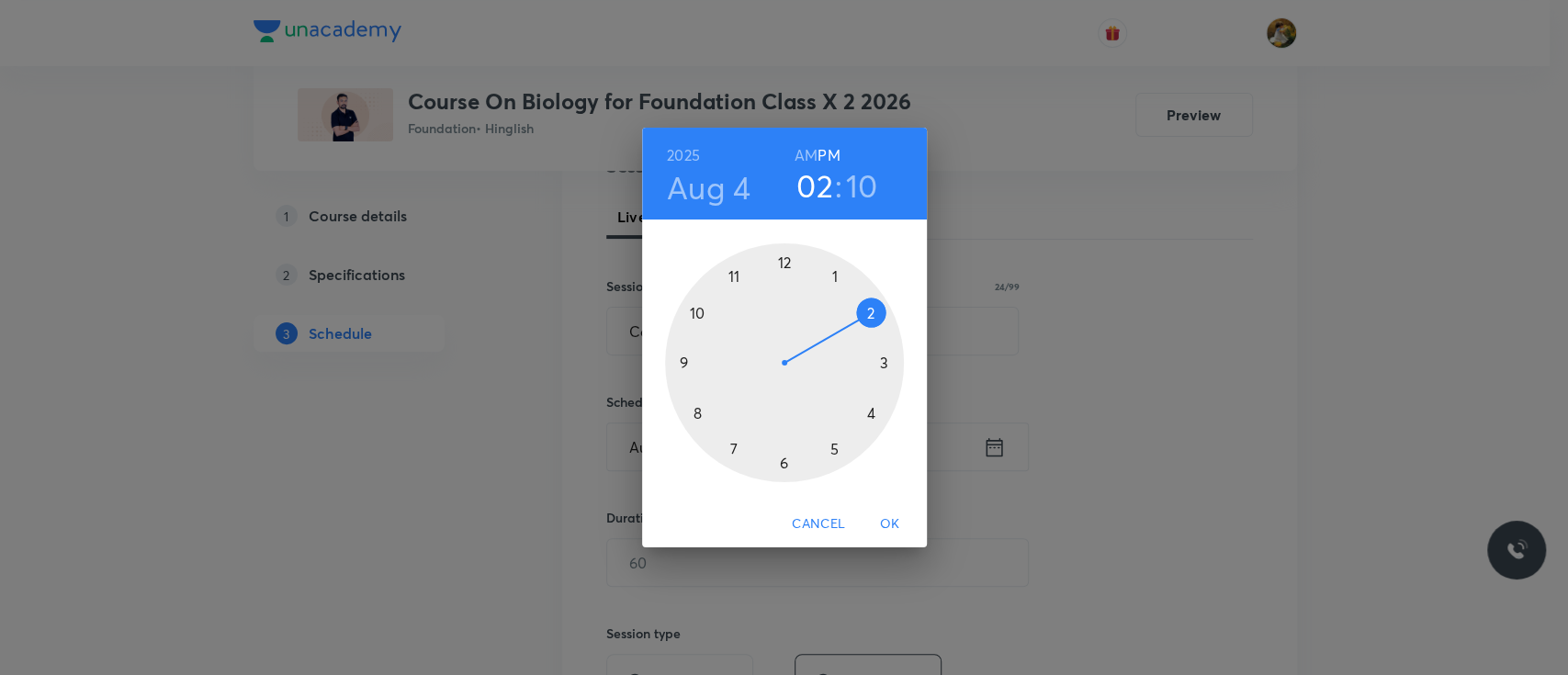 click at bounding box center (784, 363) 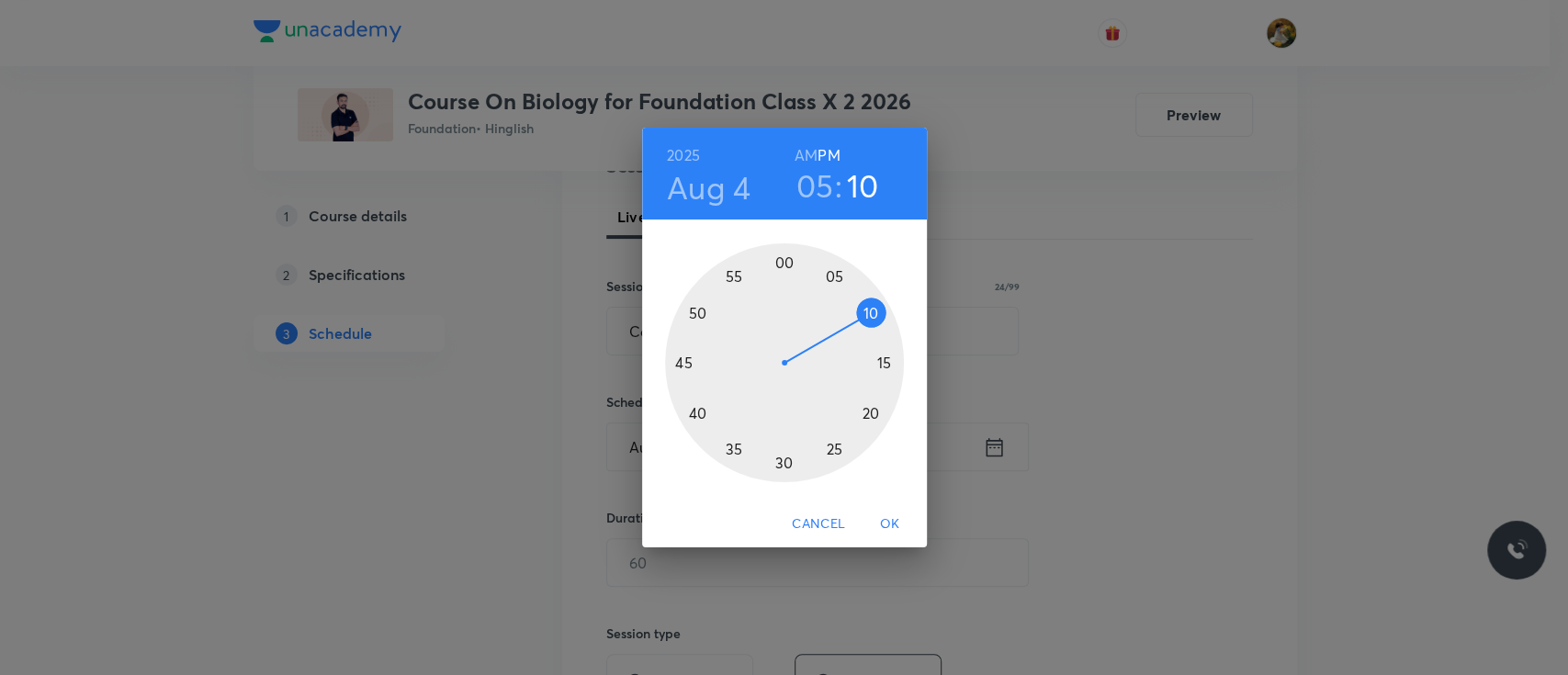 click at bounding box center [784, 363] 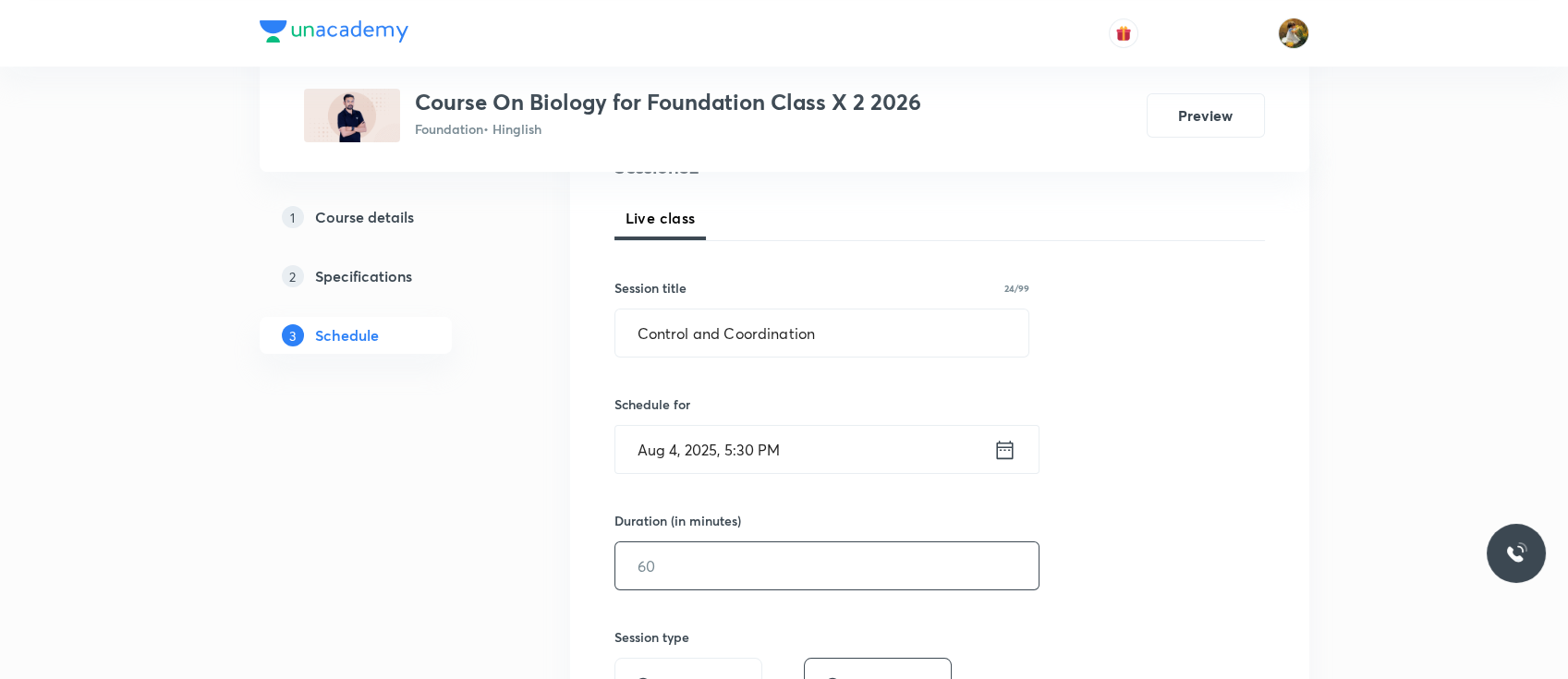 click at bounding box center [827, 565] 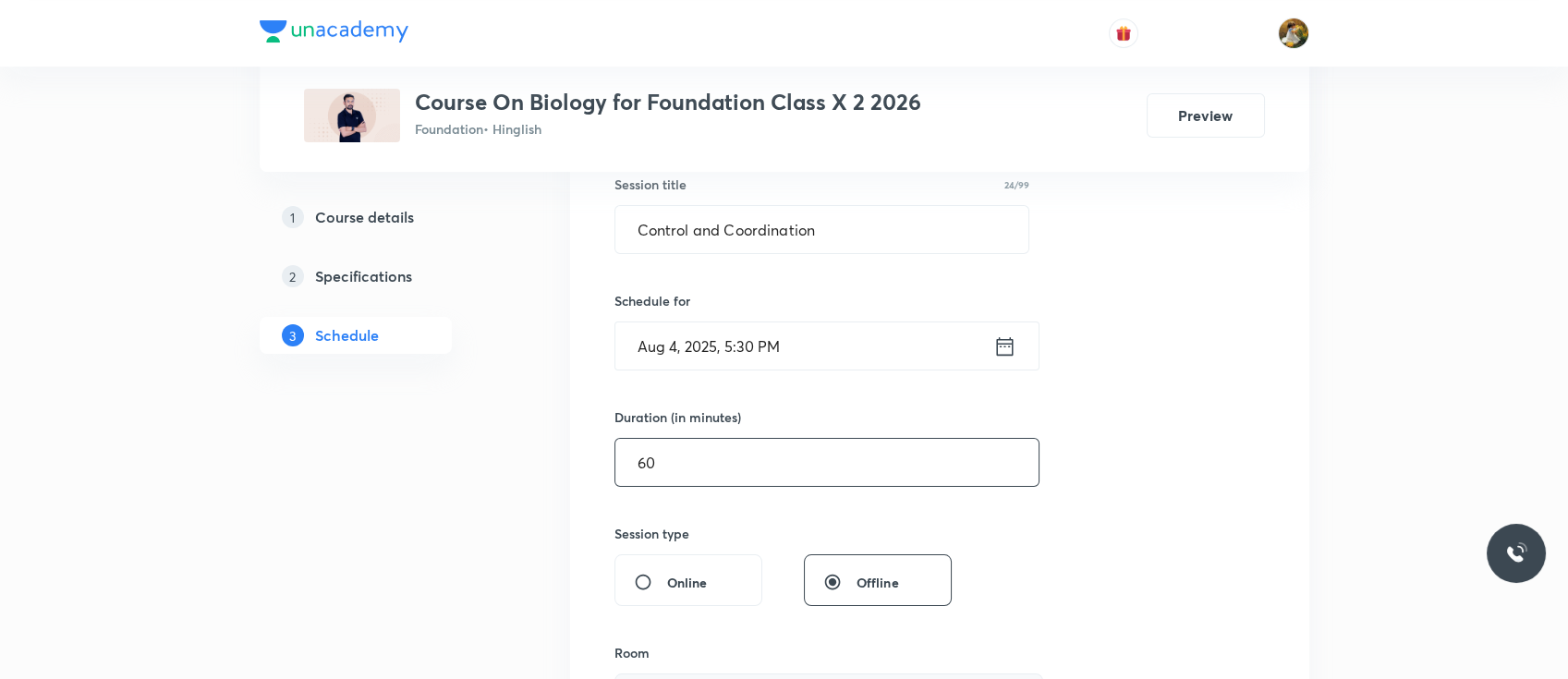 scroll, scrollTop: 492, scrollLeft: 0, axis: vertical 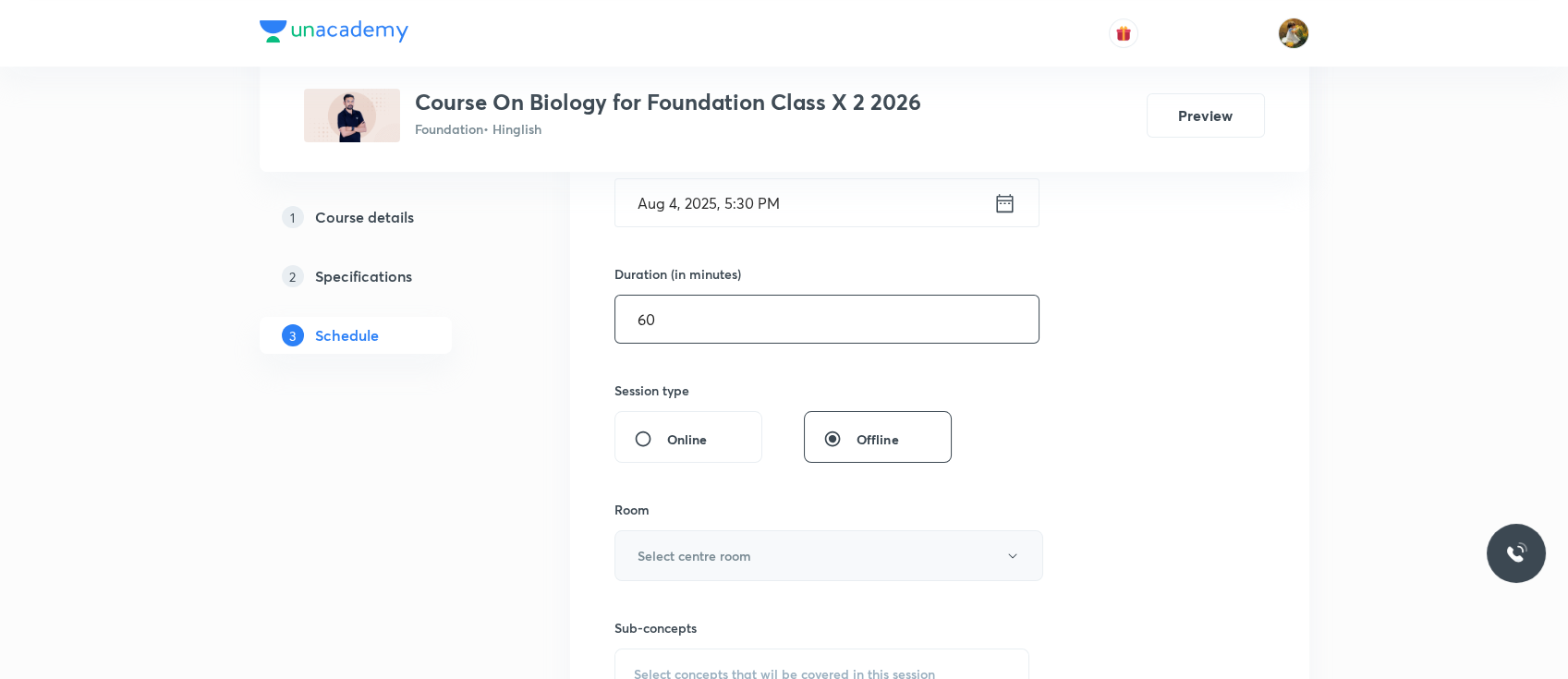 type on "60" 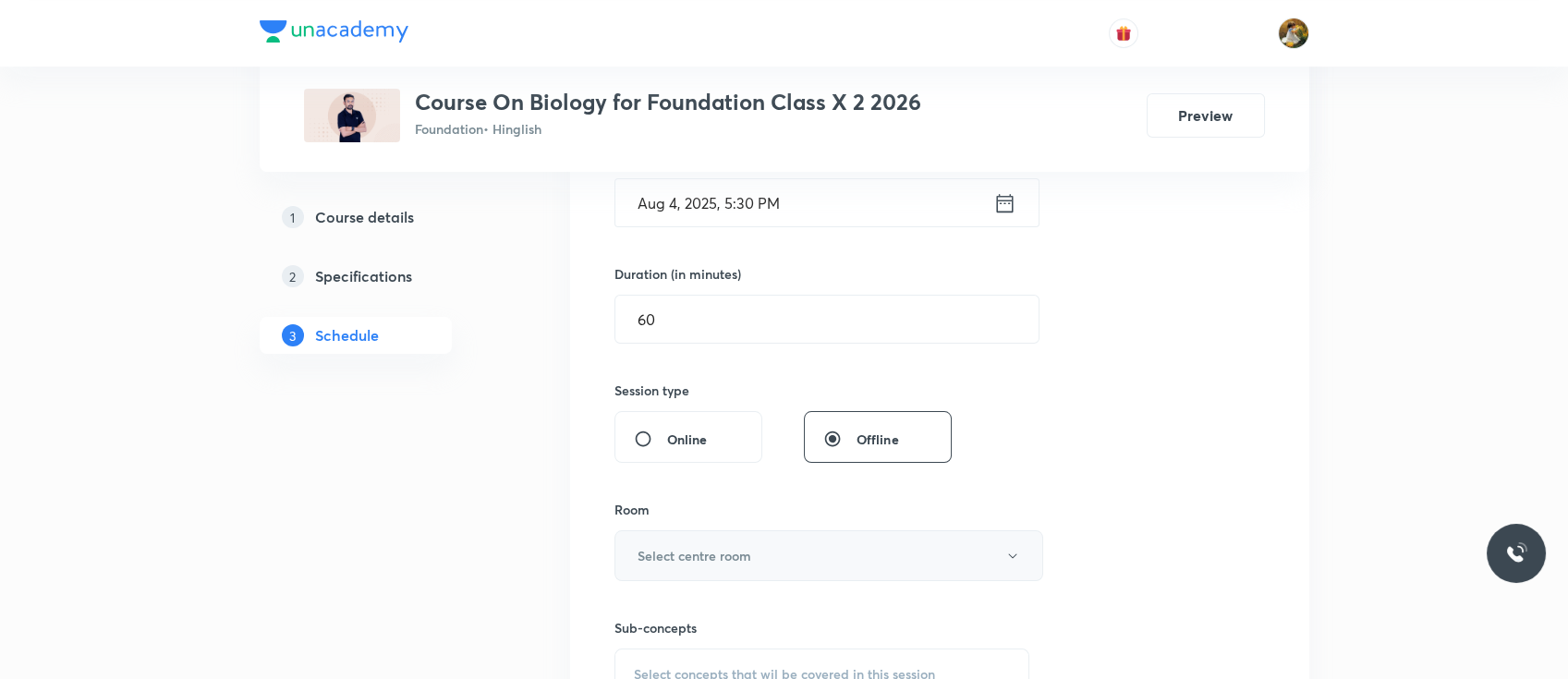 click on "Select centre room" at bounding box center [829, 555] 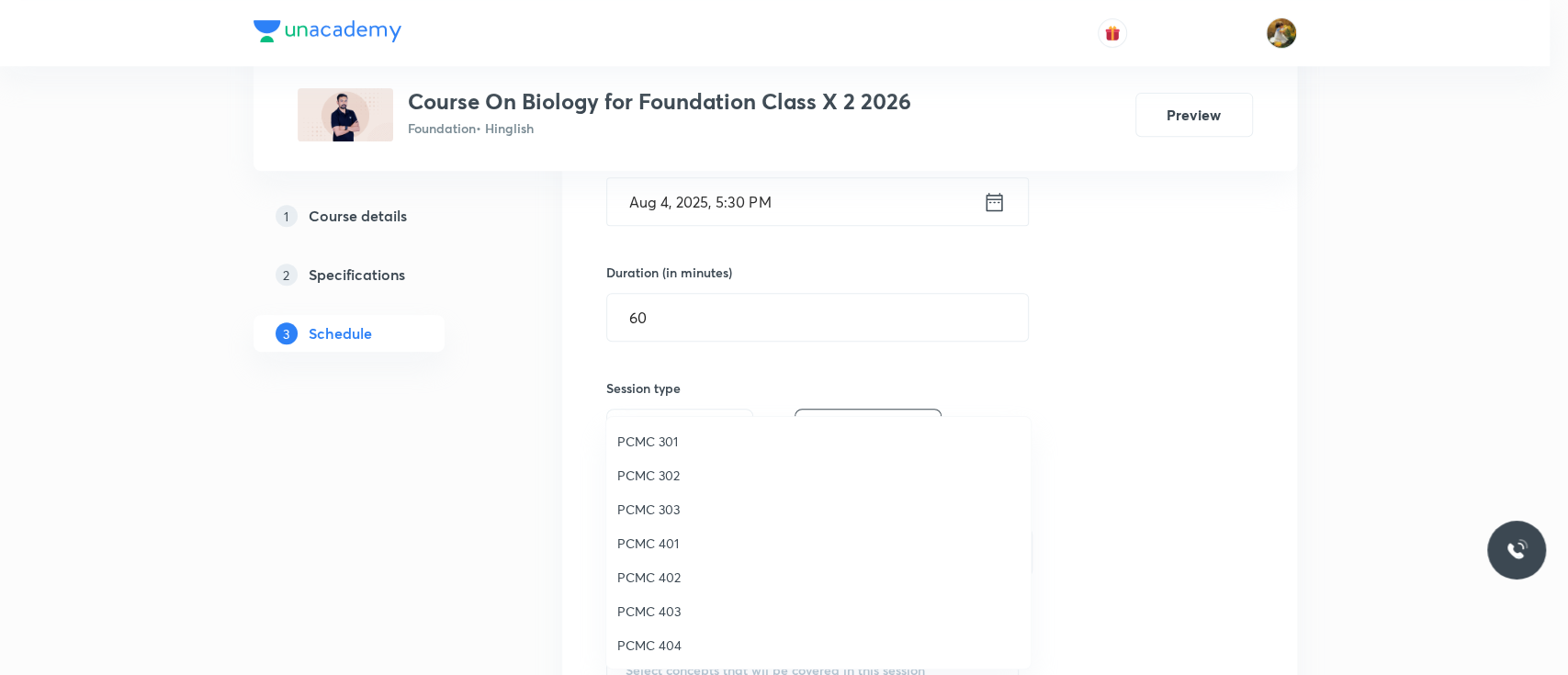 click on "PCMC 403" at bounding box center (818, 611) 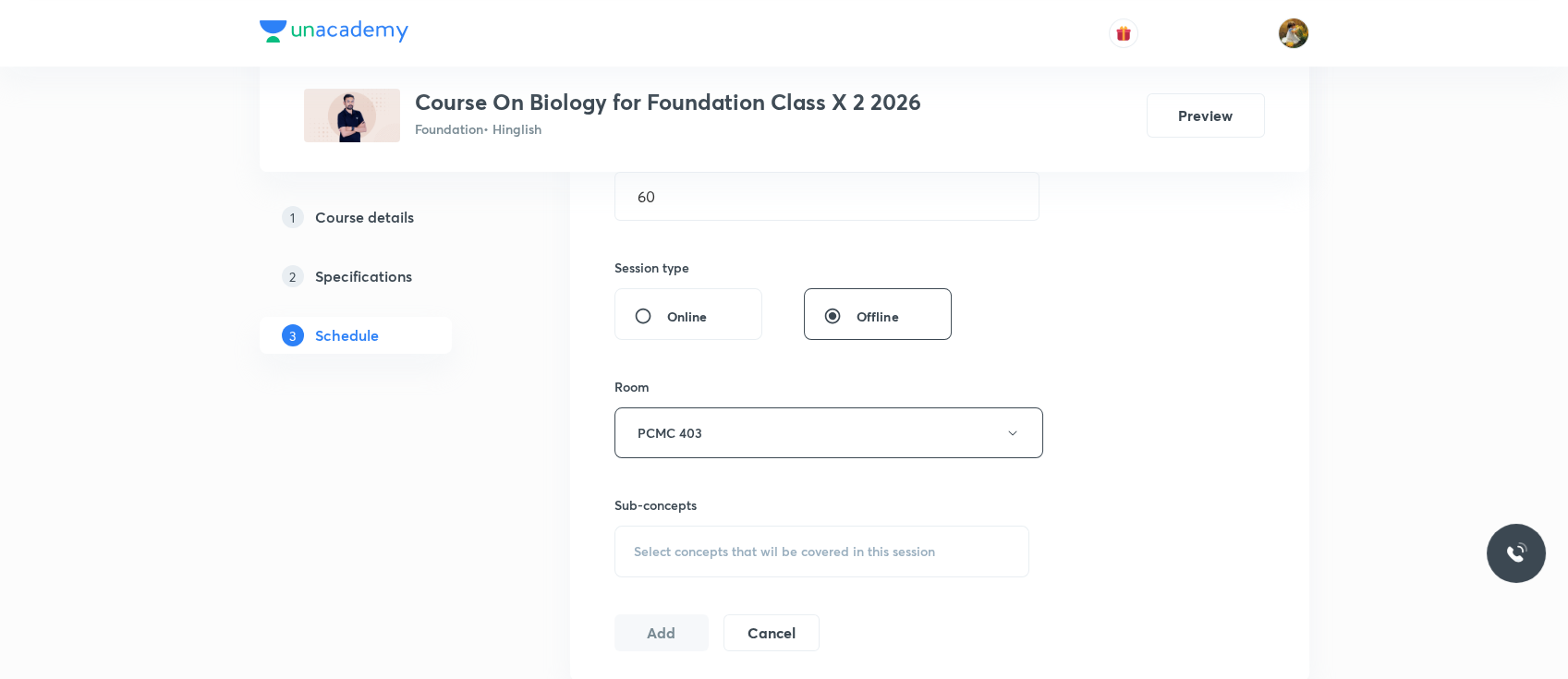 click on "Select concepts that wil be covered in this session" at bounding box center [822, 552] 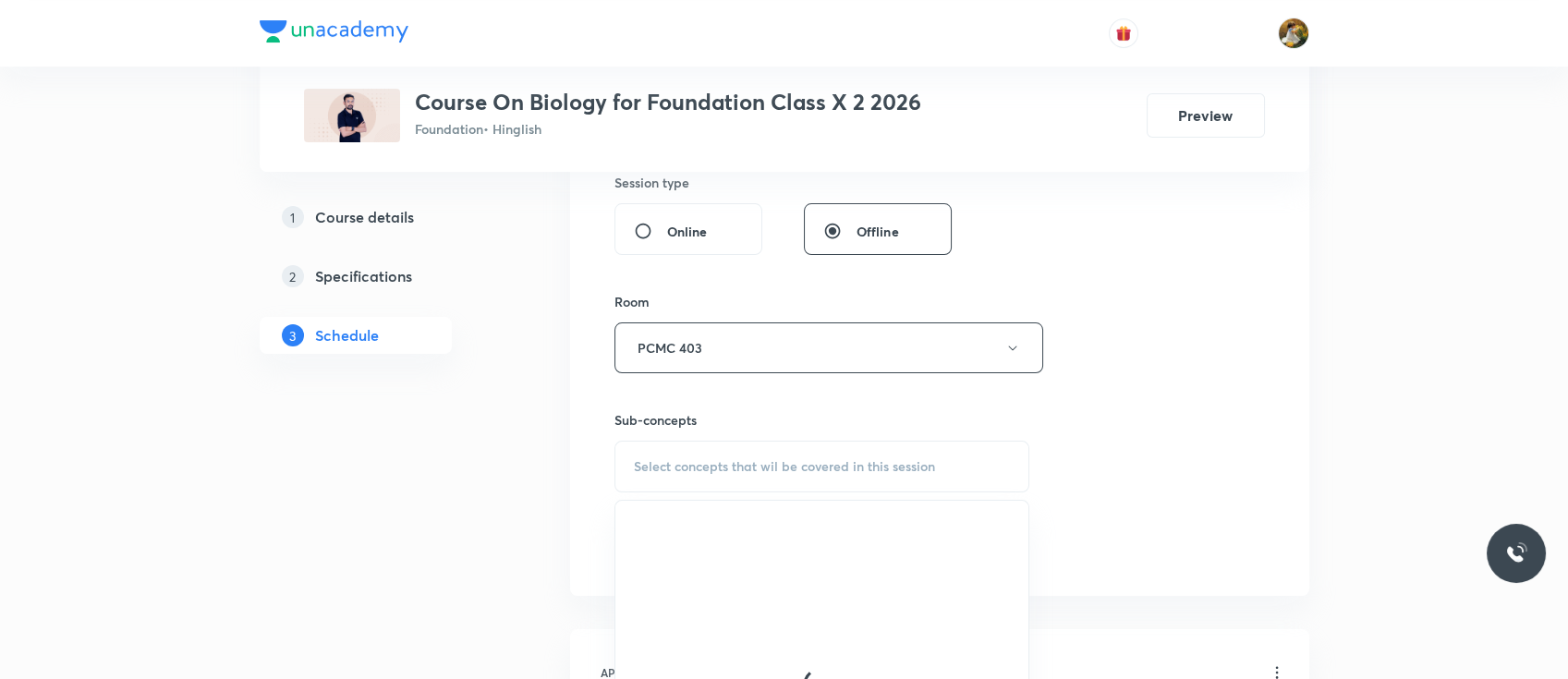 scroll, scrollTop: 739, scrollLeft: 0, axis: vertical 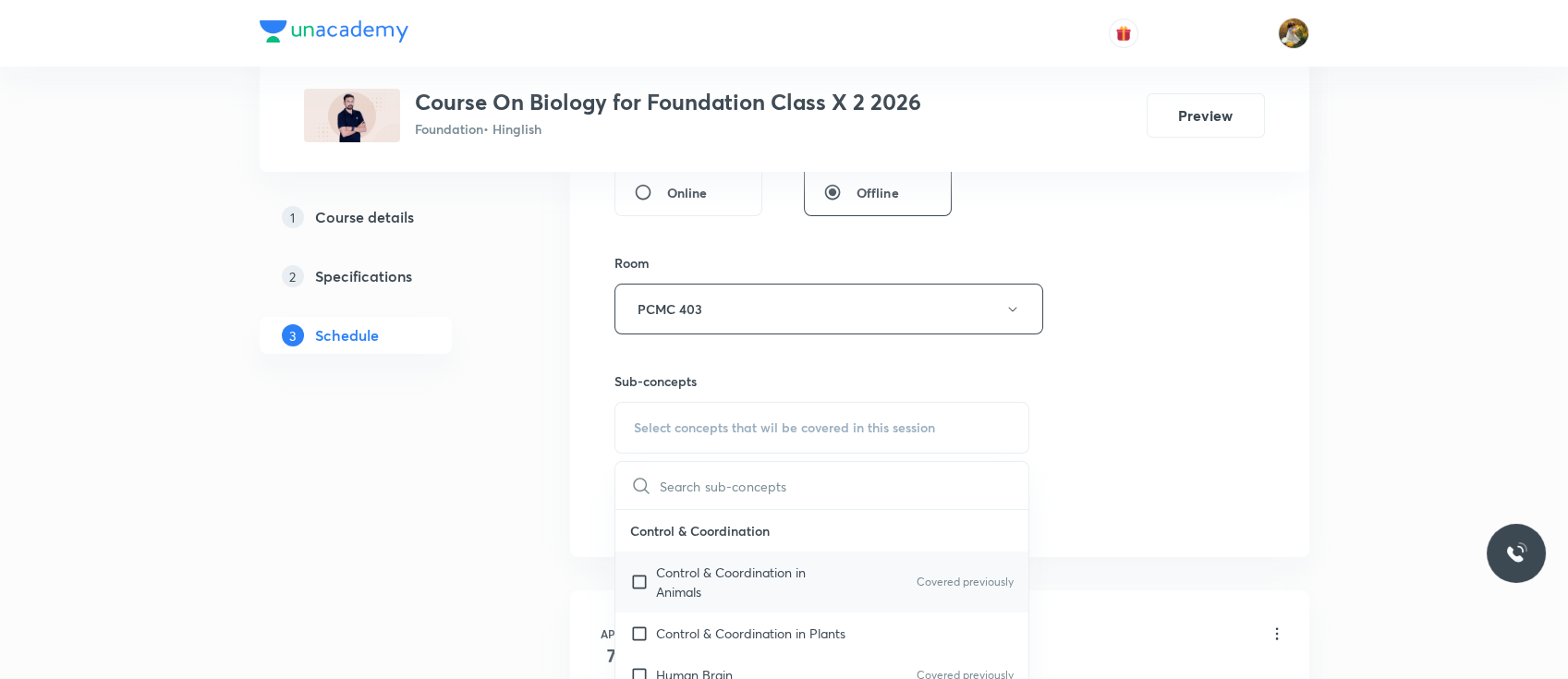 click on "Control & Coordination in Animals" at bounding box center [749, 582] 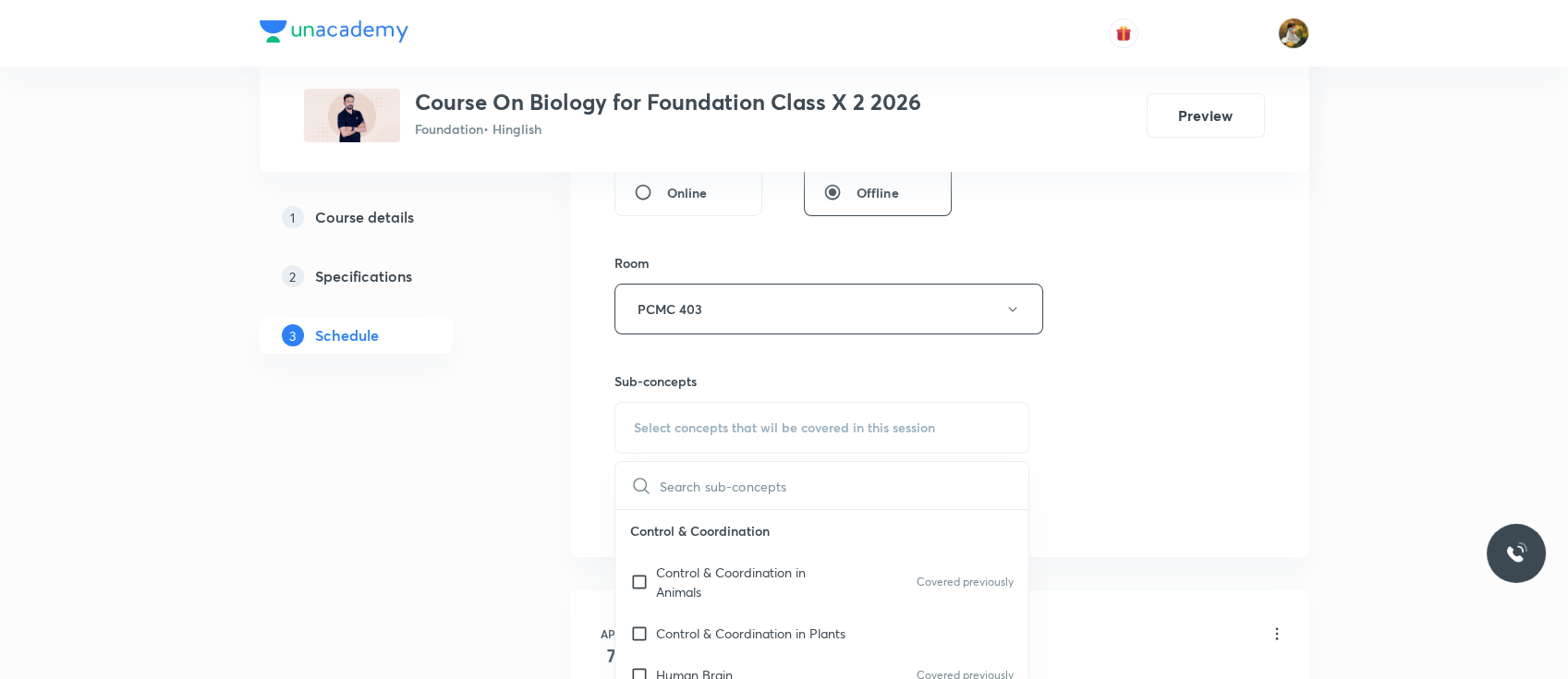 checkbox on "true" 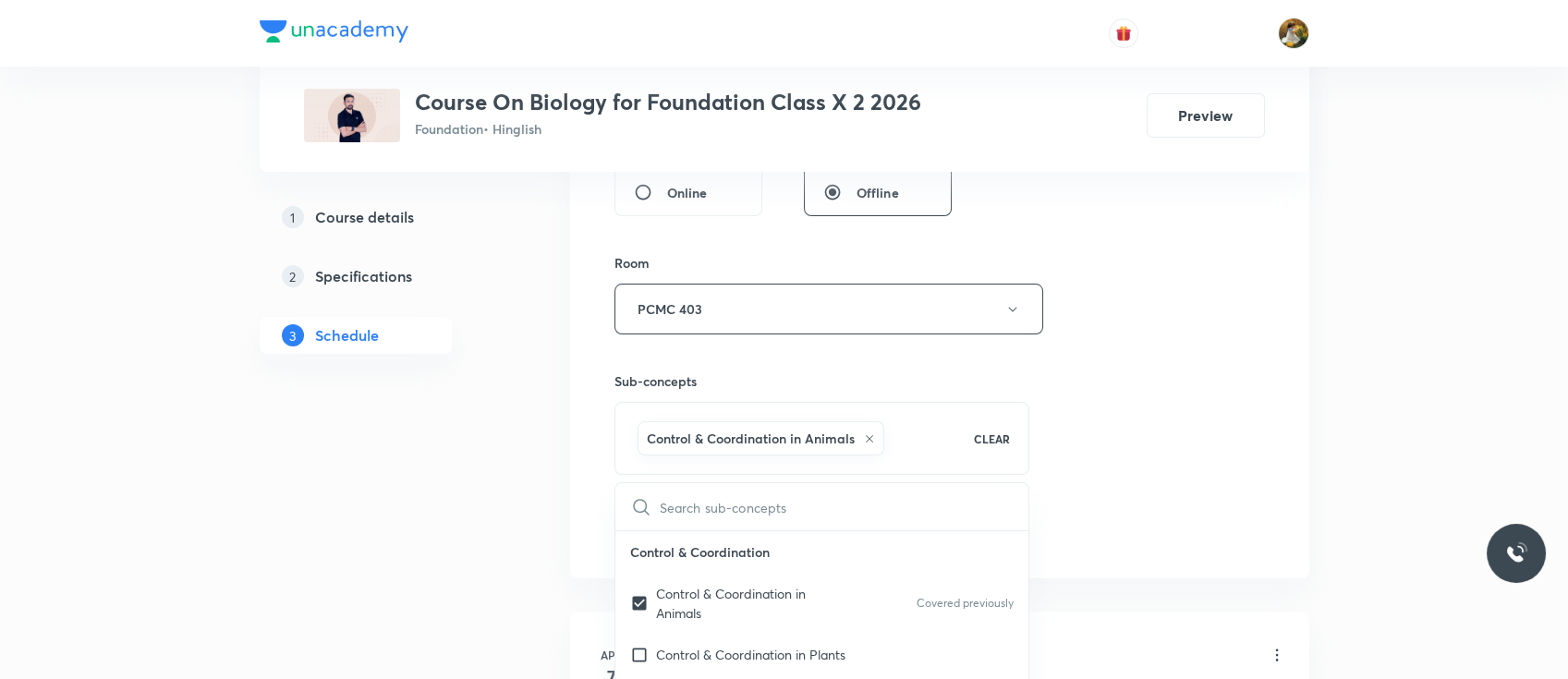 click on "Session  32 Live class Session title 24/99 Control and Coordination ​ Schedule for Aug [DAY], [YEAR], [TIME] ​ Duration (in minutes) 60 ​   Session type Online Offline Room PCMC 403 Sub-concepts Control ​ Coordination in Animals CLEAR ​ Control ​ Coordination Control ​ Coordination in Animals Covered previously Control ​ Coordination in Plants Human Brain Covered previously Parts of Human Brain Functions of Human Brain Chemical Coordination of Hormones Reproduction Reproduction in Plants Reproduction in Animals Reproduction in Humans Sex Determination in Humans Heredity ​ Evolution Variations Hereditary Evolution Our Environment Waste Ecosystem Management of Natural Resources Natural Resource Plans Environment Friendly Decision Forest ​ Wild Life Water Use Coal ​ Petroleum Life Processes Introduction Covered previously Nutrition Respiration Transportation Excretion Pteridophytes Digestion and Absorption INtroduction Alimentary Canal Digestive Glands Digestion of Food Absorption of Digested Food Lymph ECG" at bounding box center [940, 104] 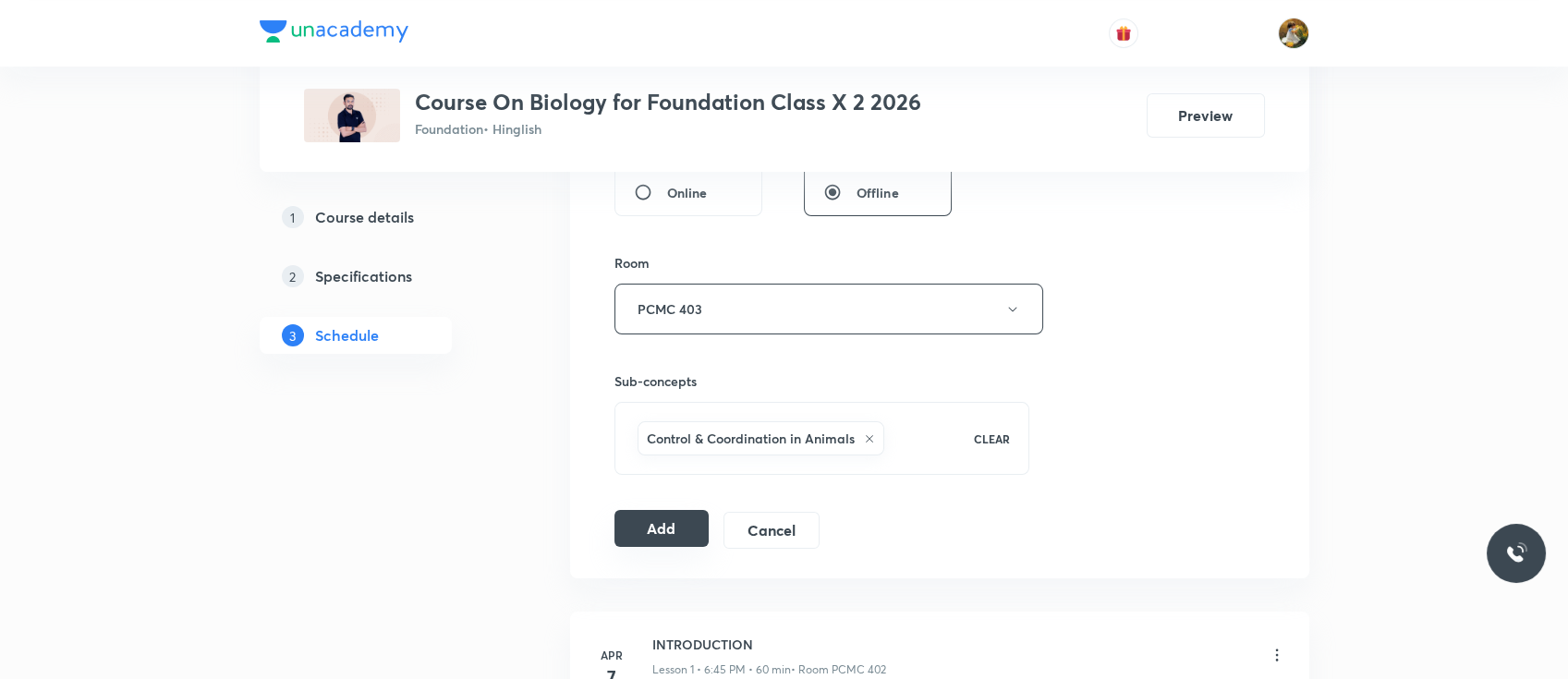 click on "Add" at bounding box center [662, 528] 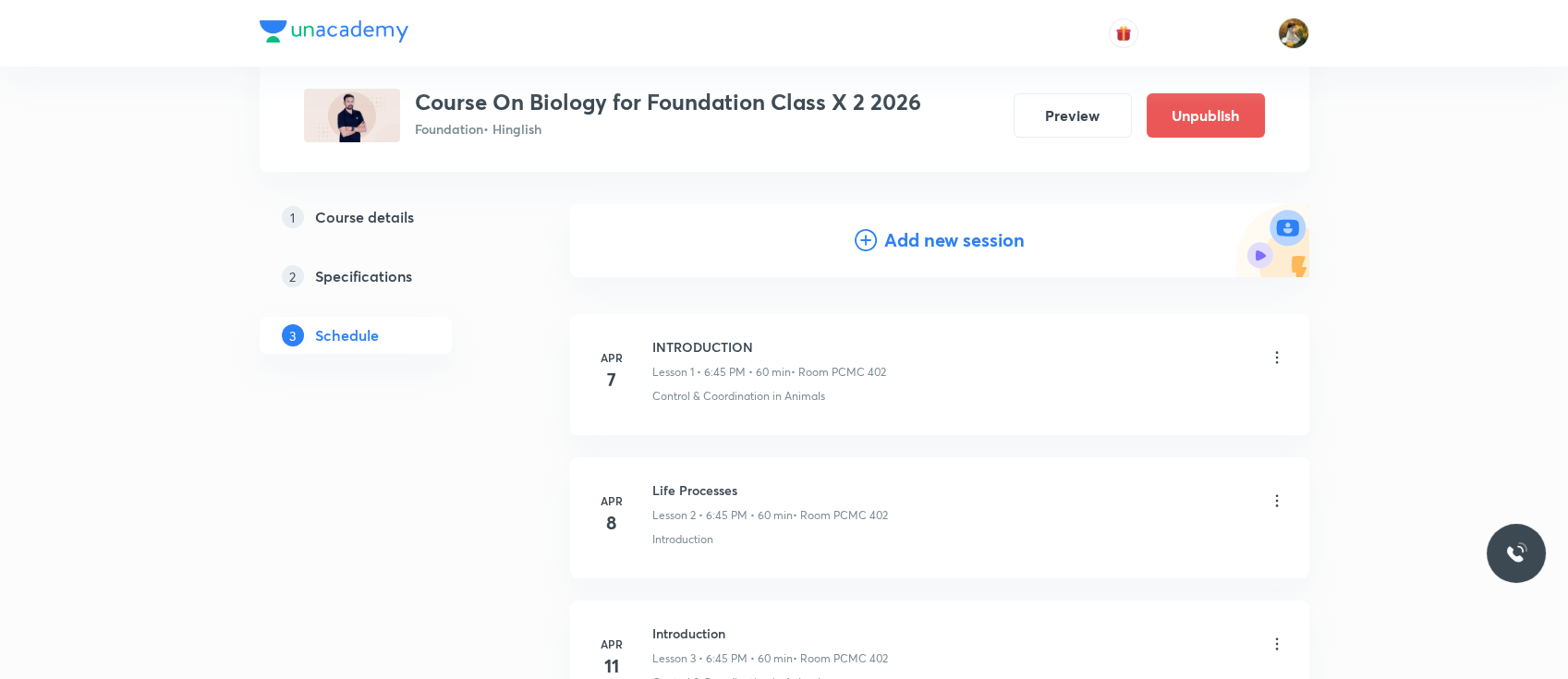 scroll, scrollTop: 0, scrollLeft: 0, axis: both 